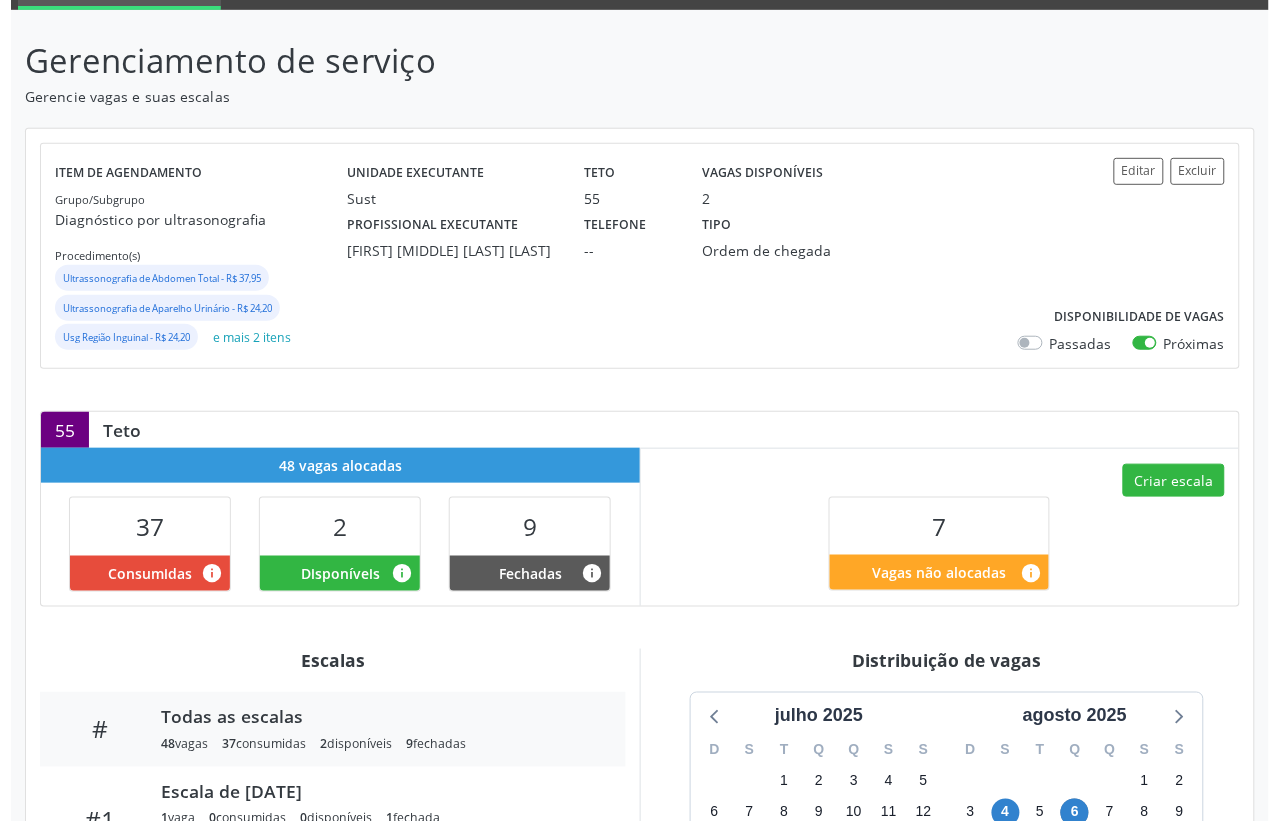 scroll, scrollTop: 125, scrollLeft: 0, axis: vertical 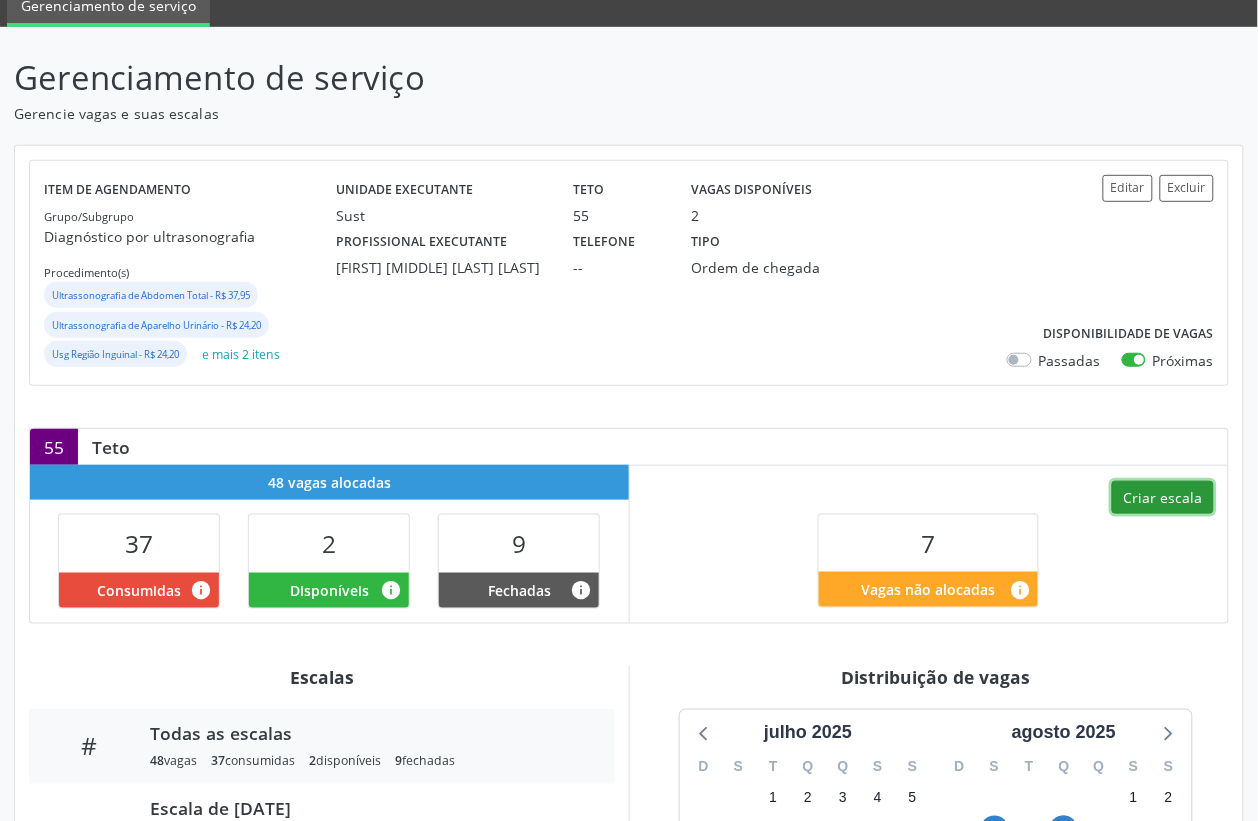 click on "Criar escala" at bounding box center [1163, 498] 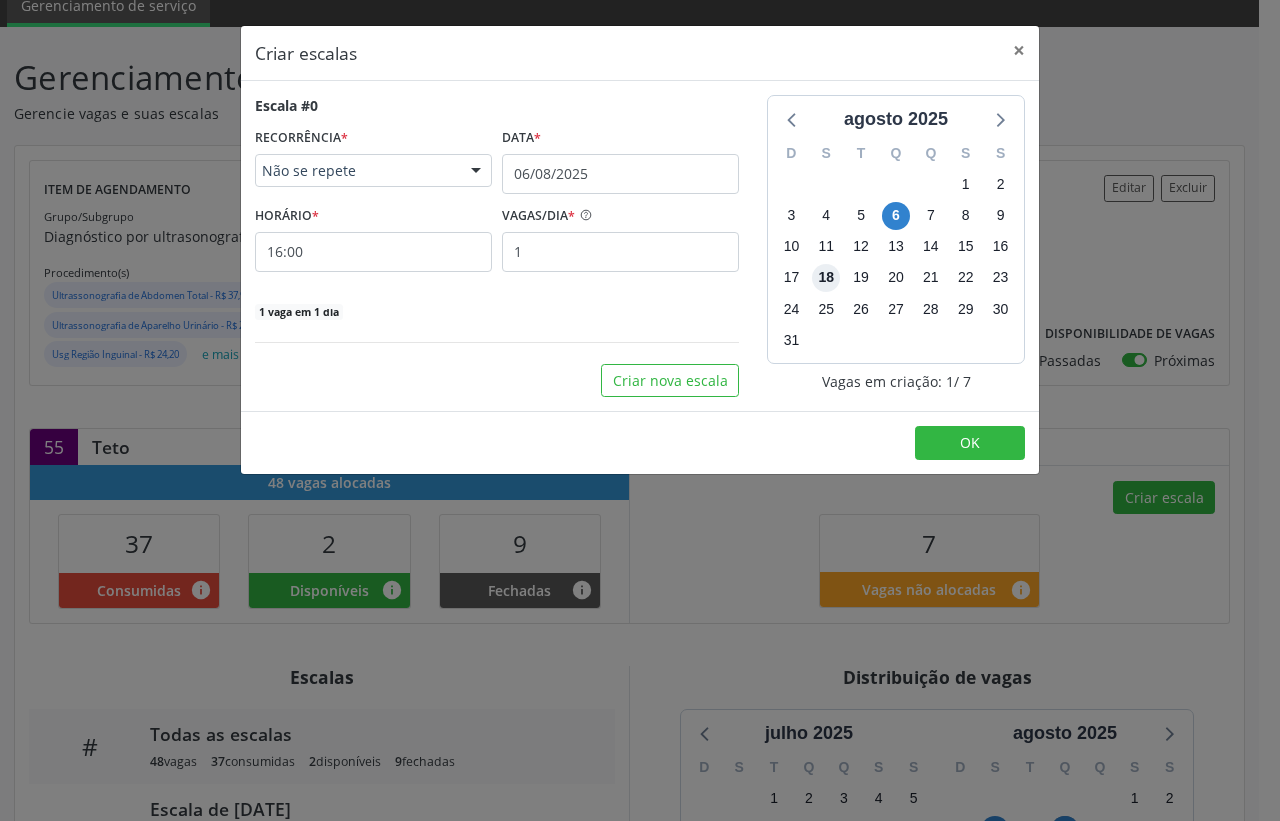 click on "18" at bounding box center [826, 278] 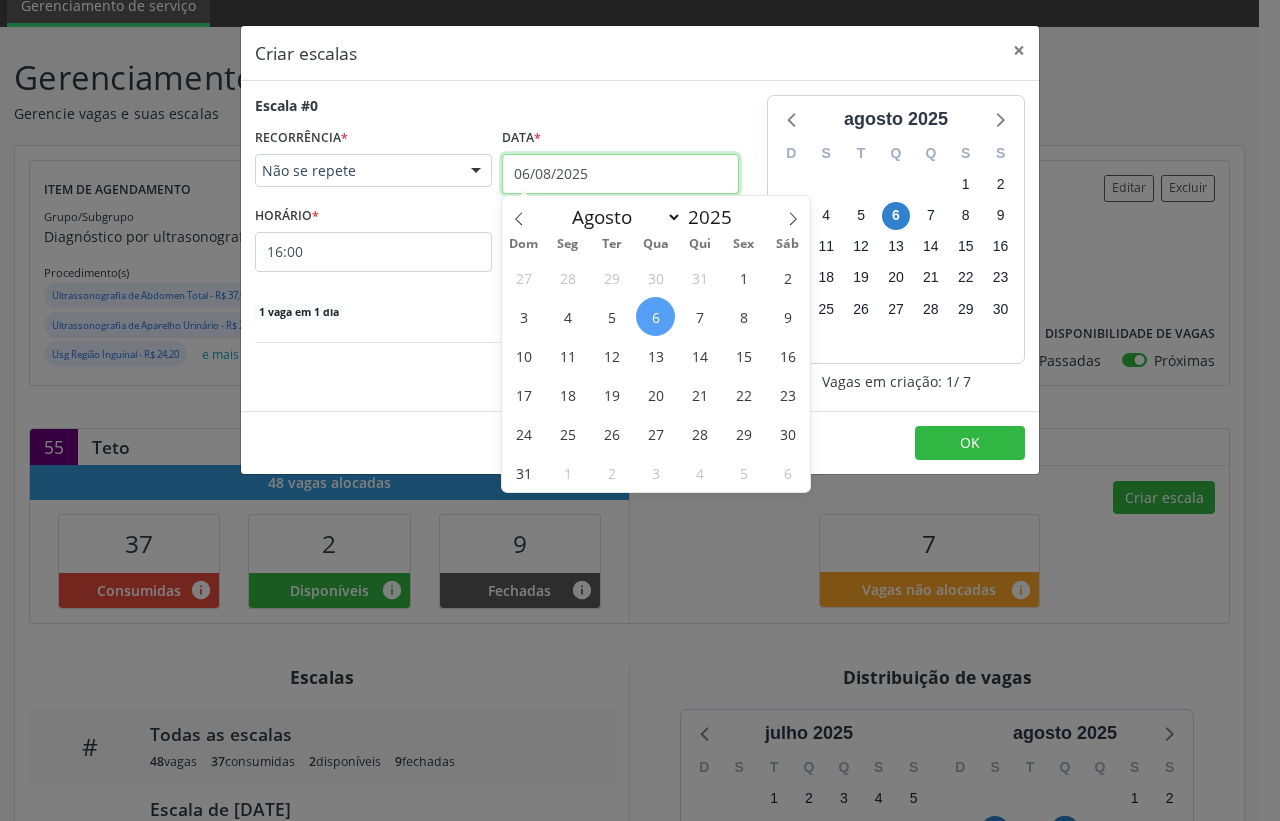 click on "06/08/2025" at bounding box center [620, 174] 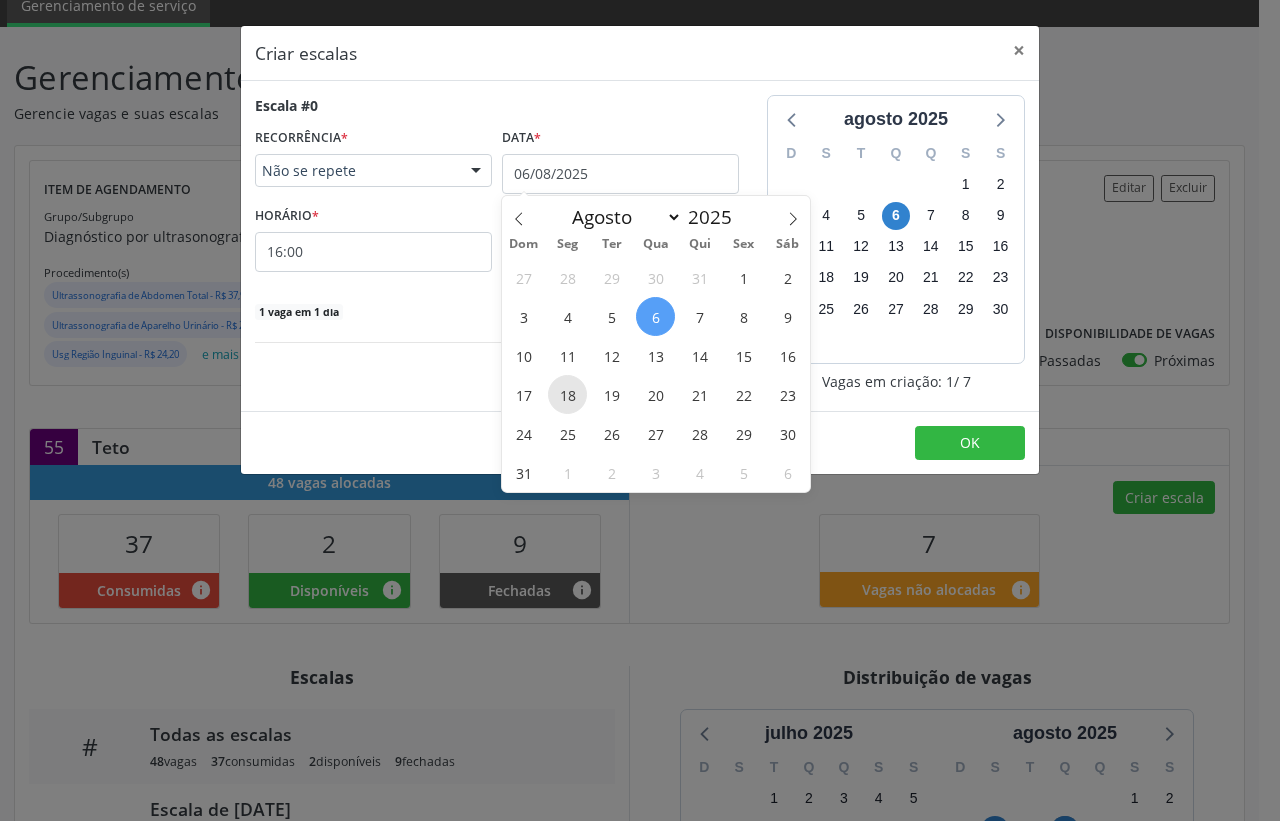 click on "18" at bounding box center (567, 394) 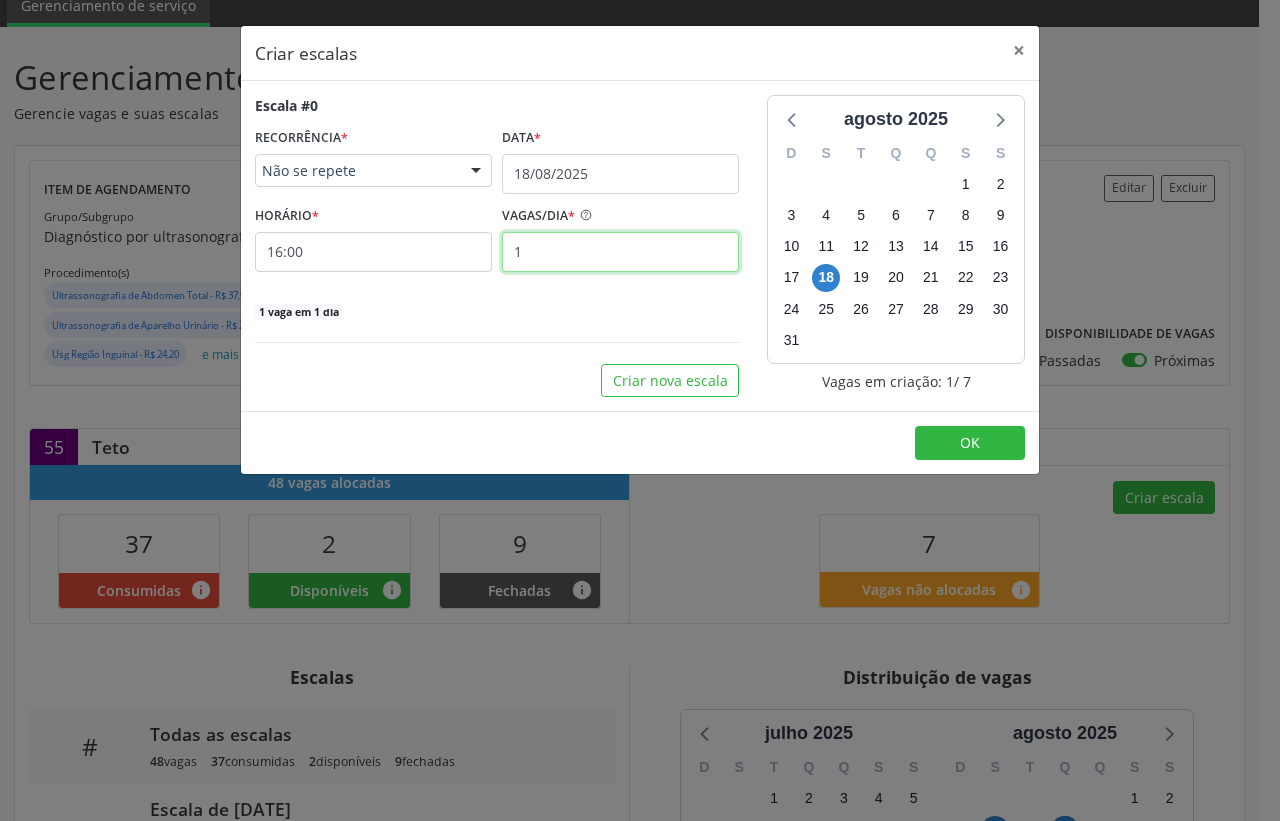 click on "1" at bounding box center [620, 252] 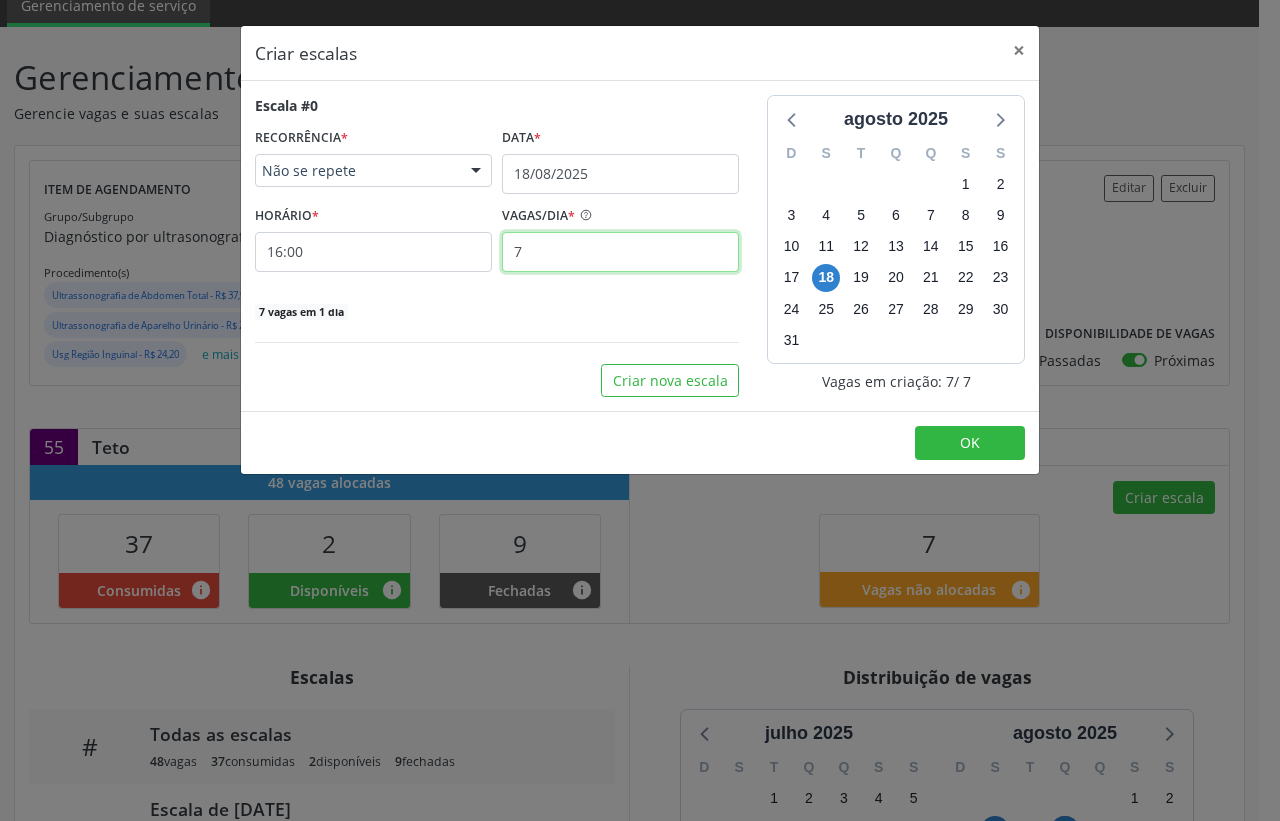 type on "7" 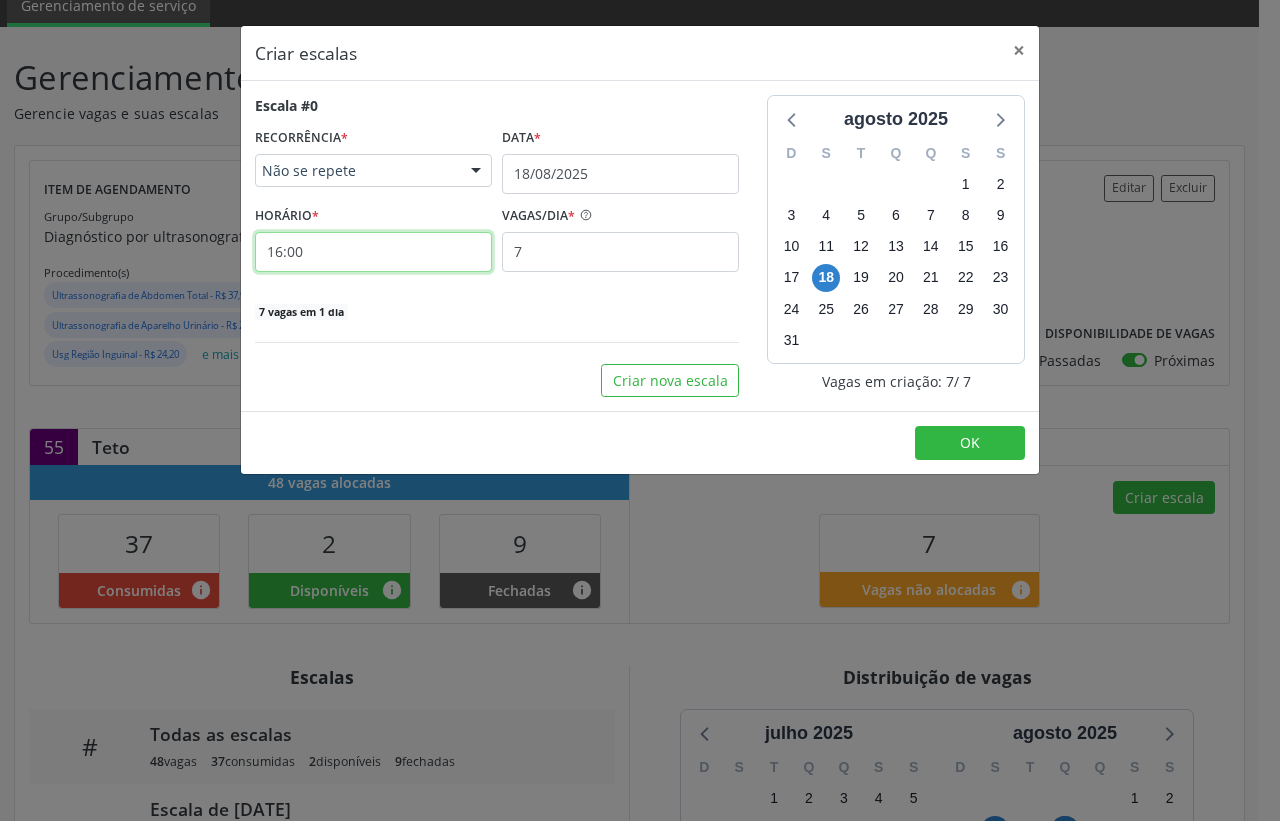 click on "16:00" at bounding box center [373, 252] 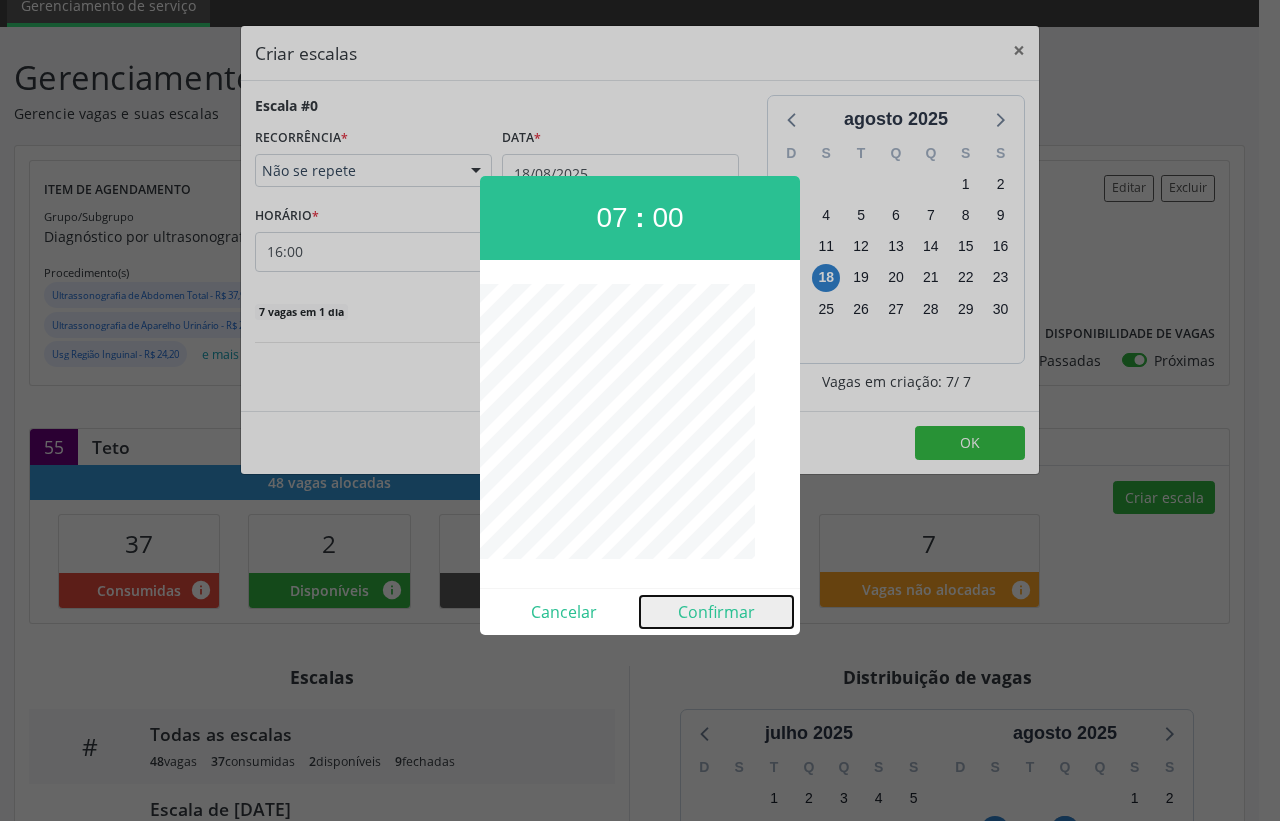 click on "Confirmar" at bounding box center [716, 612] 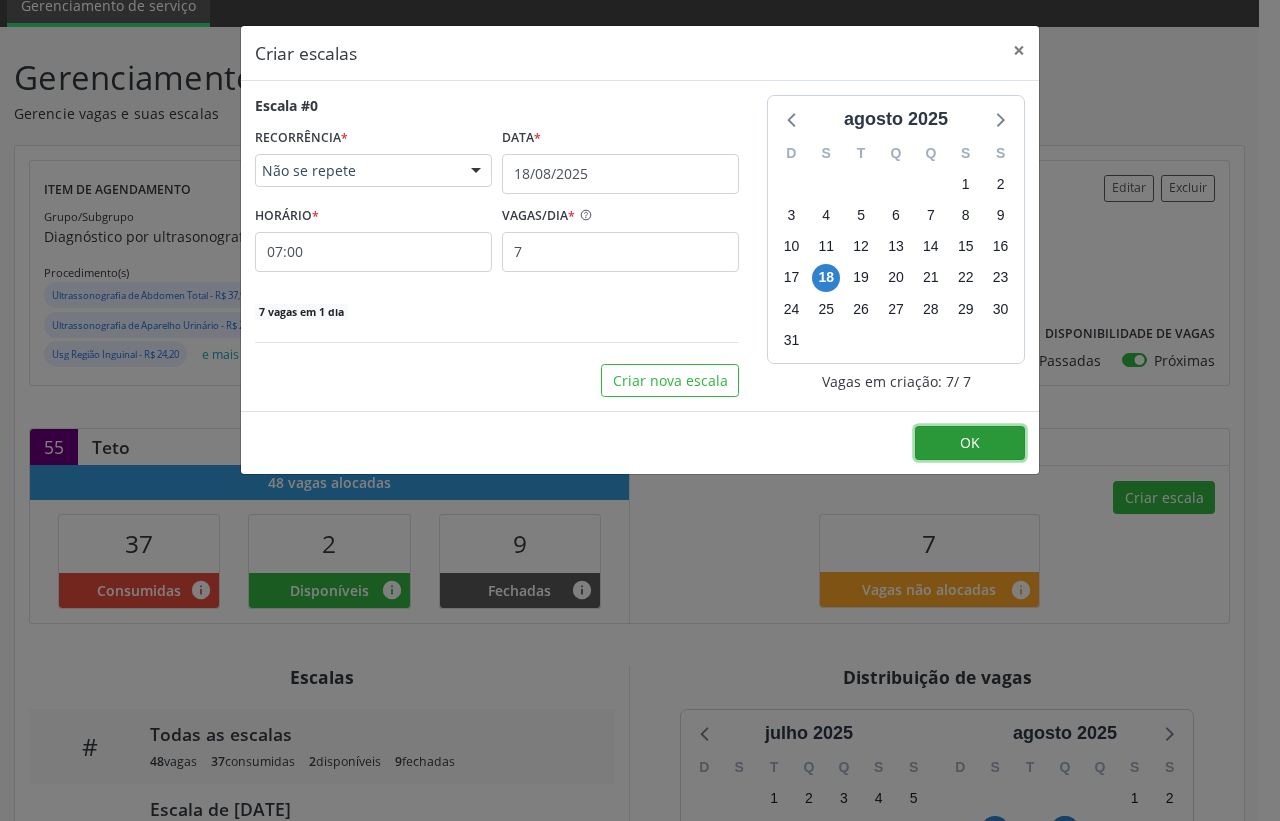 click on "OK" at bounding box center [970, 443] 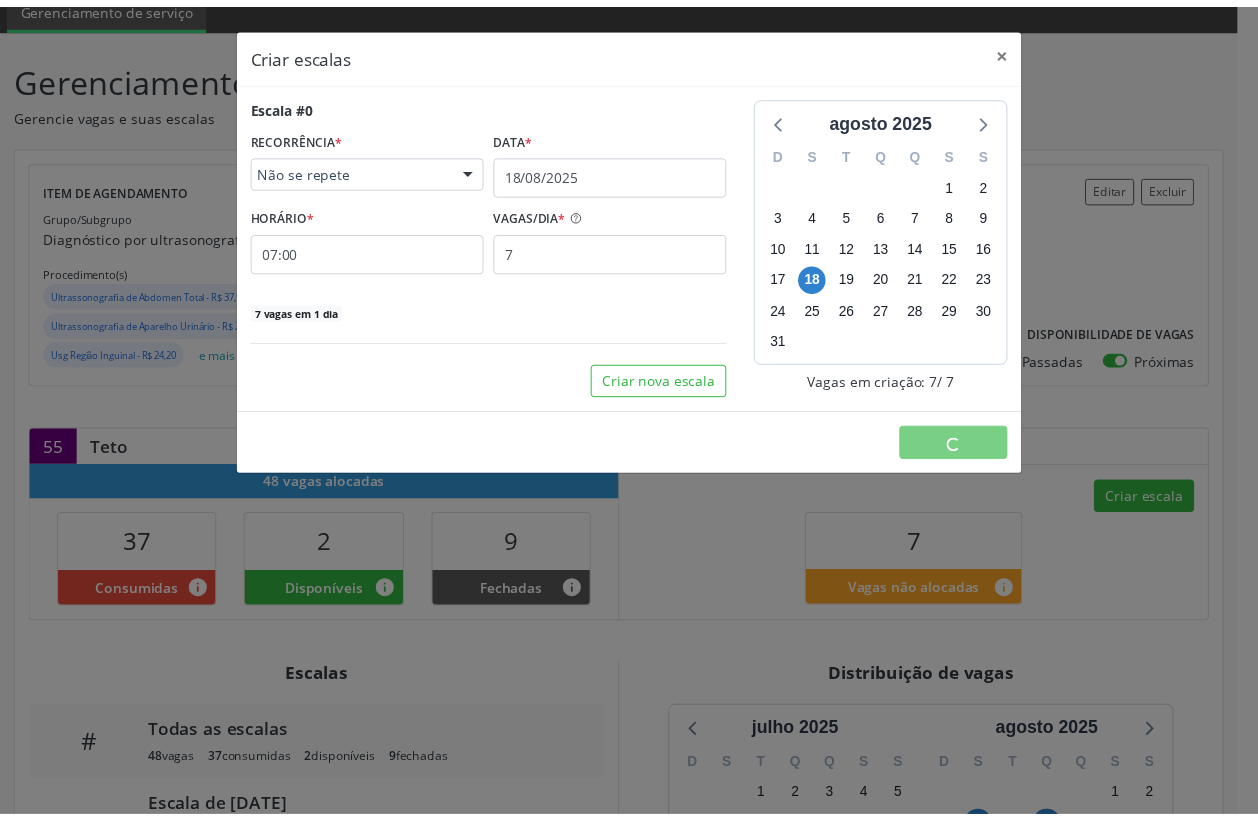 scroll, scrollTop: 0, scrollLeft: 0, axis: both 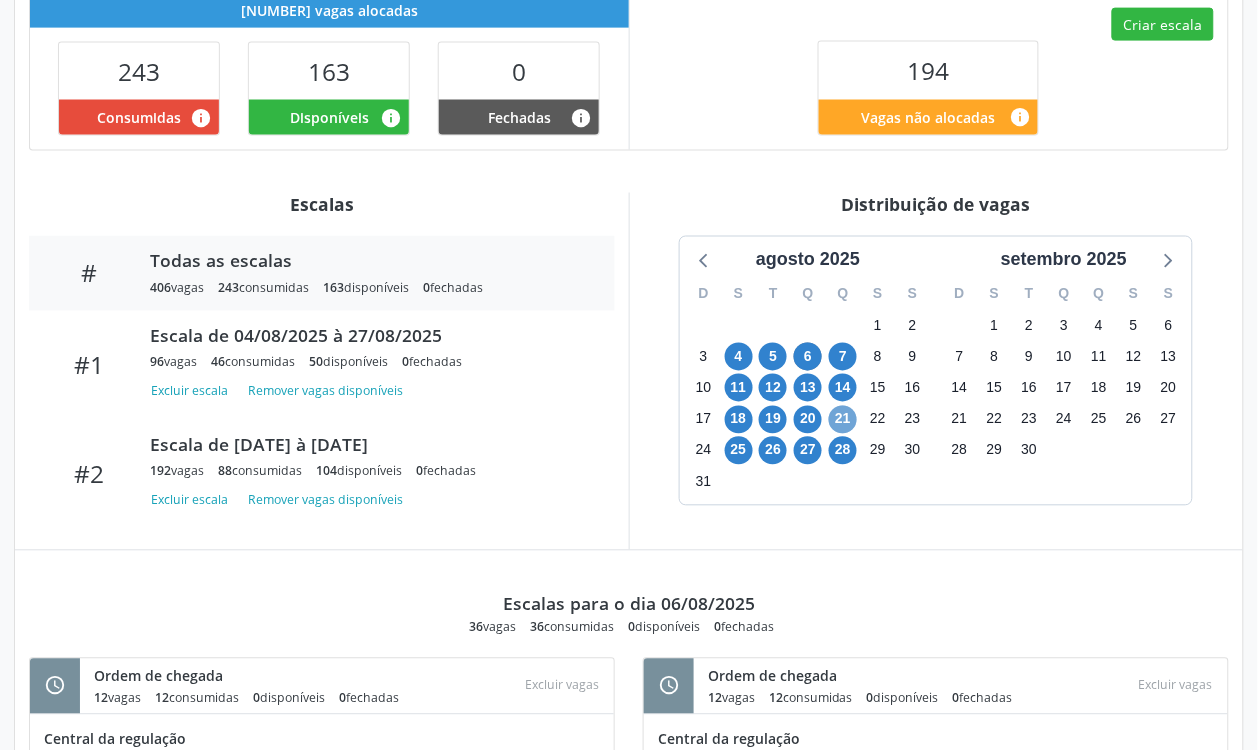 click on "21" at bounding box center [843, 420] 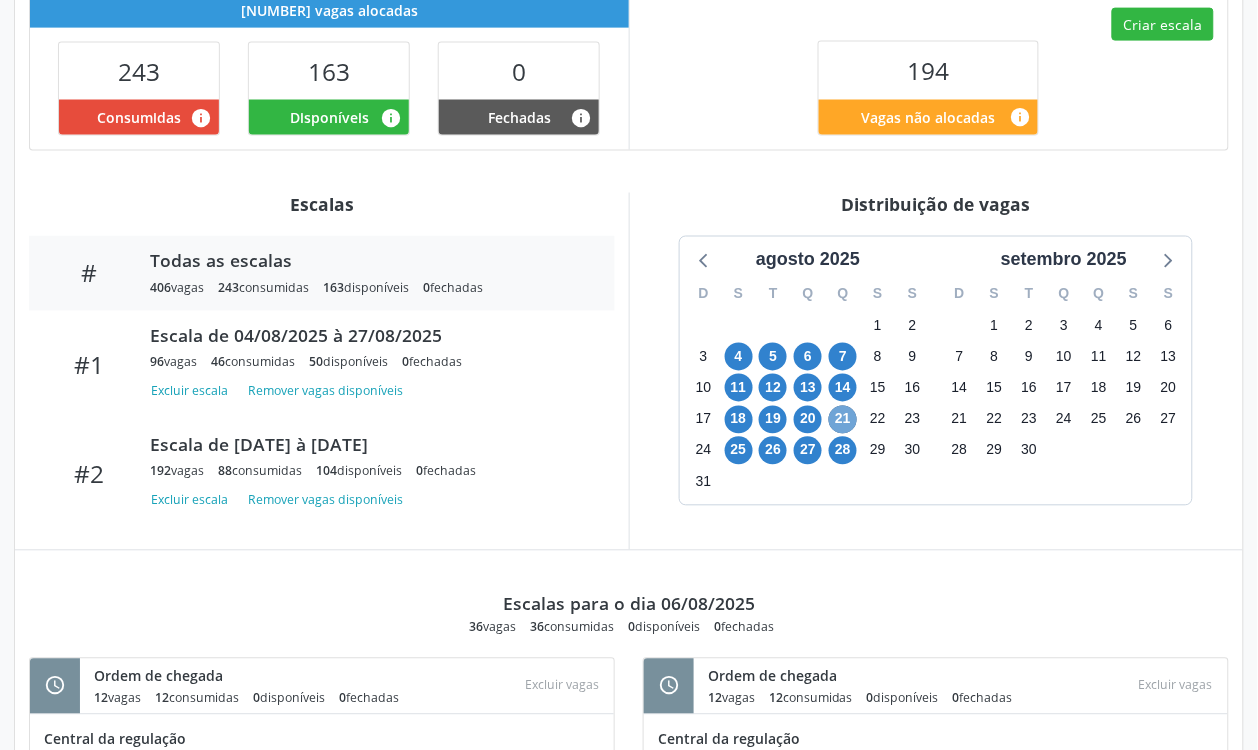 click on "21" at bounding box center (843, 420) 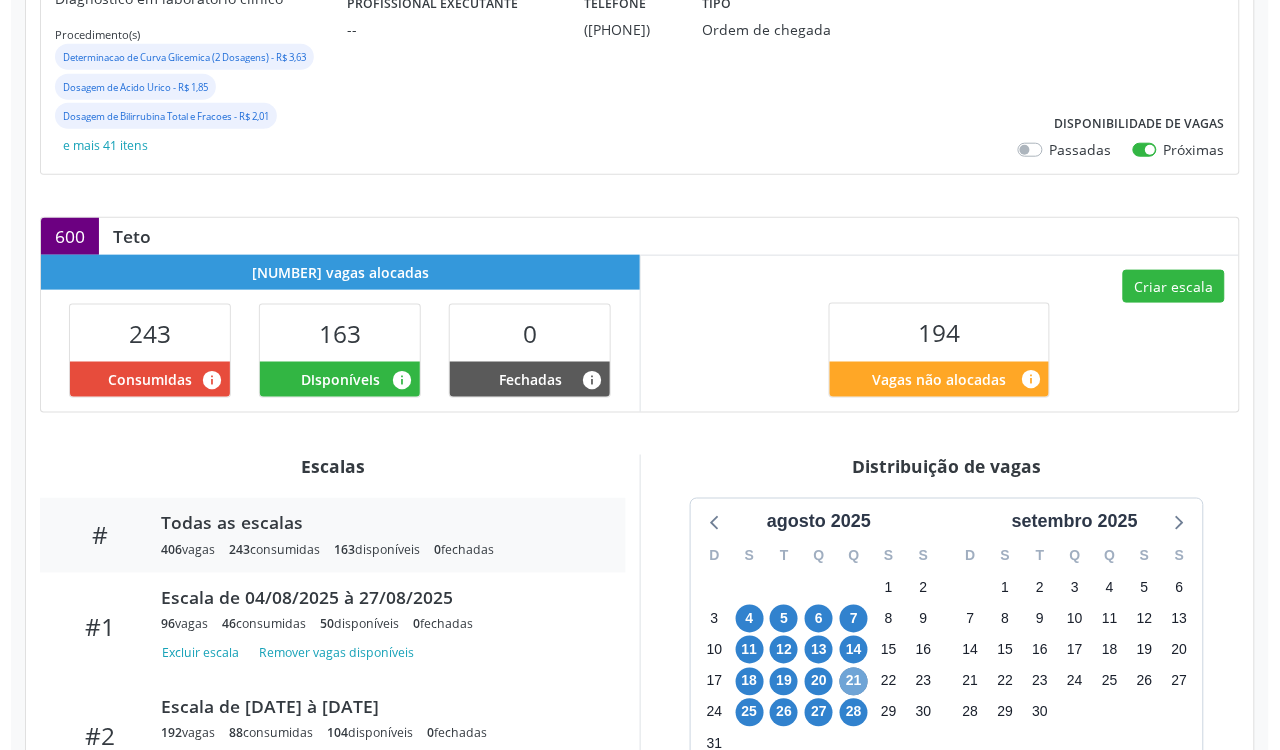 scroll, scrollTop: 333, scrollLeft: 0, axis: vertical 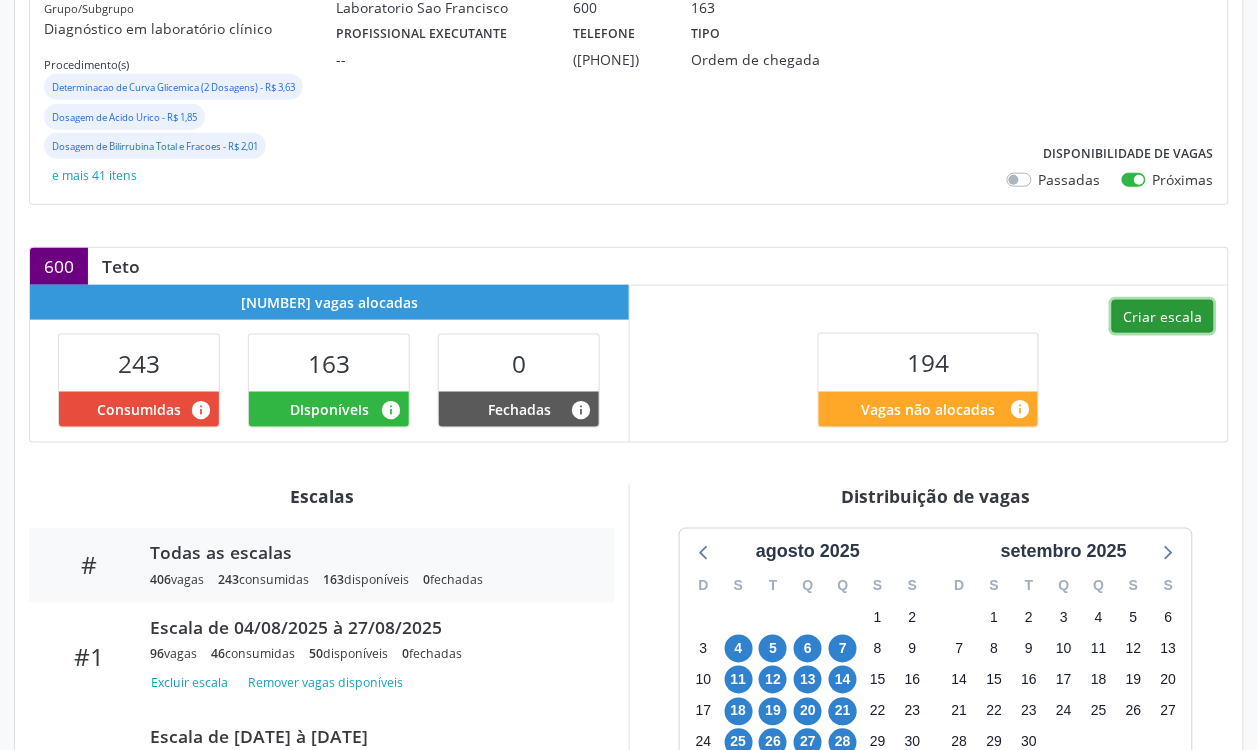 click on "Criar escala" at bounding box center [1163, 317] 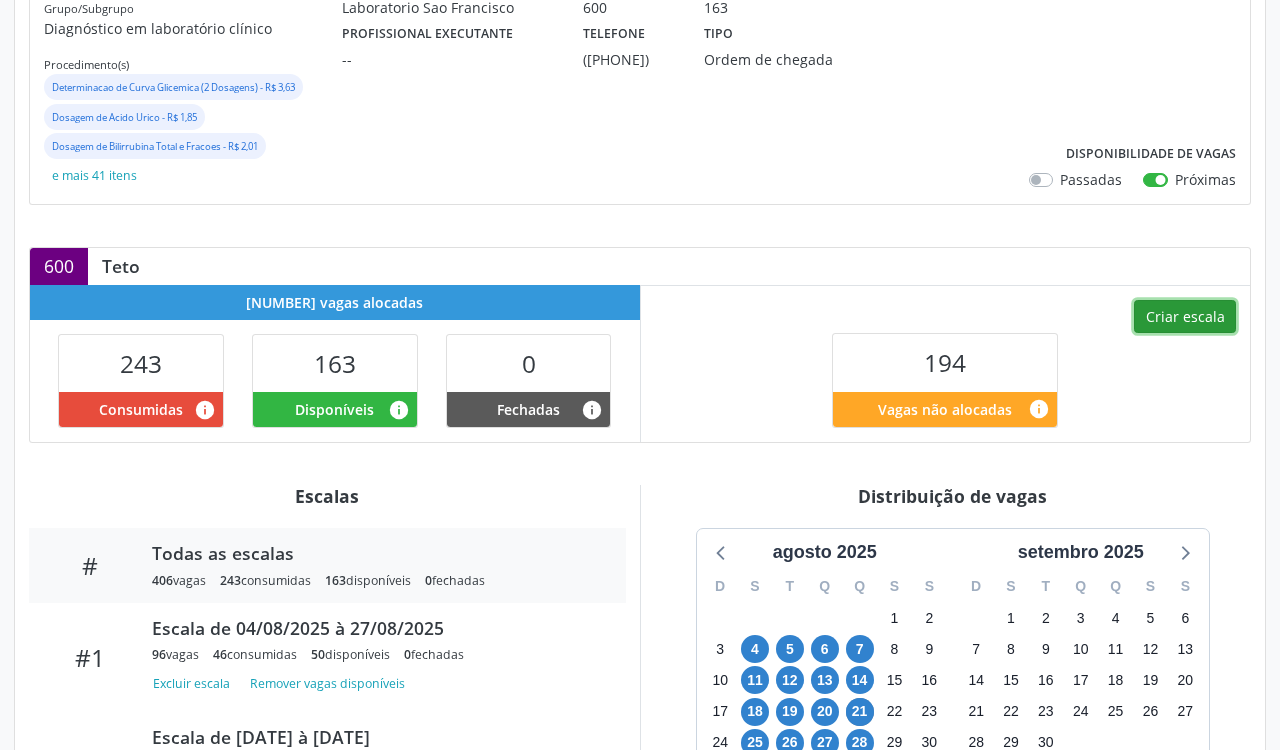 select on "7" 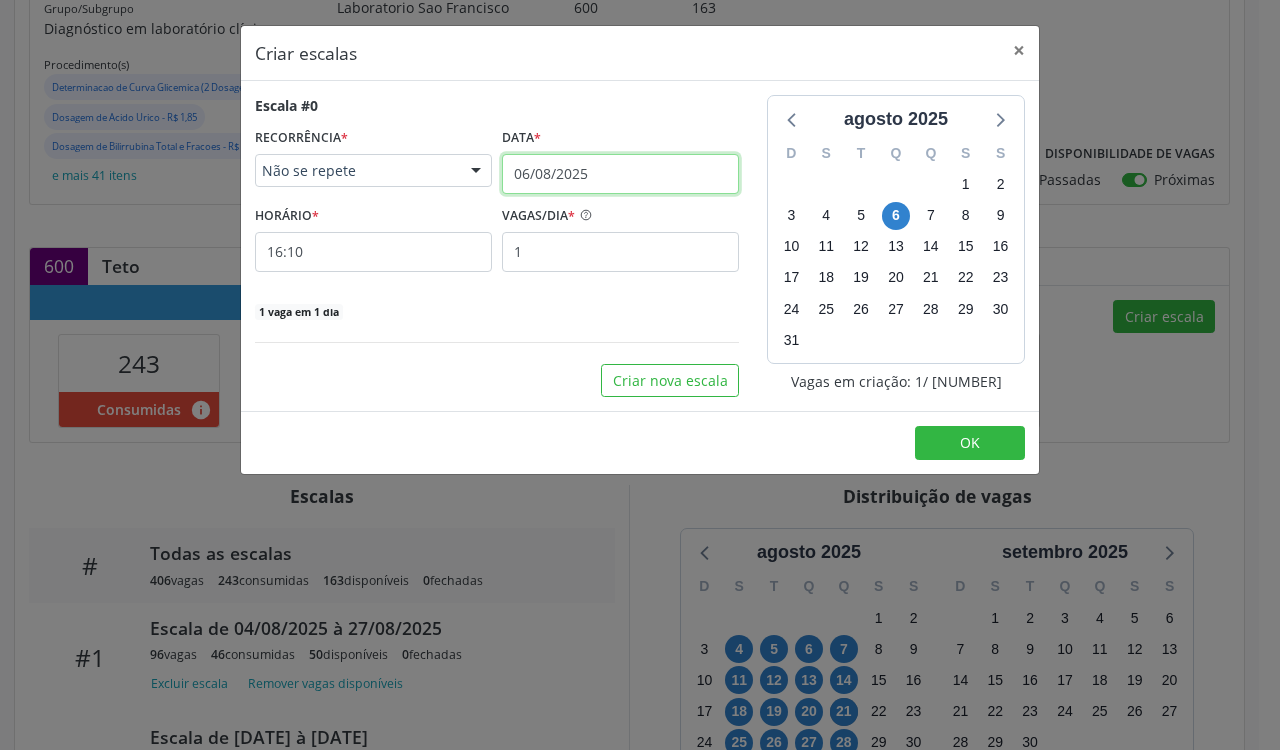 click on "06/08/2025" at bounding box center [620, 174] 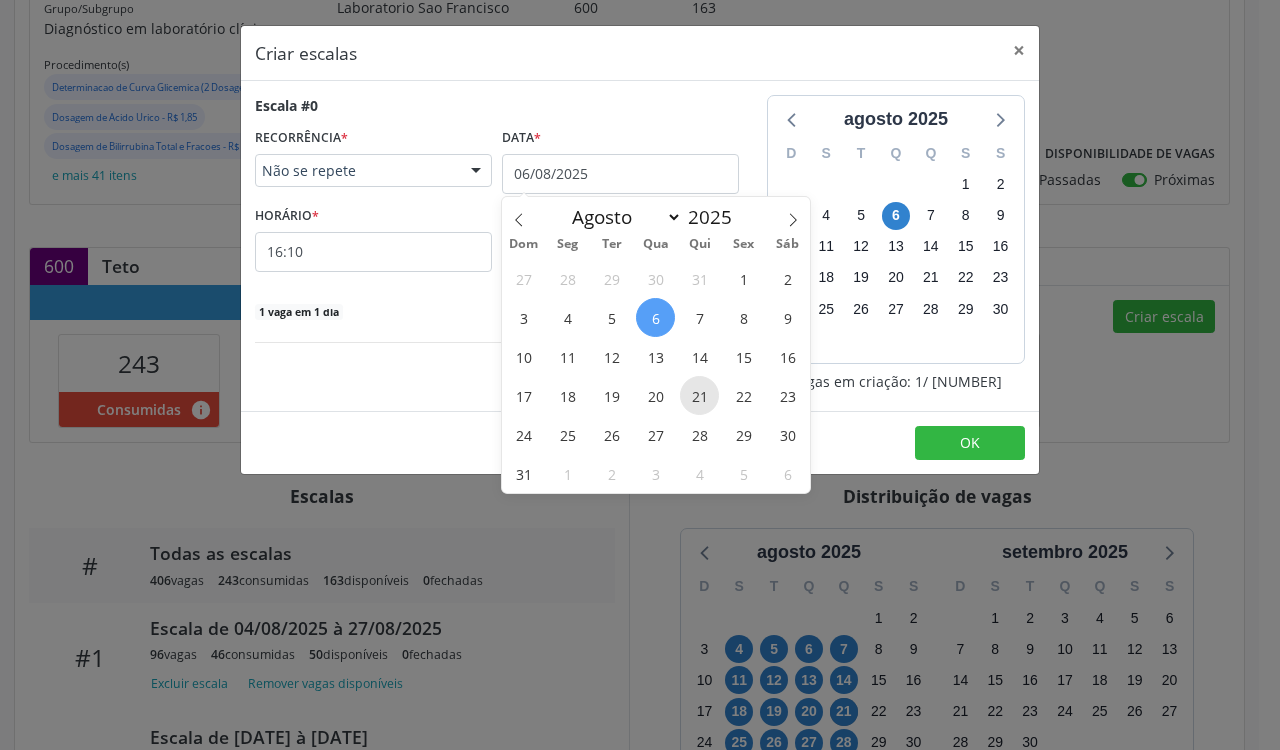 click on "21" at bounding box center (699, 395) 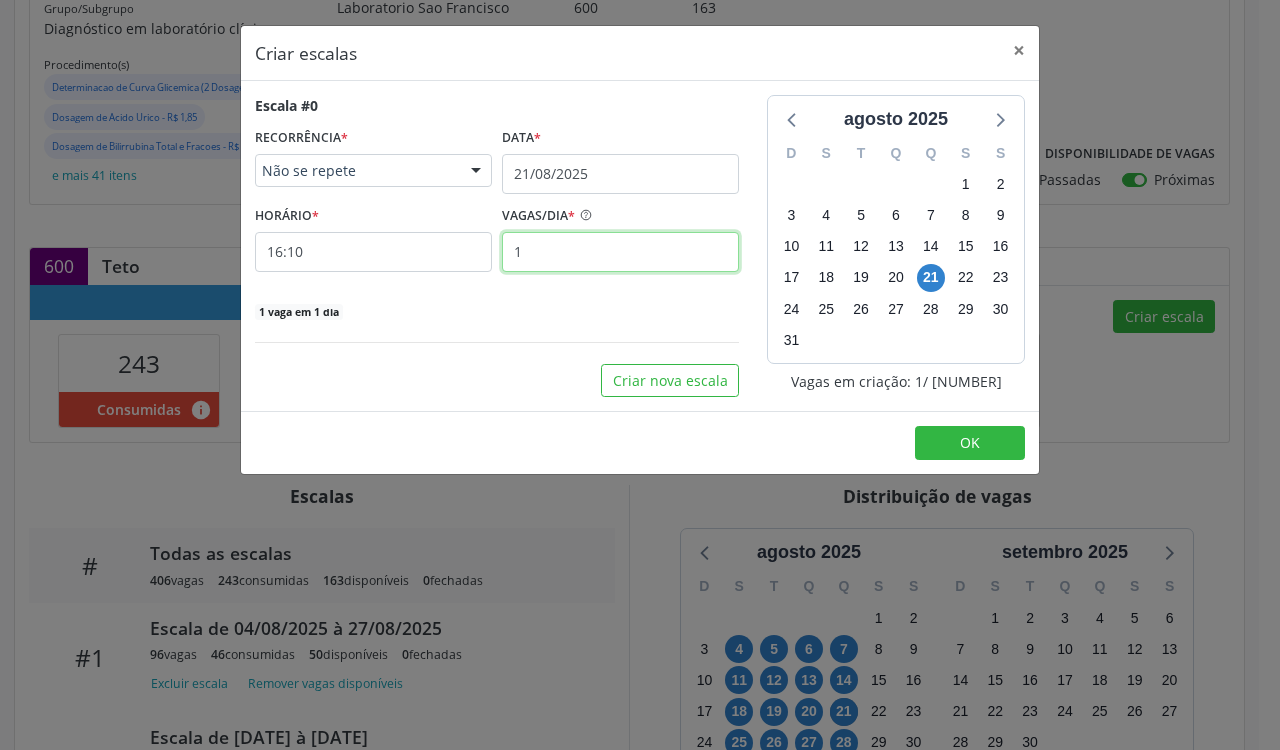 click on "1" at bounding box center [620, 252] 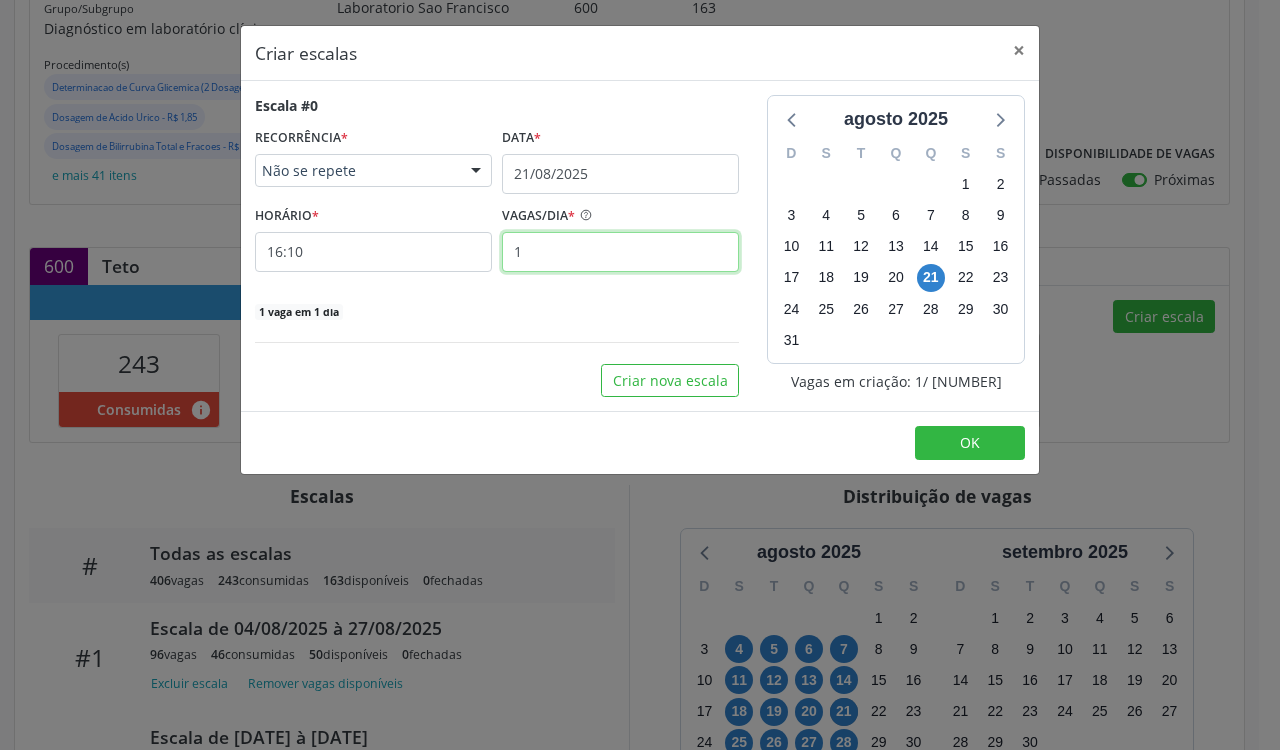 click on "1" at bounding box center [620, 252] 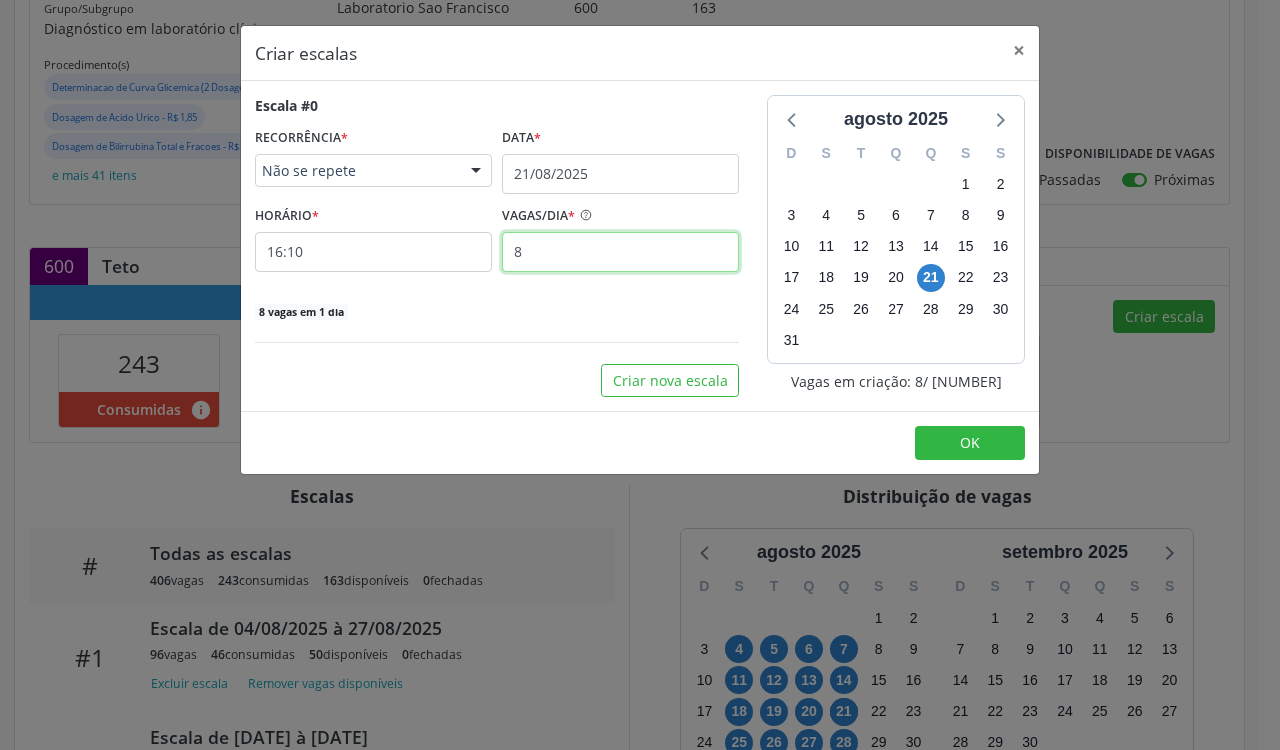 type on "8" 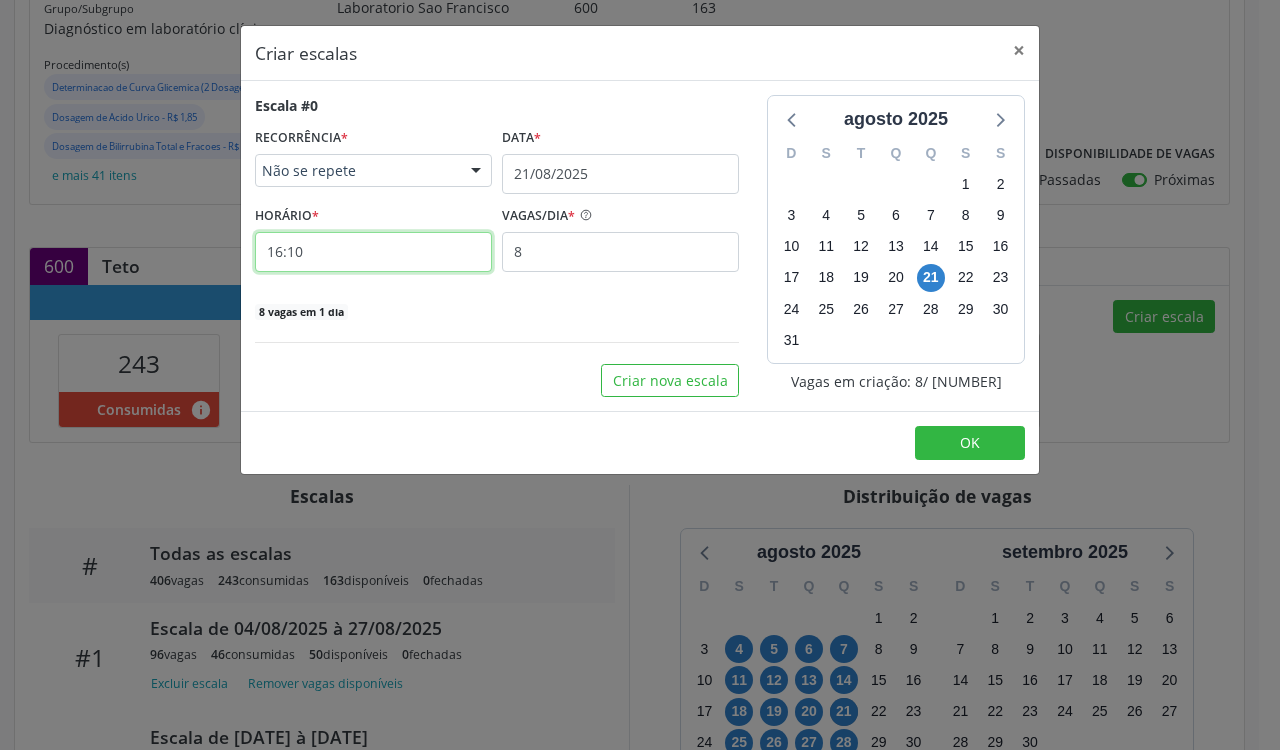 click on "16:10" at bounding box center (373, 252) 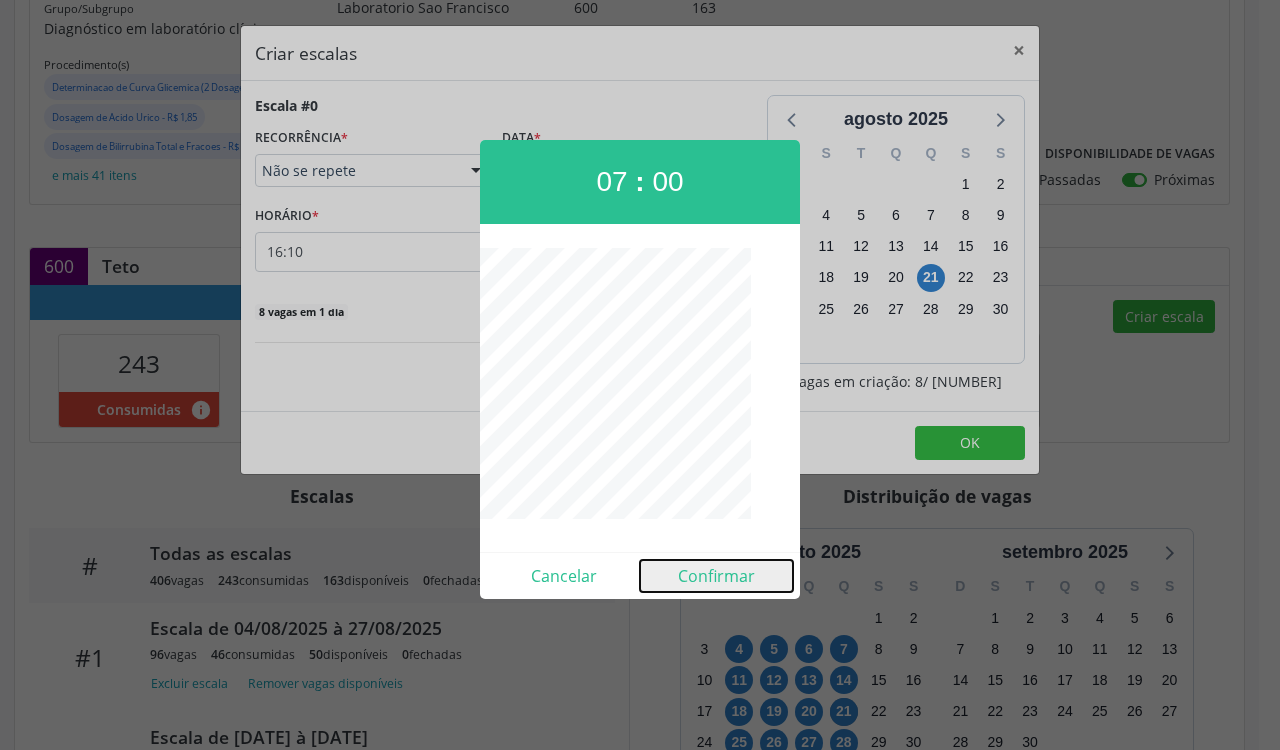 click on "Confirmar" at bounding box center (716, 576) 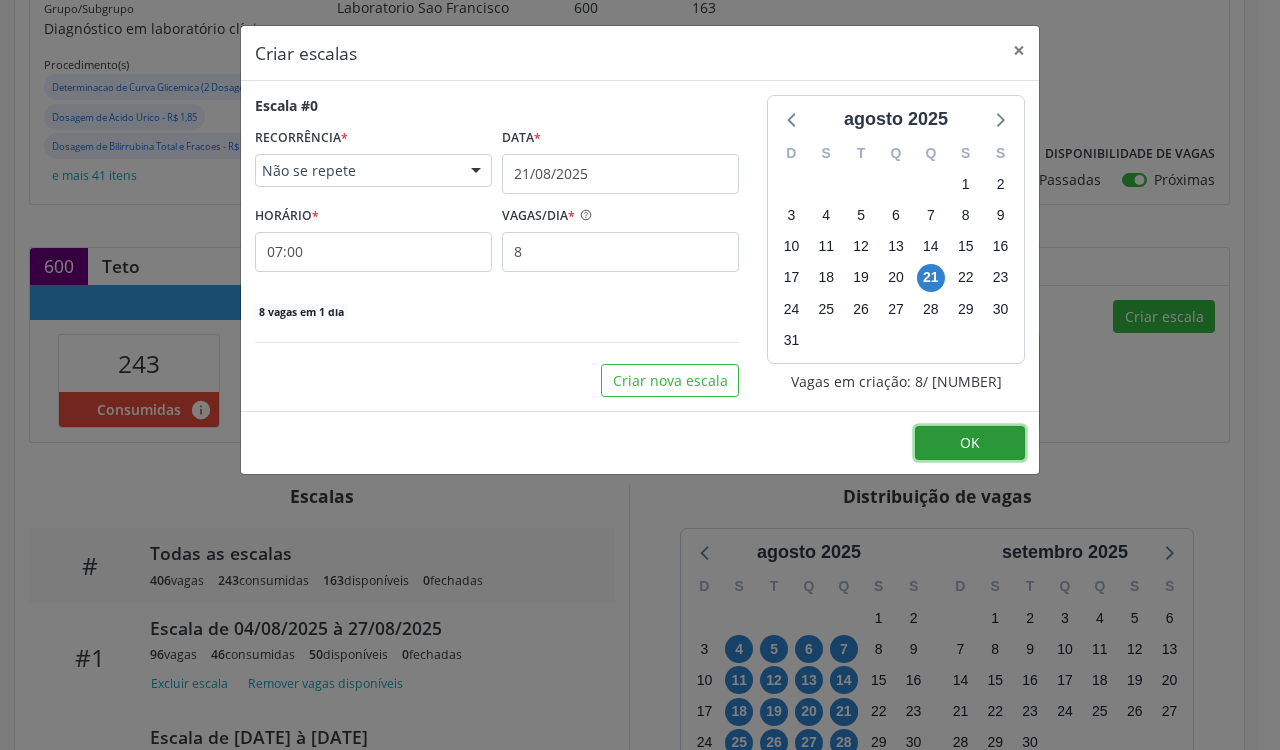 click on "OK" at bounding box center (970, 443) 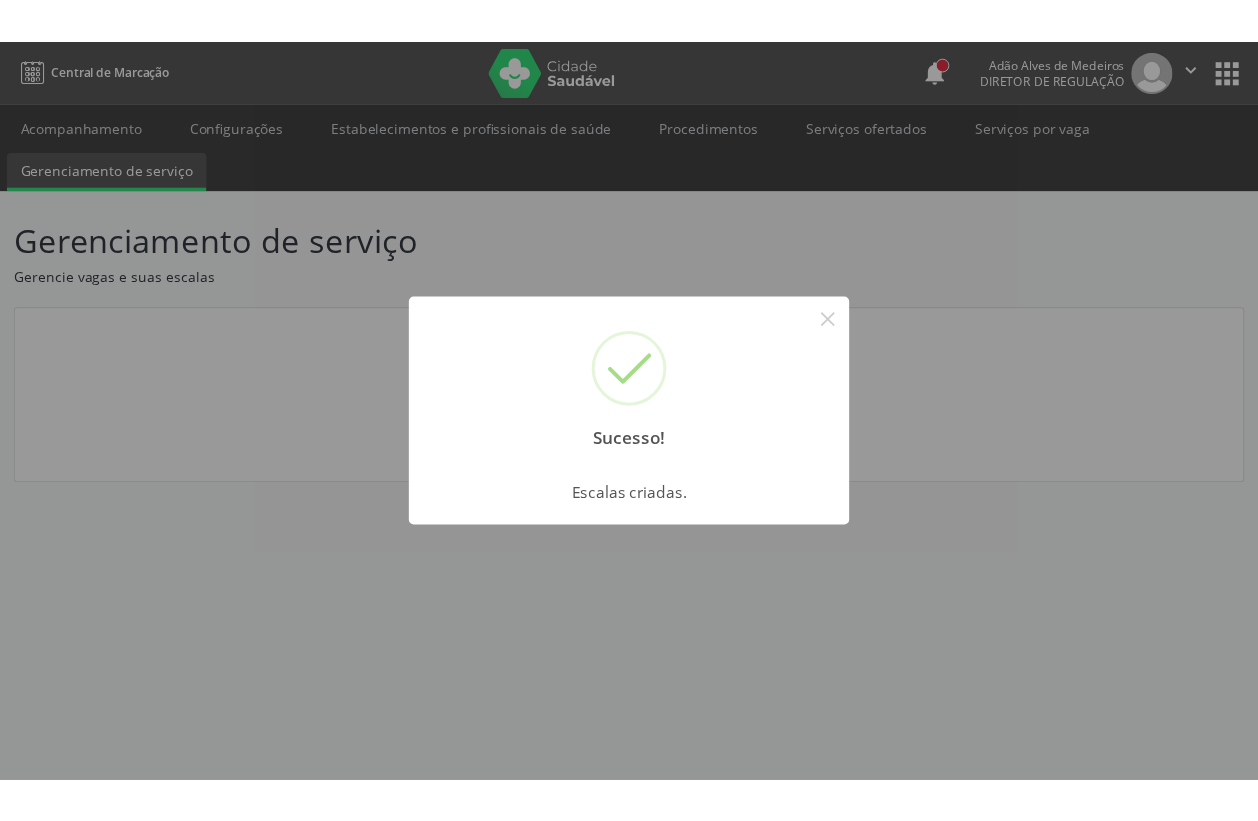 scroll, scrollTop: 0, scrollLeft: 0, axis: both 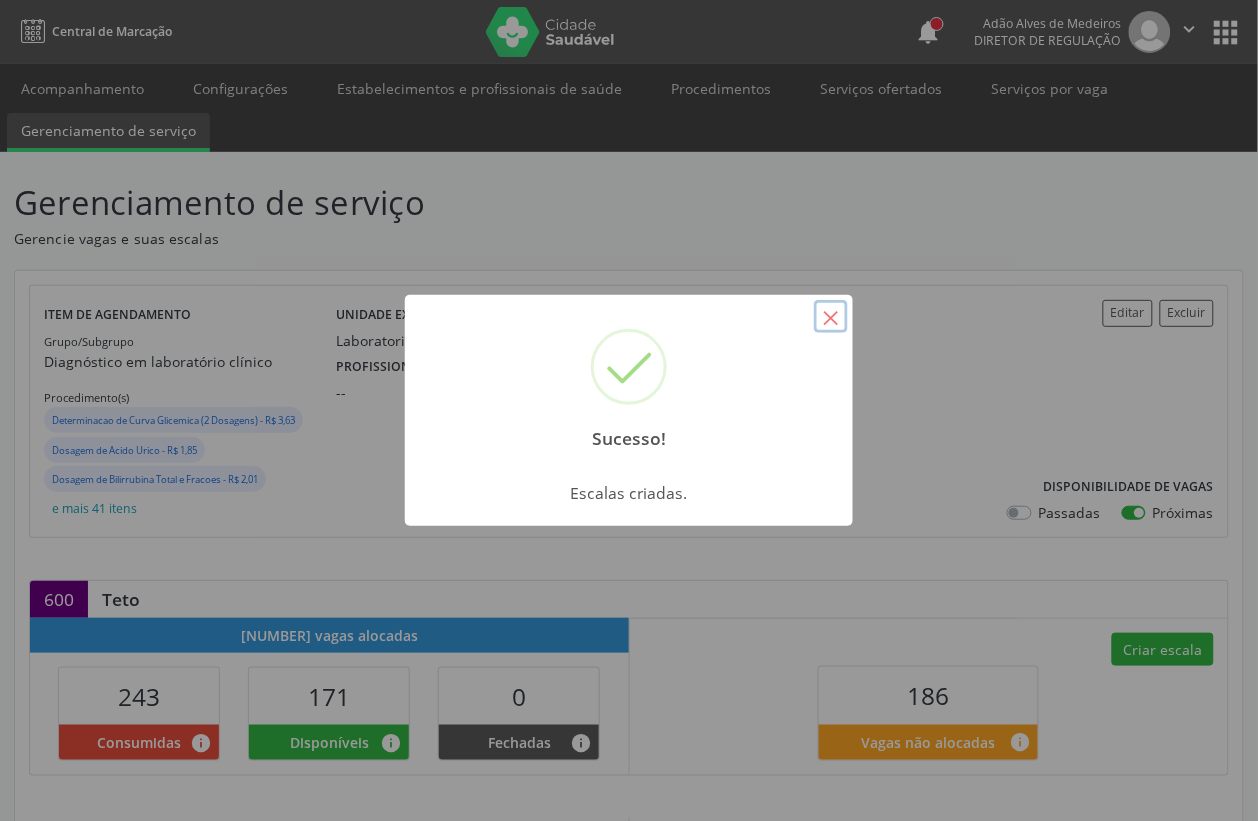 click on "×" at bounding box center [831, 317] 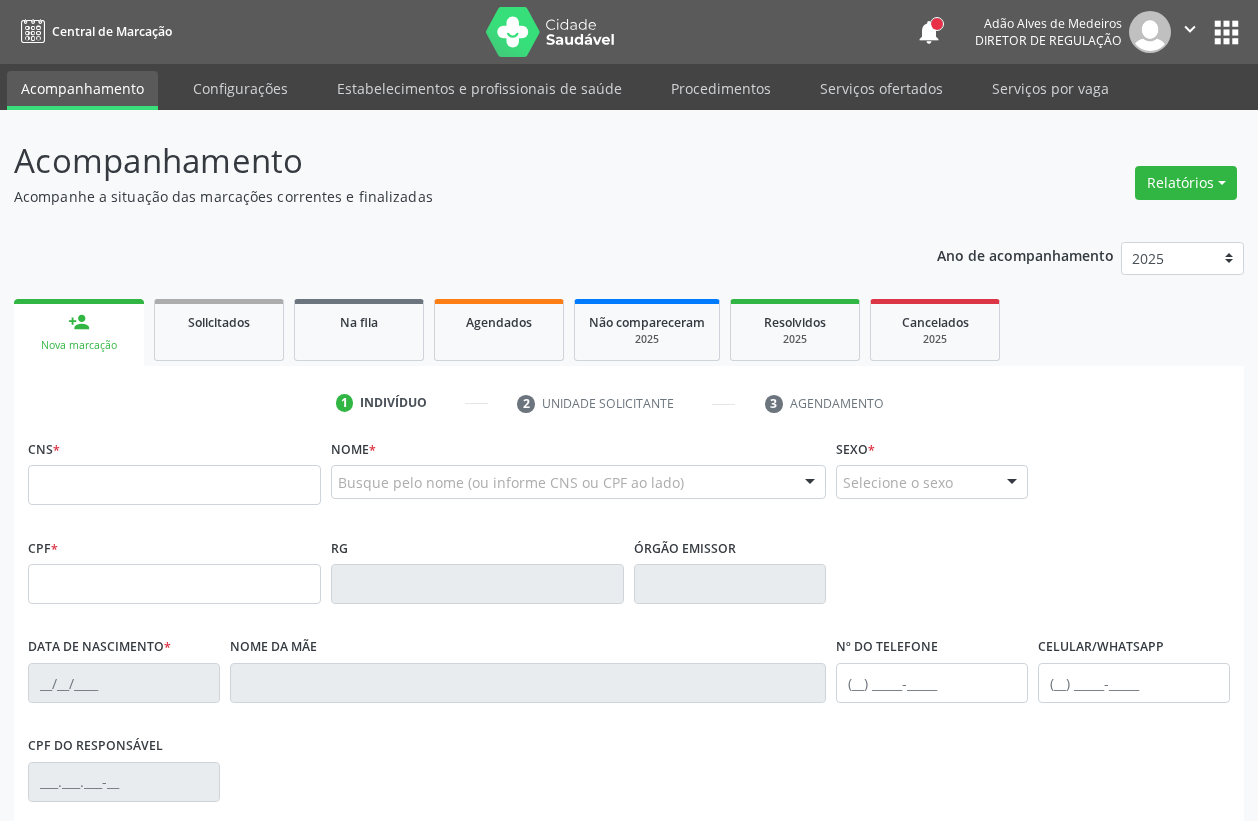 scroll, scrollTop: 0, scrollLeft: 0, axis: both 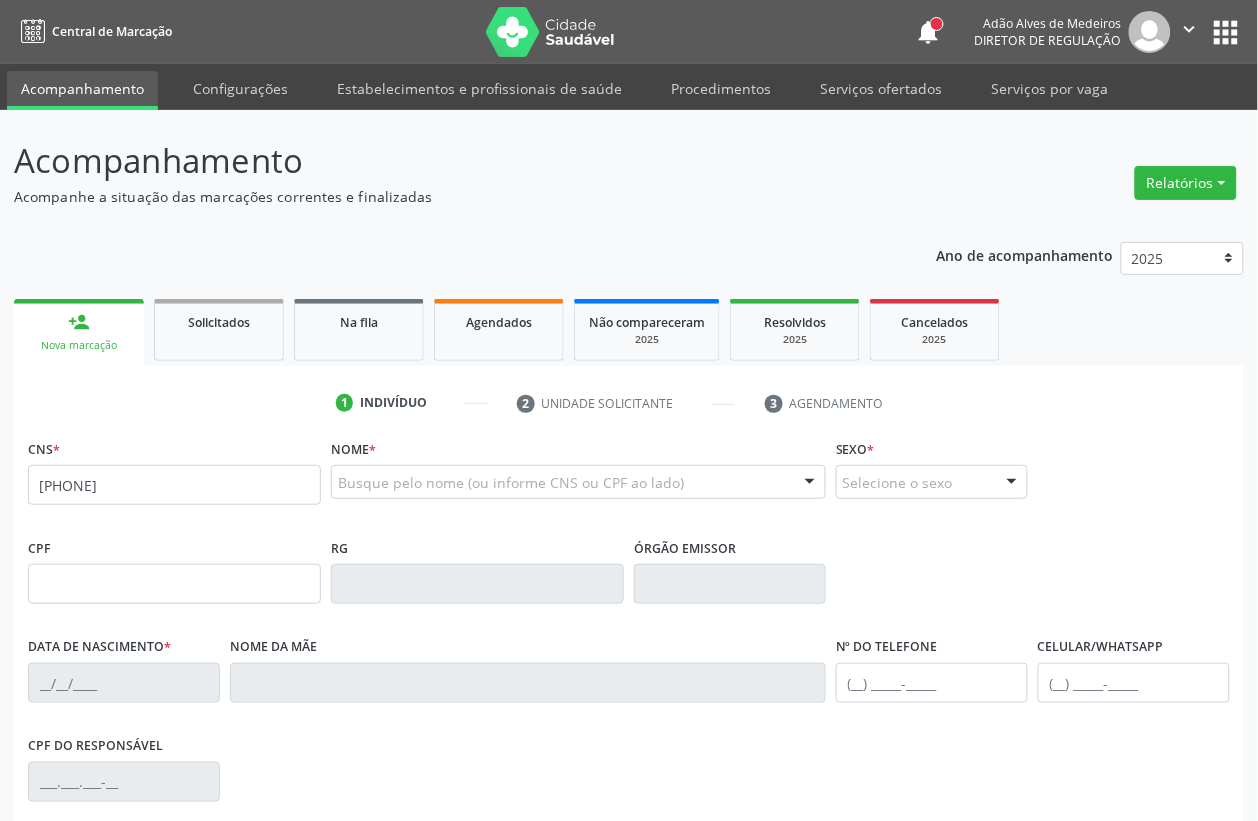 type on "[PHONE]" 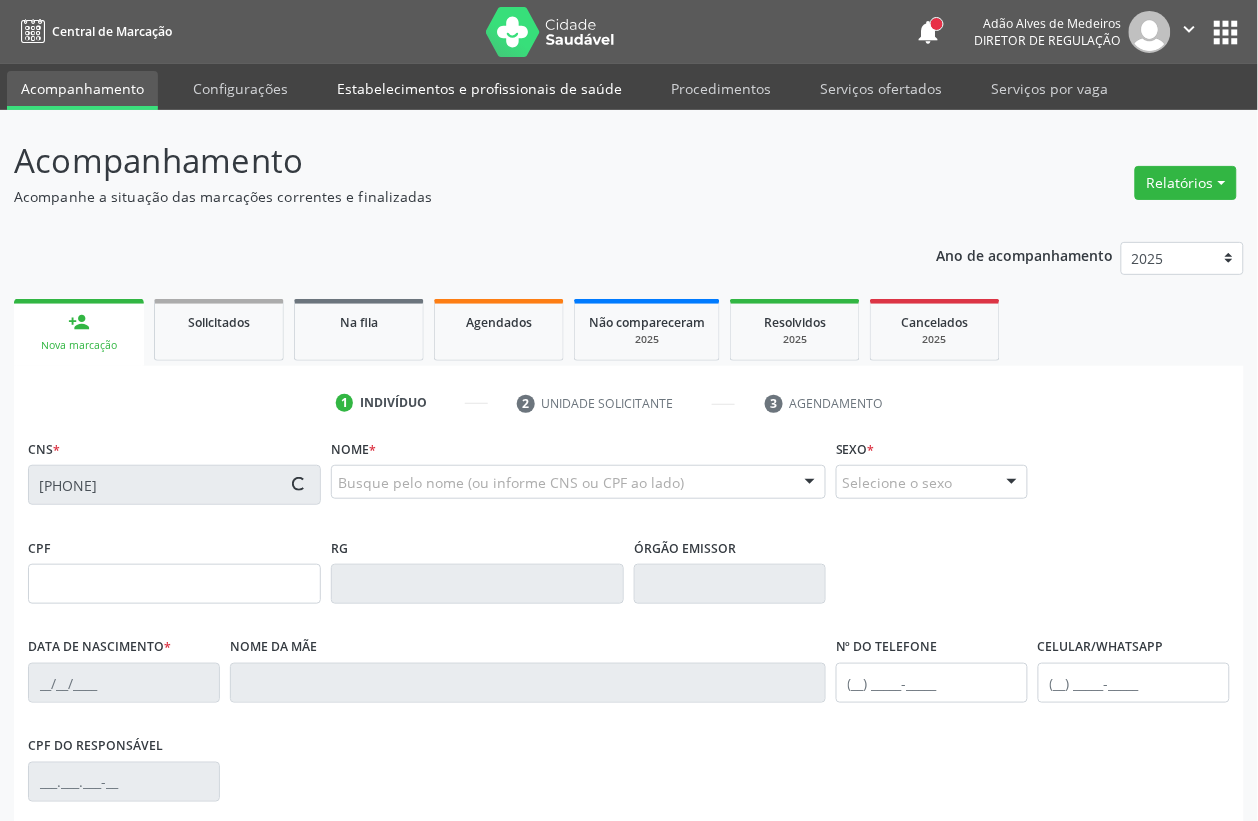 type on "[CPF]" 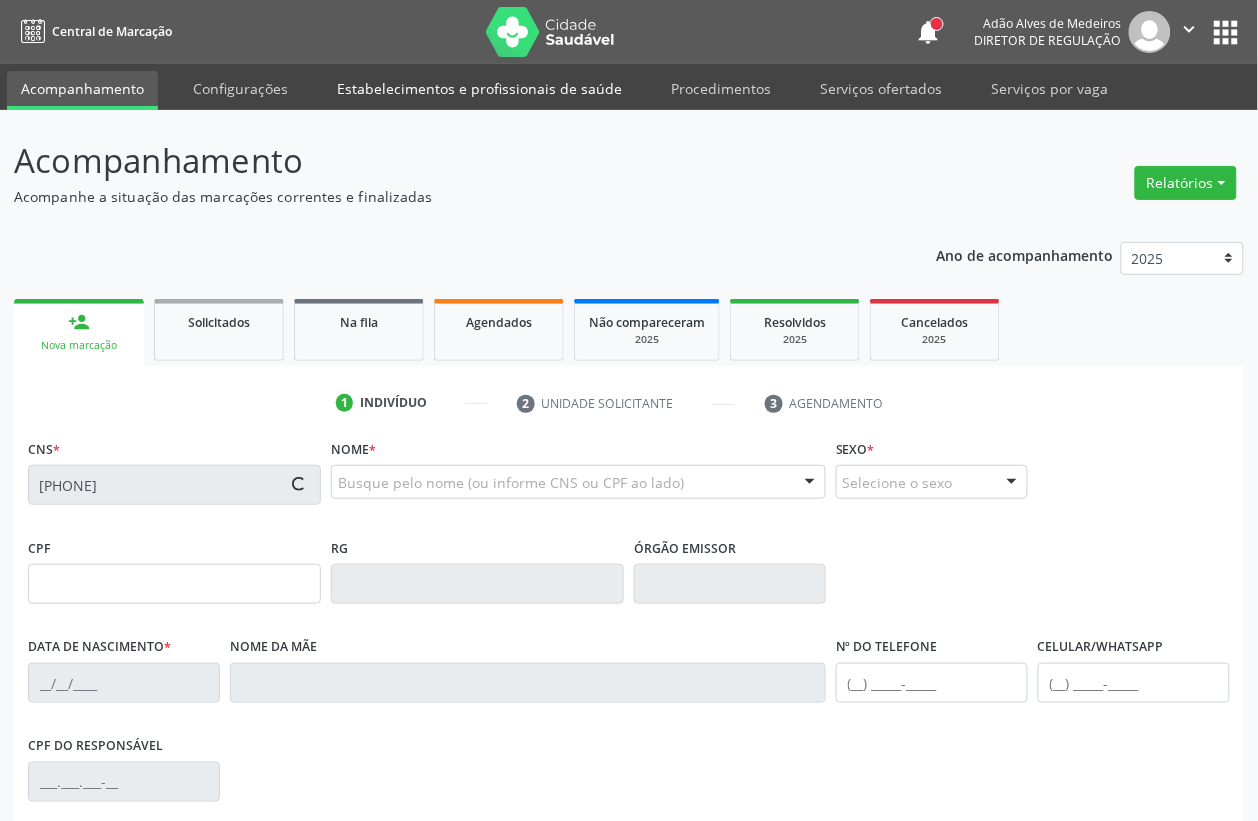 type on "10/10/1955" 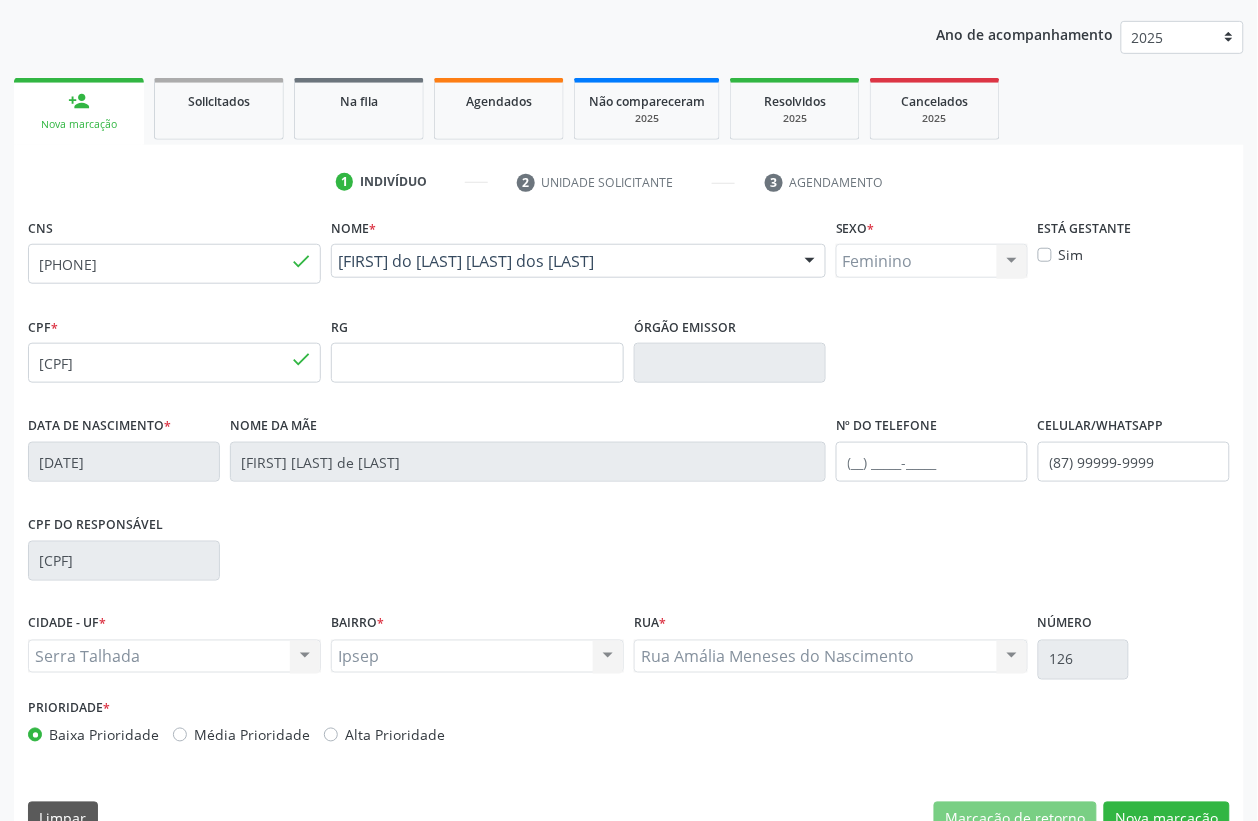 scroll, scrollTop: 250, scrollLeft: 0, axis: vertical 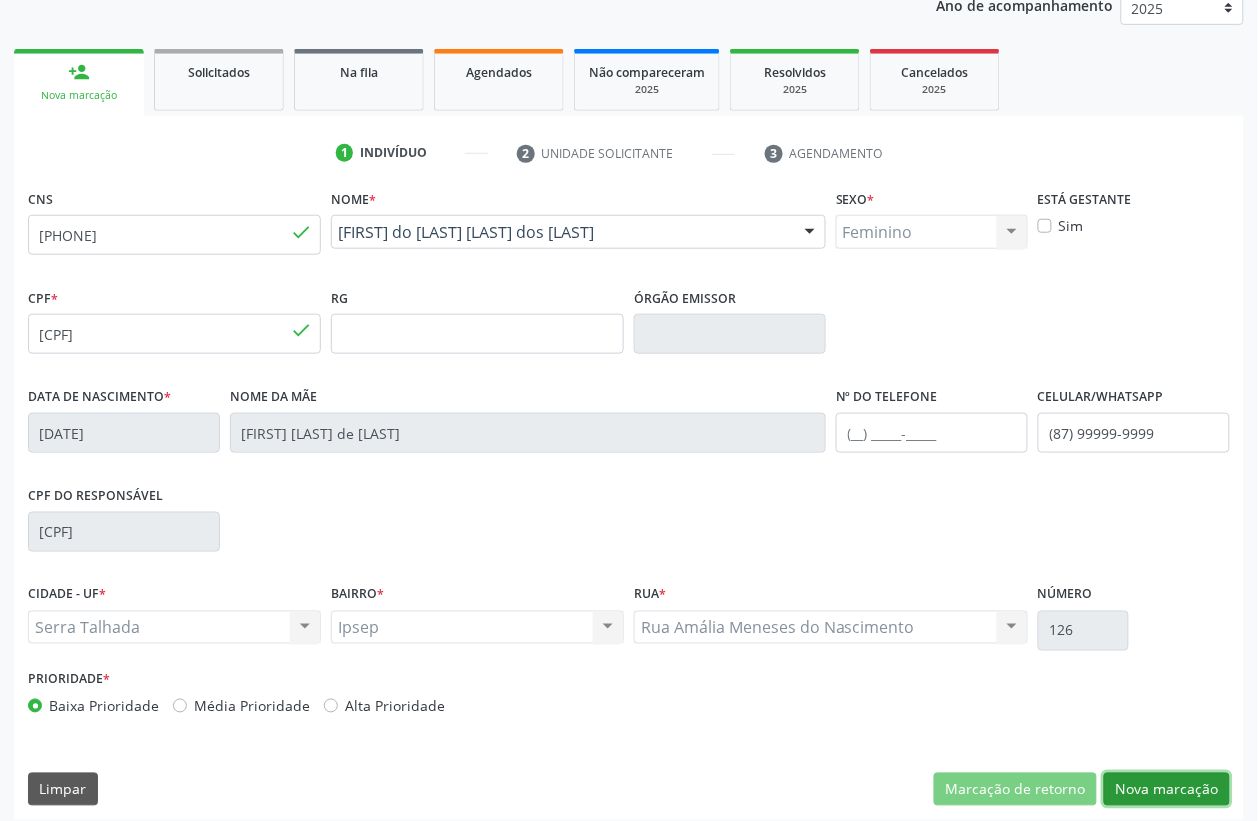 click on "Nova marcação" at bounding box center [1167, 790] 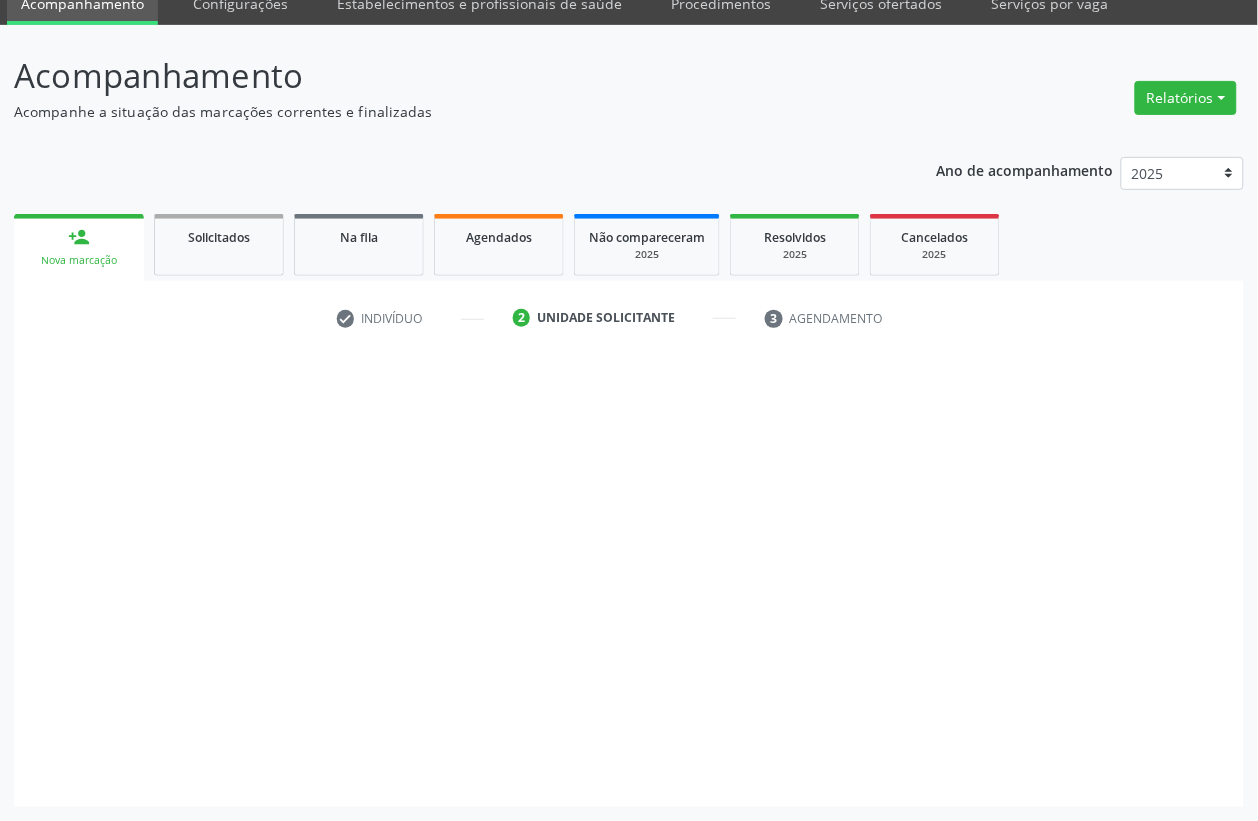 scroll, scrollTop: 85, scrollLeft: 0, axis: vertical 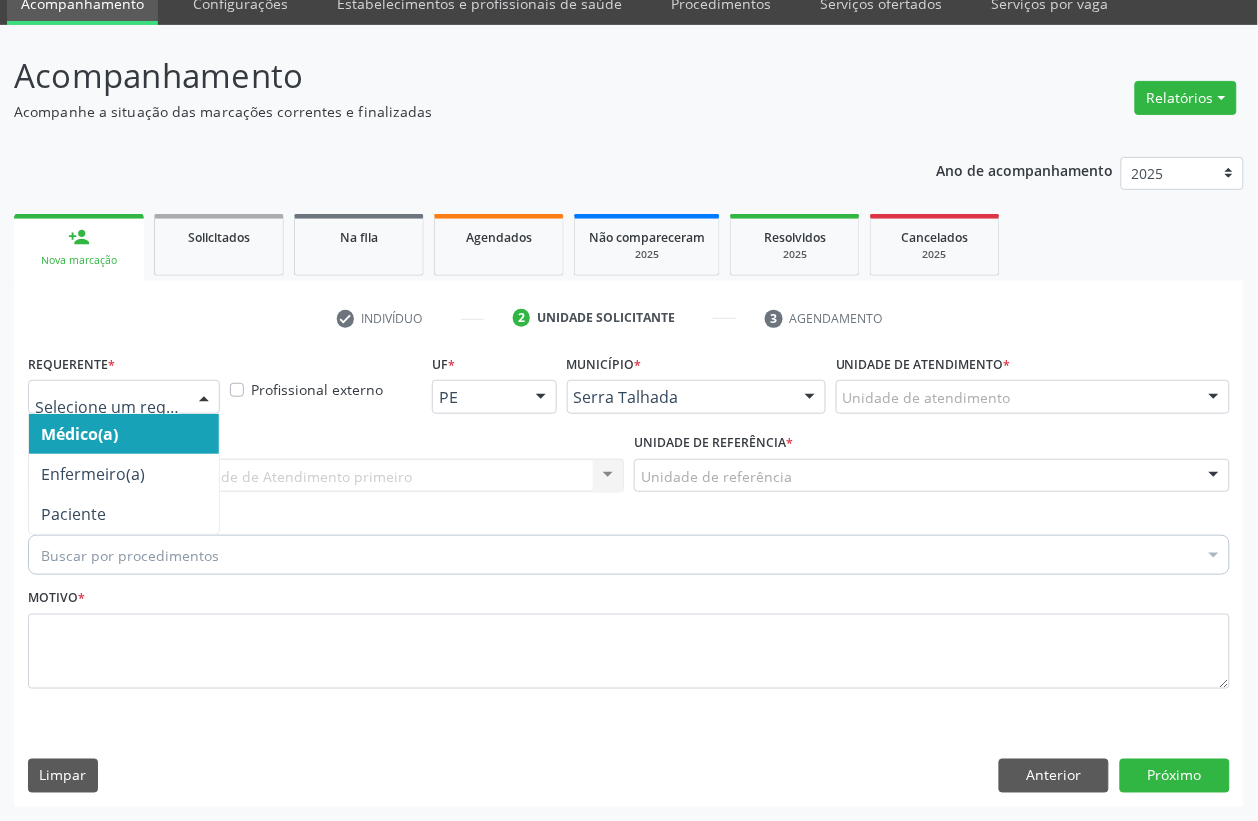 click at bounding box center (204, 398) 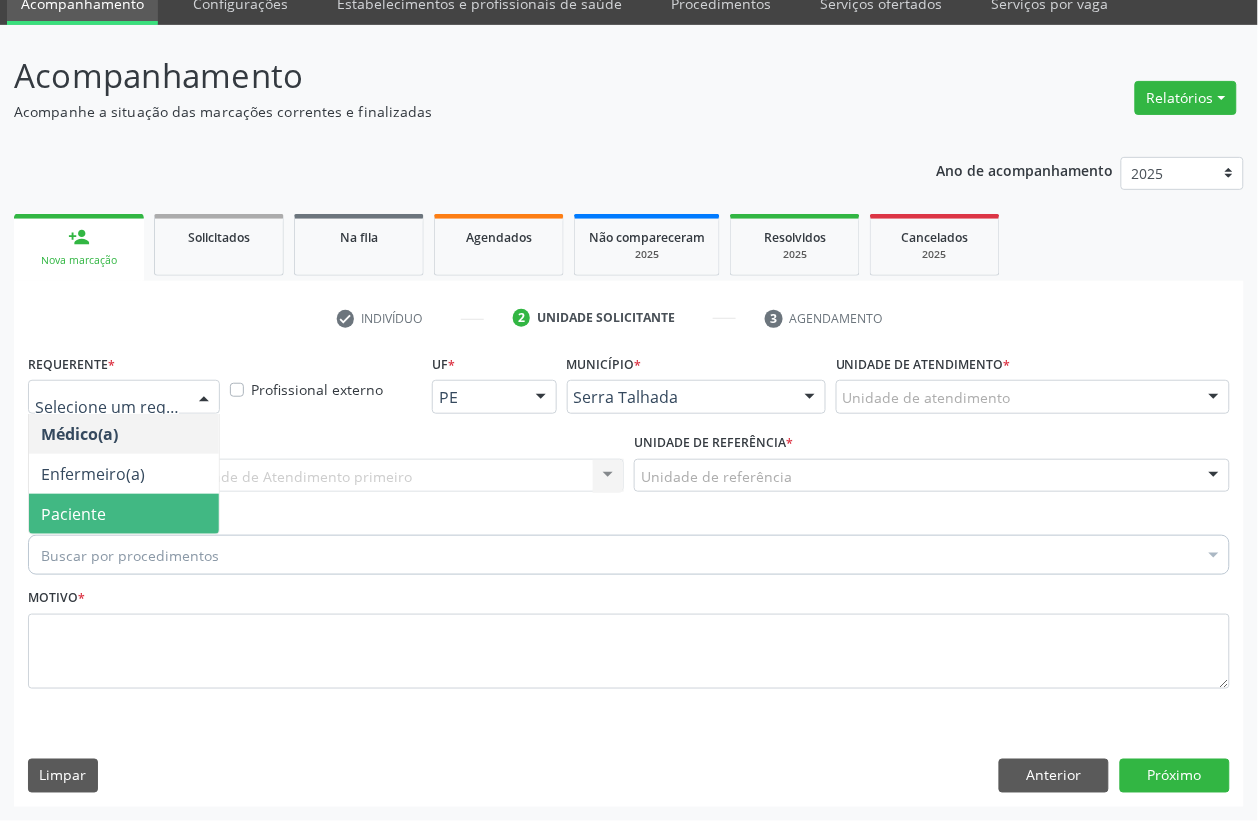 click on "Paciente" at bounding box center [124, 514] 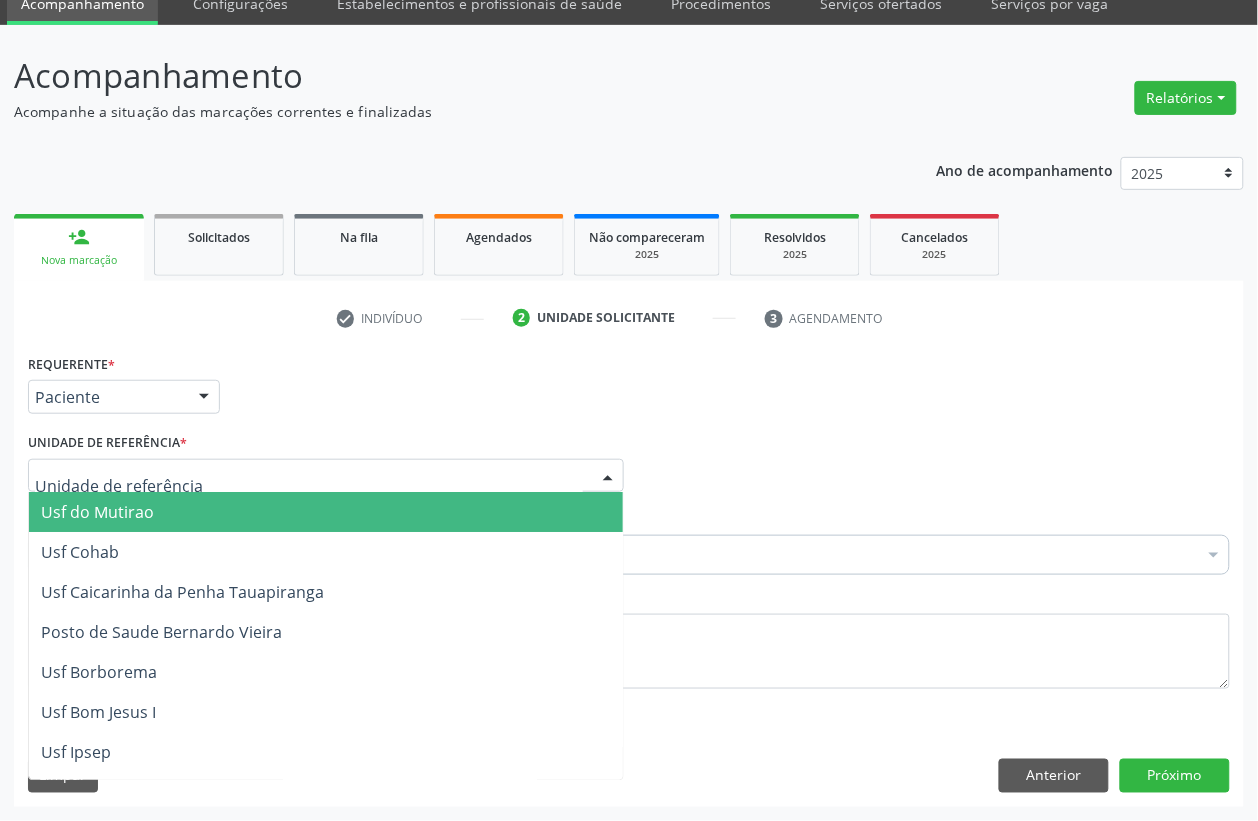 click at bounding box center [326, 476] 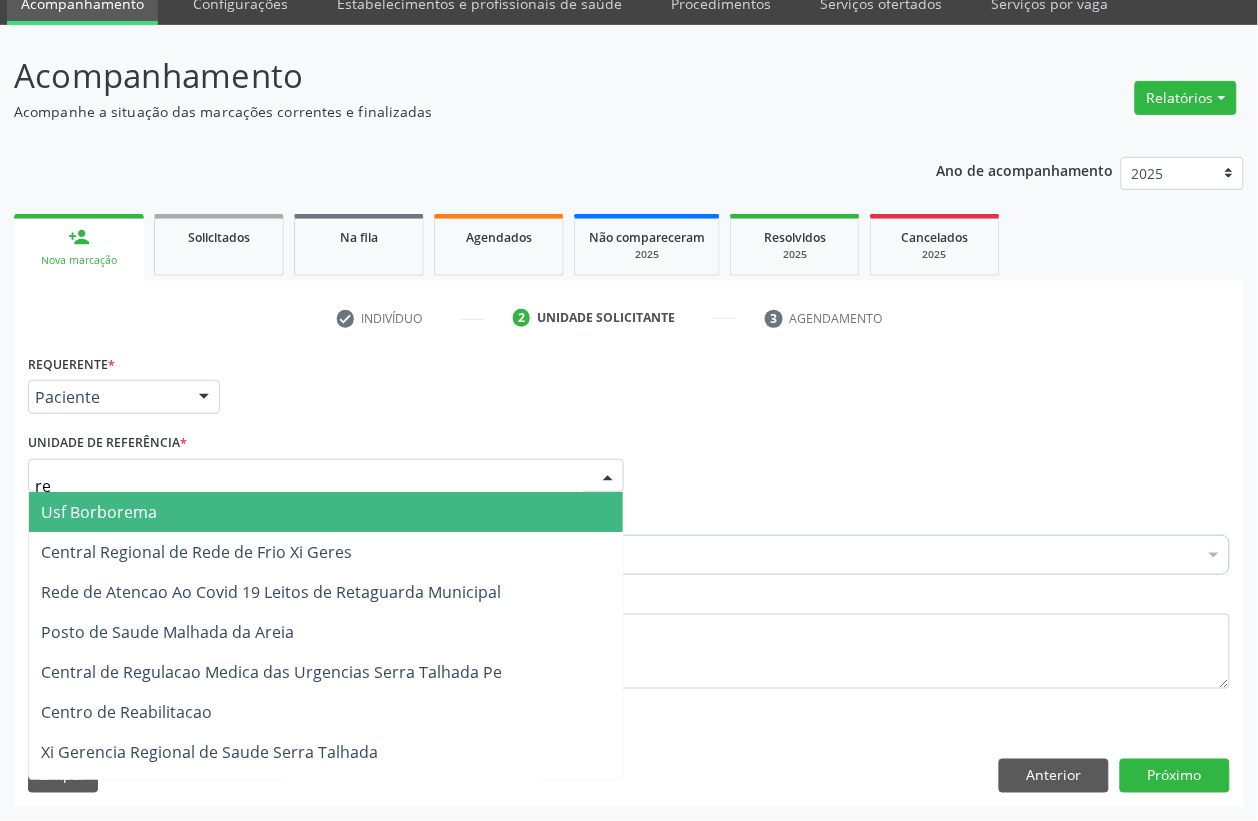 type on "rea" 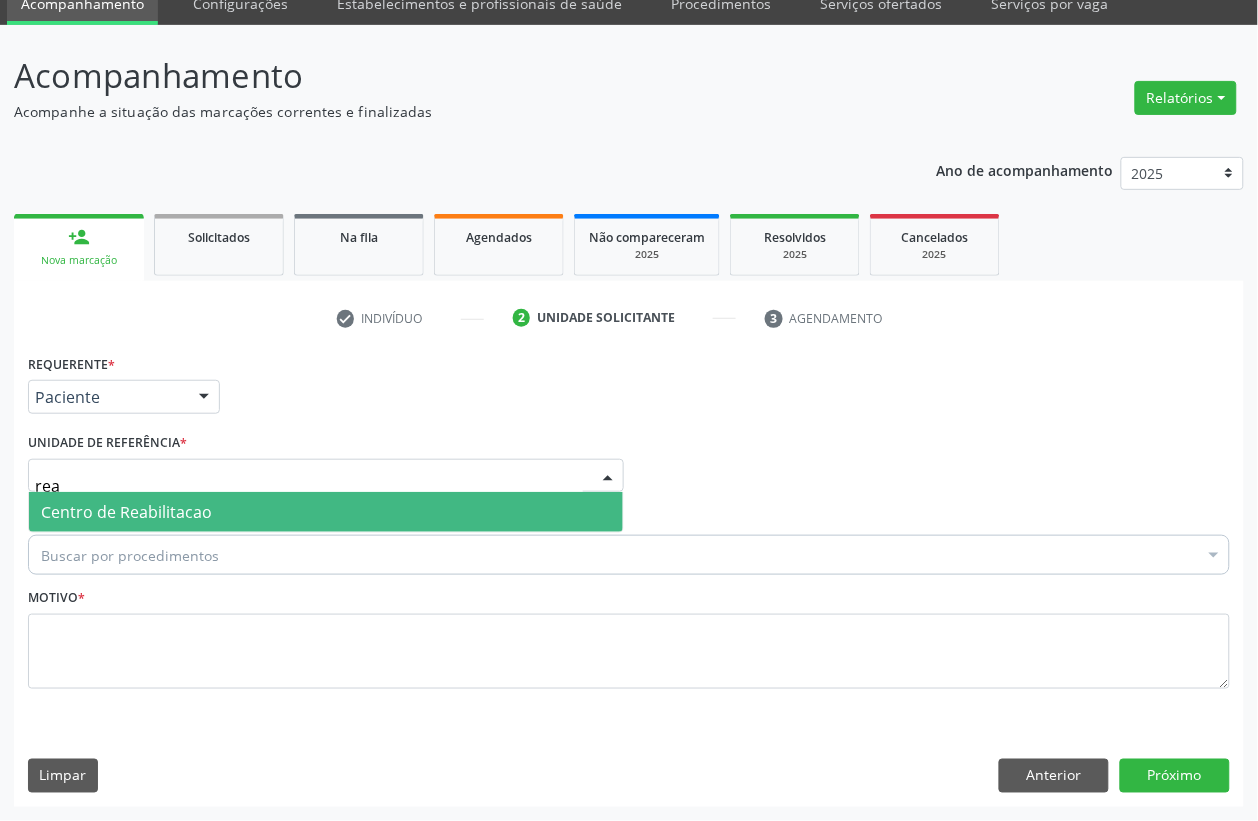 click on "Centro de Reabilitacao" at bounding box center (126, 512) 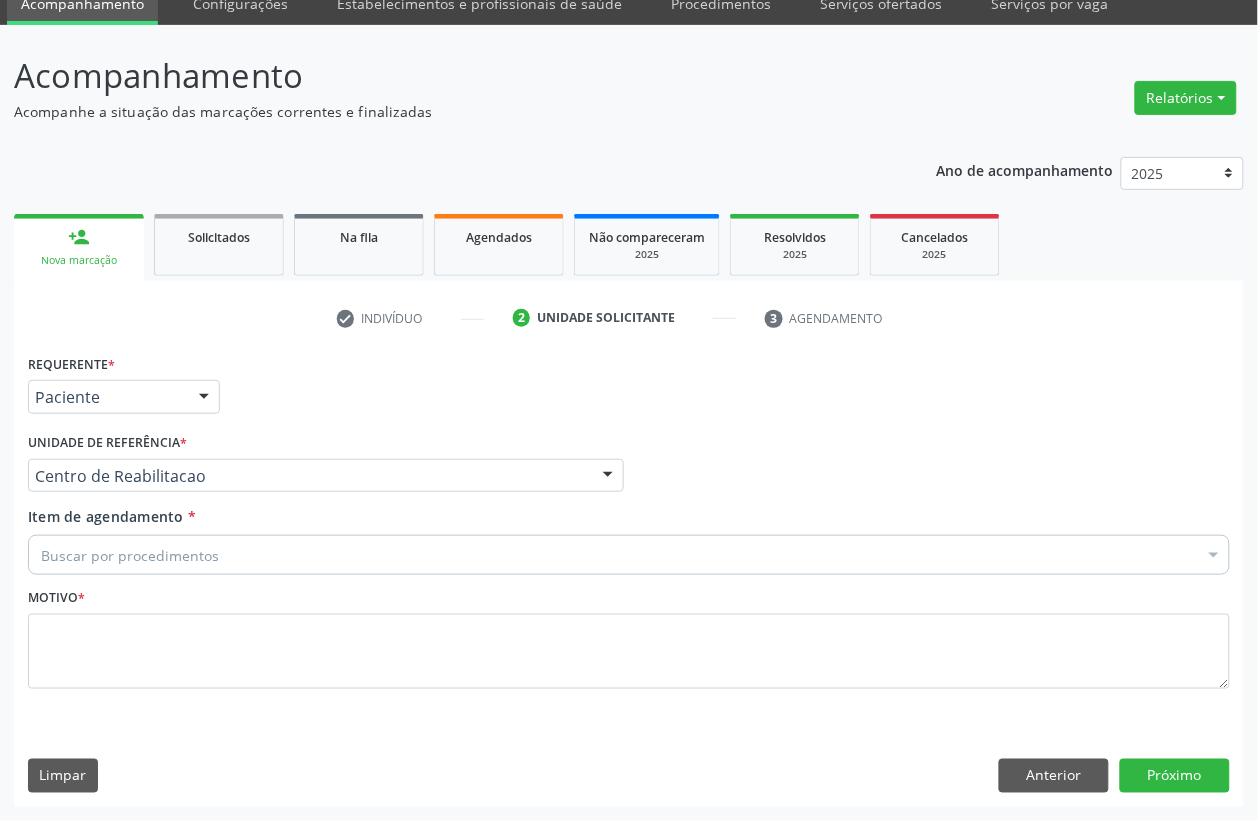 click on "Buscar por procedimentos" at bounding box center (629, 555) 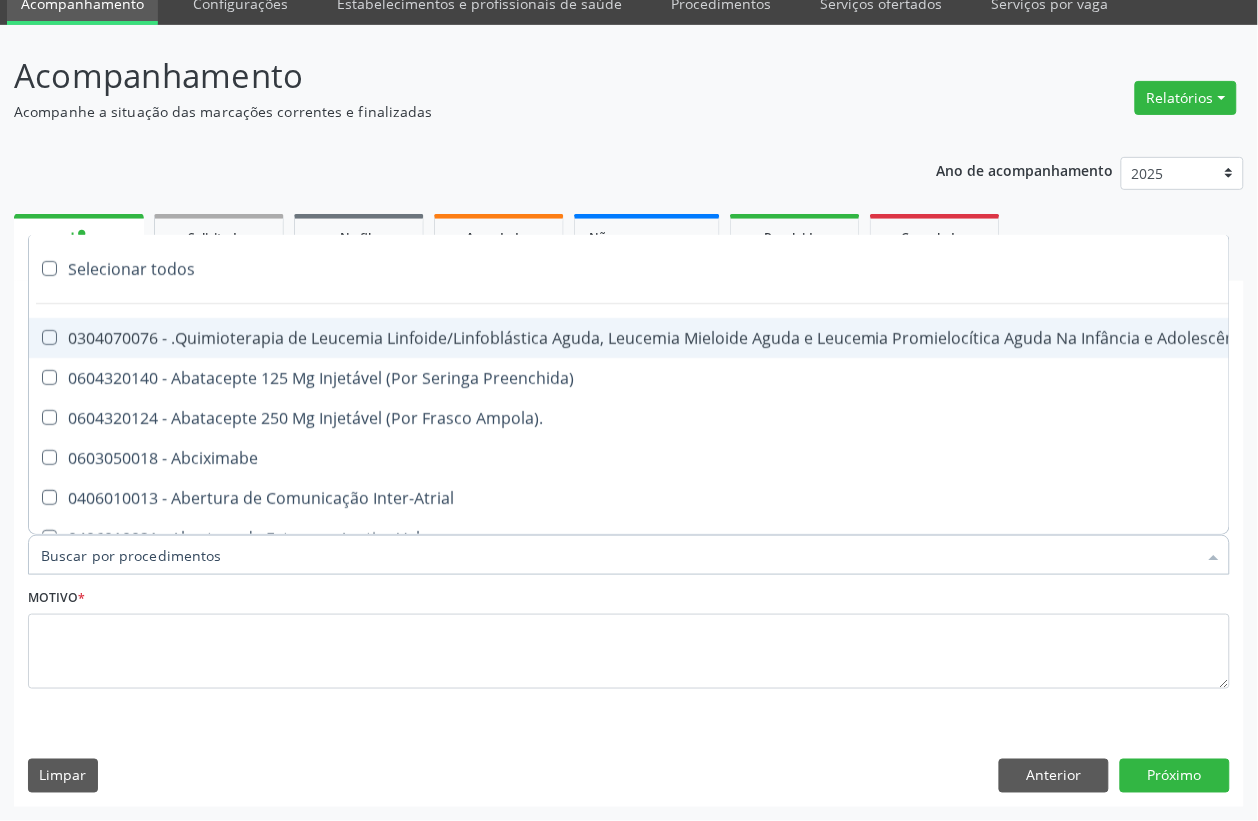 click on "Item de agendamento
*" at bounding box center [619, 555] 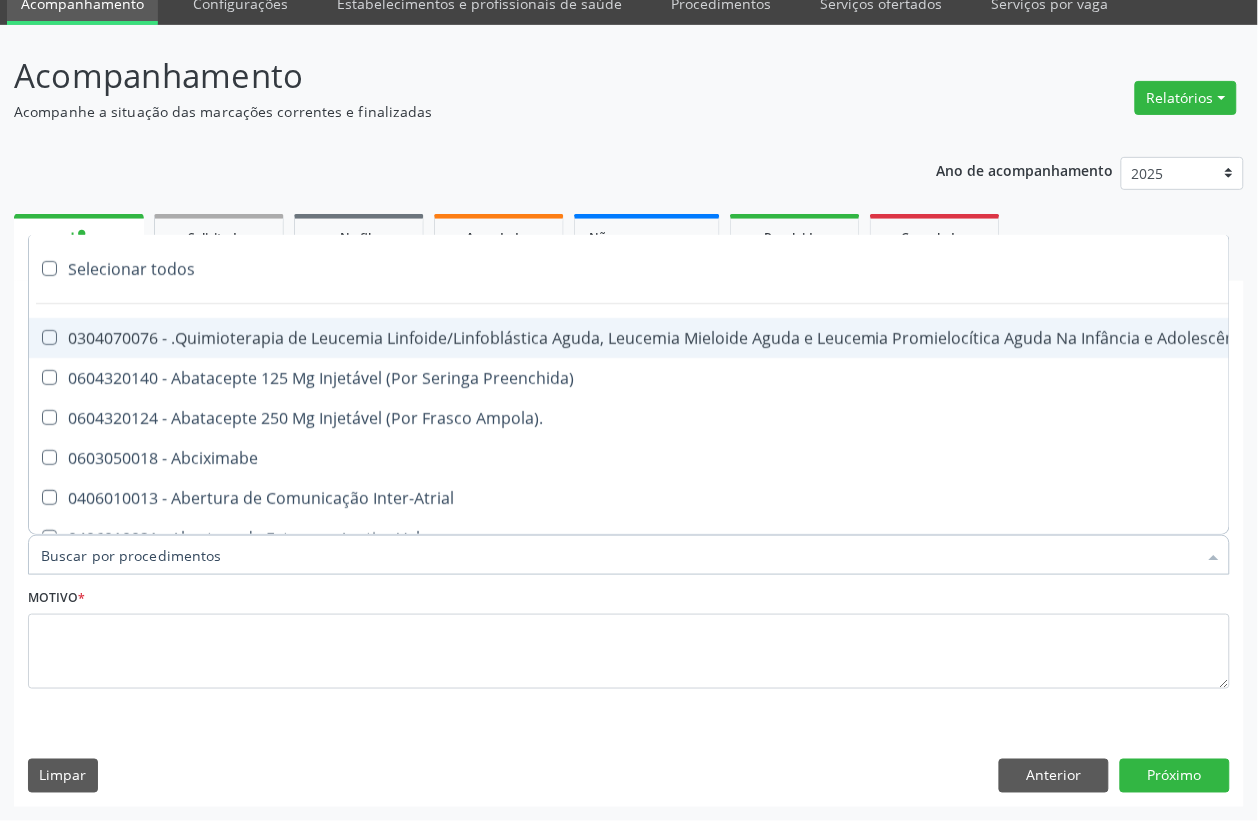 type on "f" 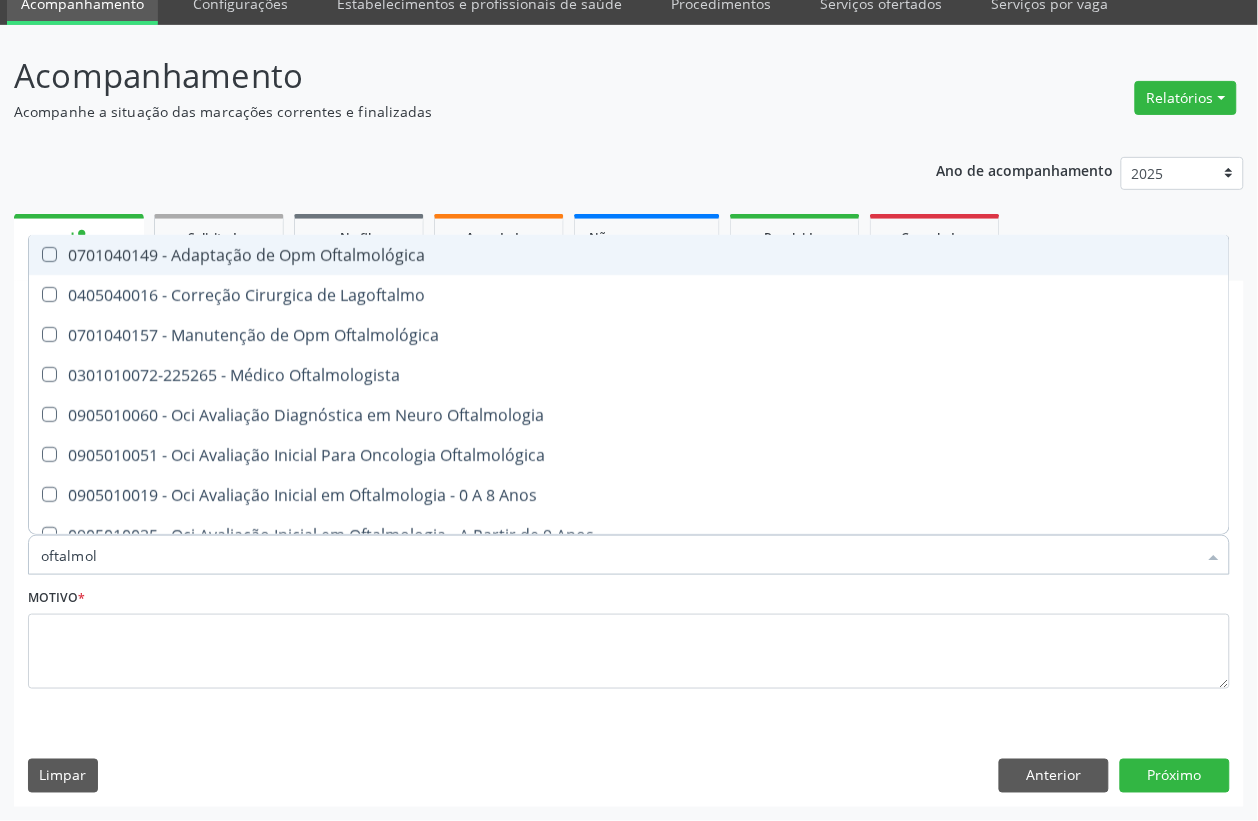 type on "oftalmolo" 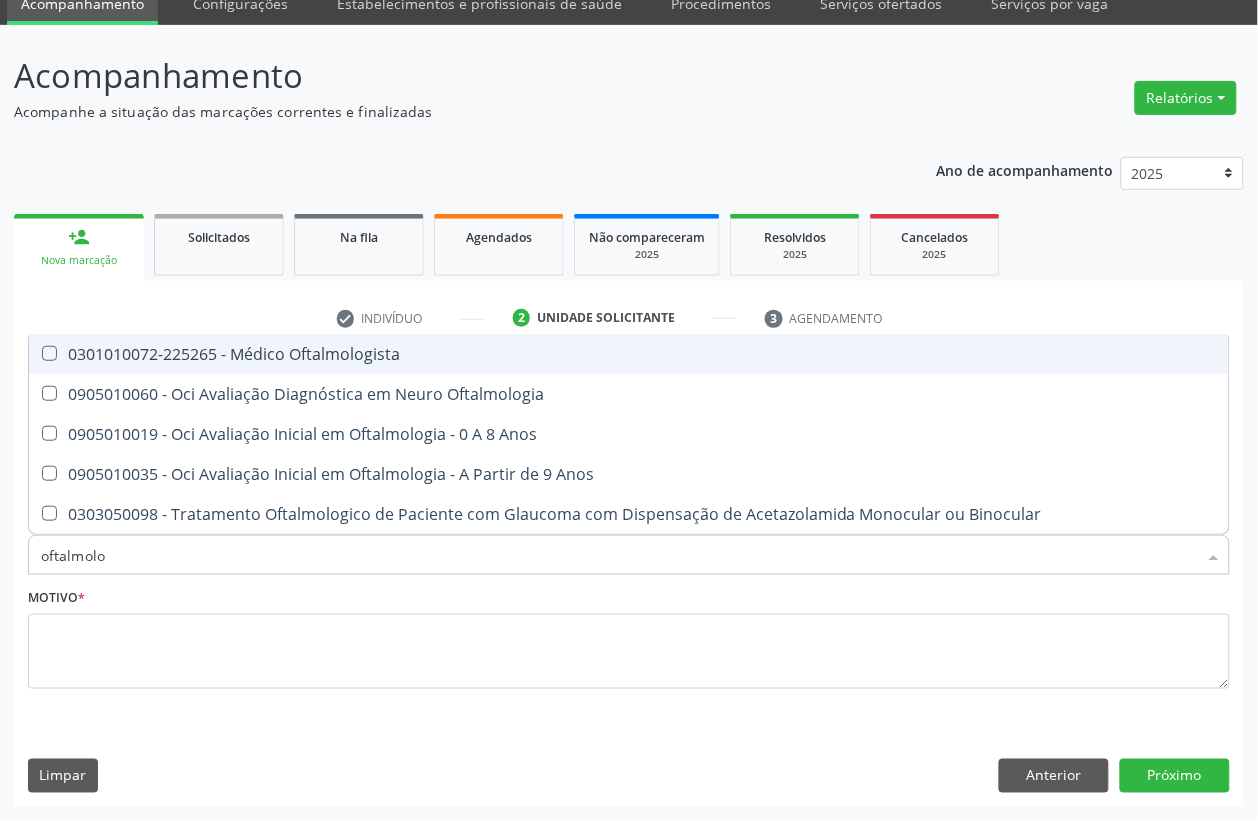 click on "0301010072-225265 - Médico Oftalmologista" at bounding box center [629, 354] 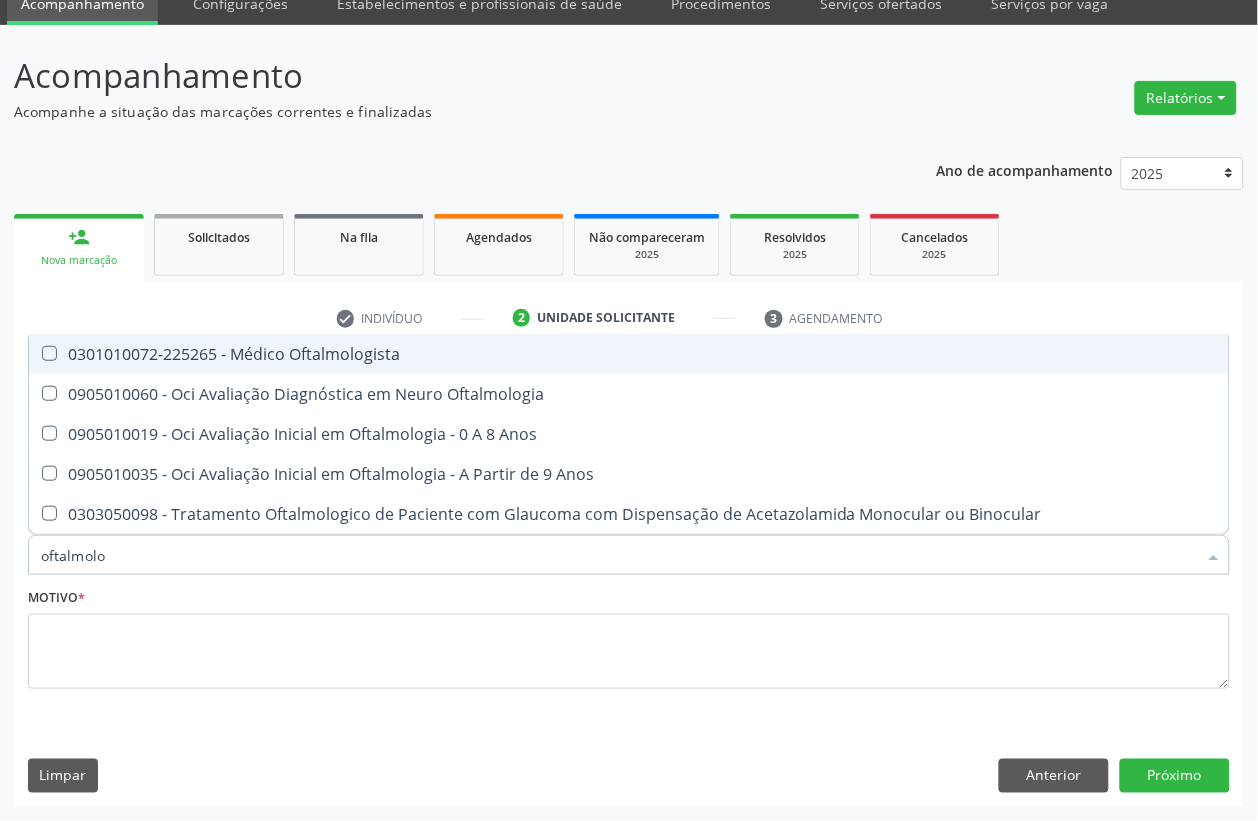 checkbox on "true" 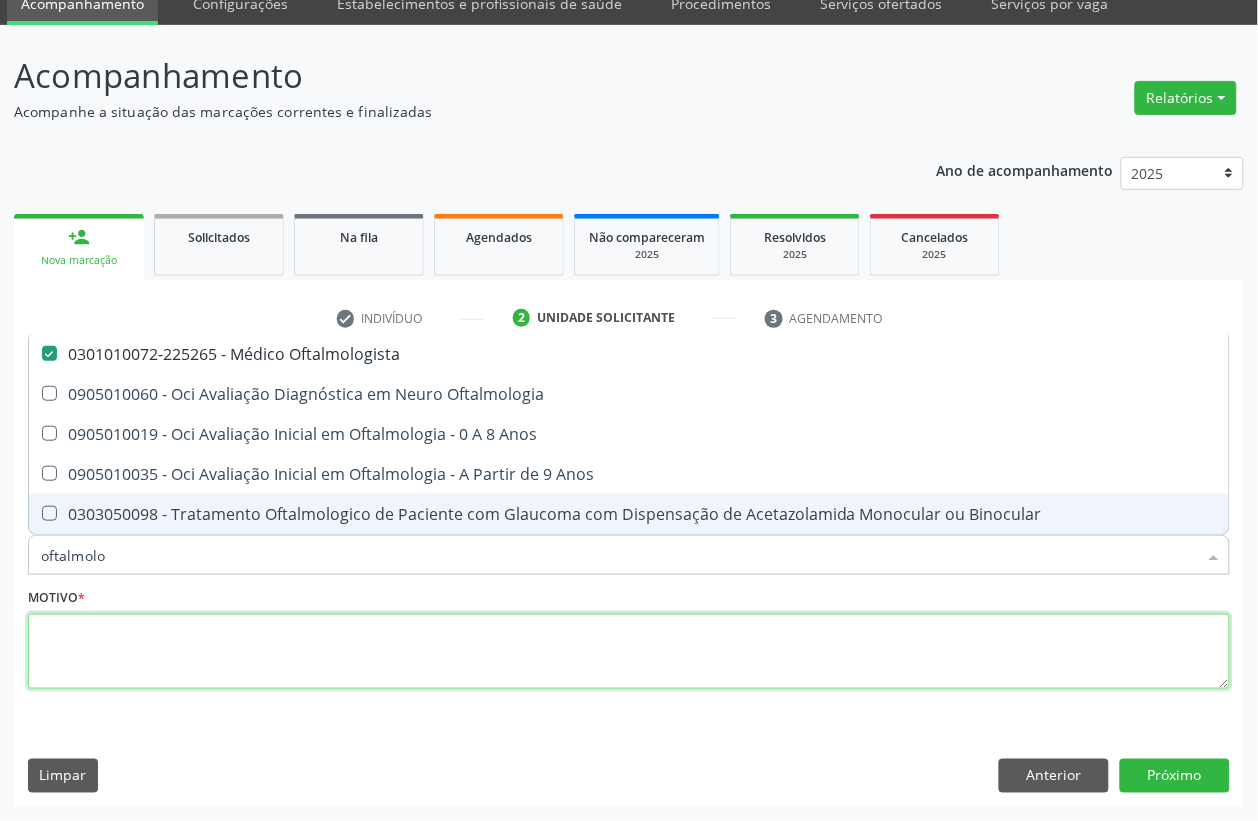 click at bounding box center (629, 652) 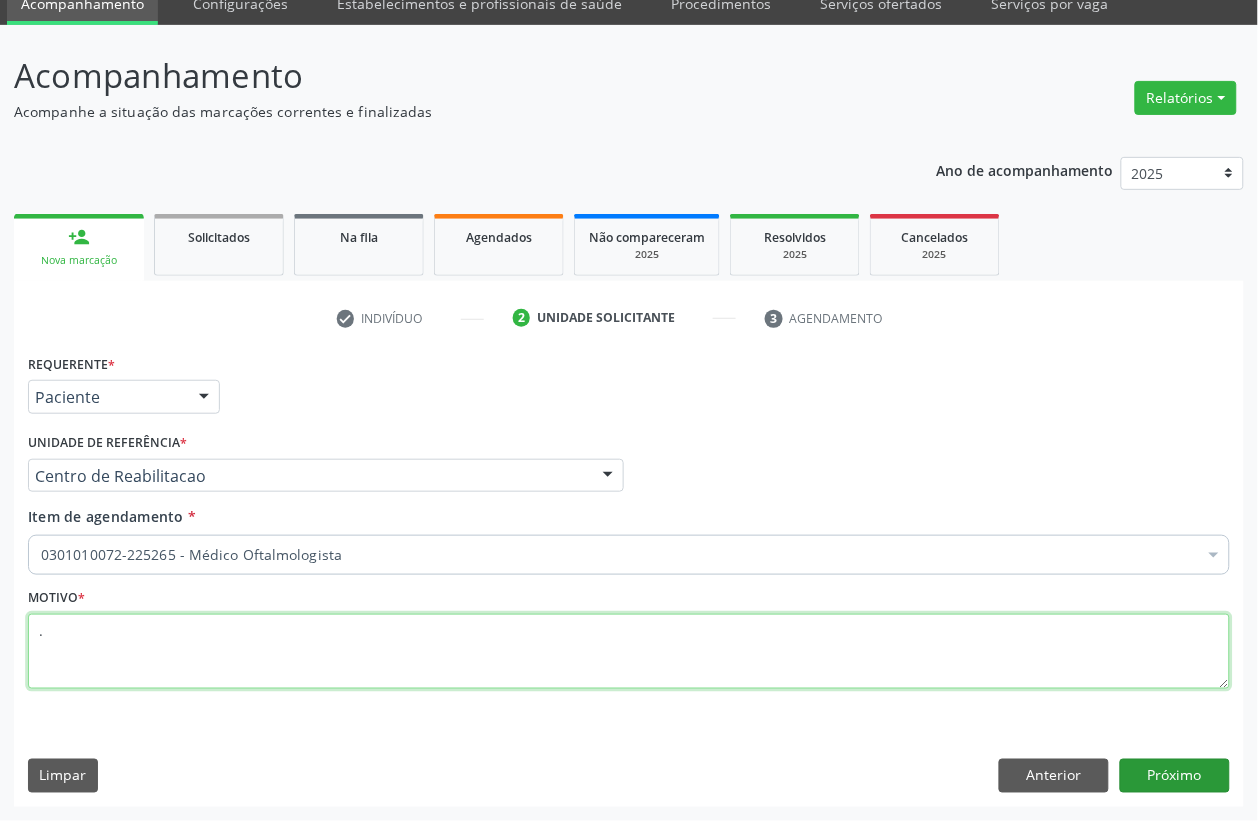type on "." 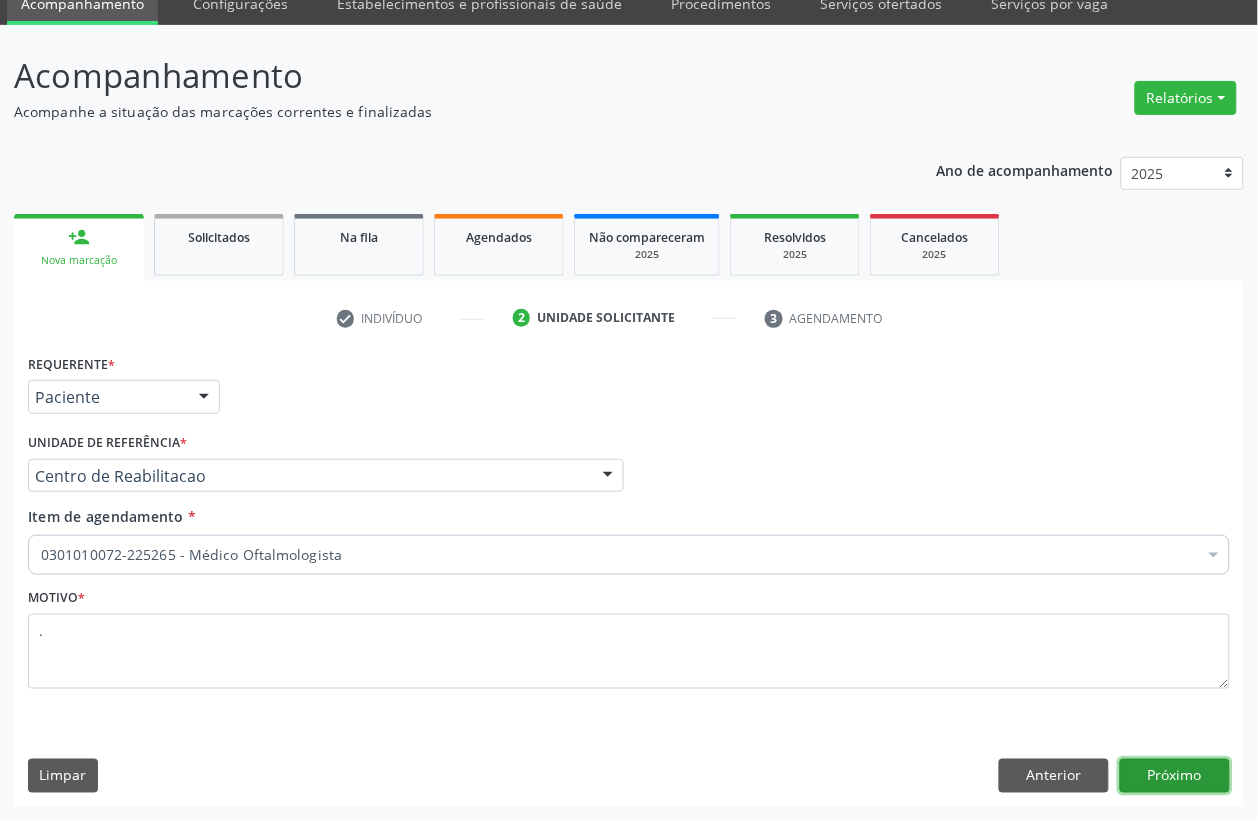 click on "Próximo" at bounding box center [1175, 776] 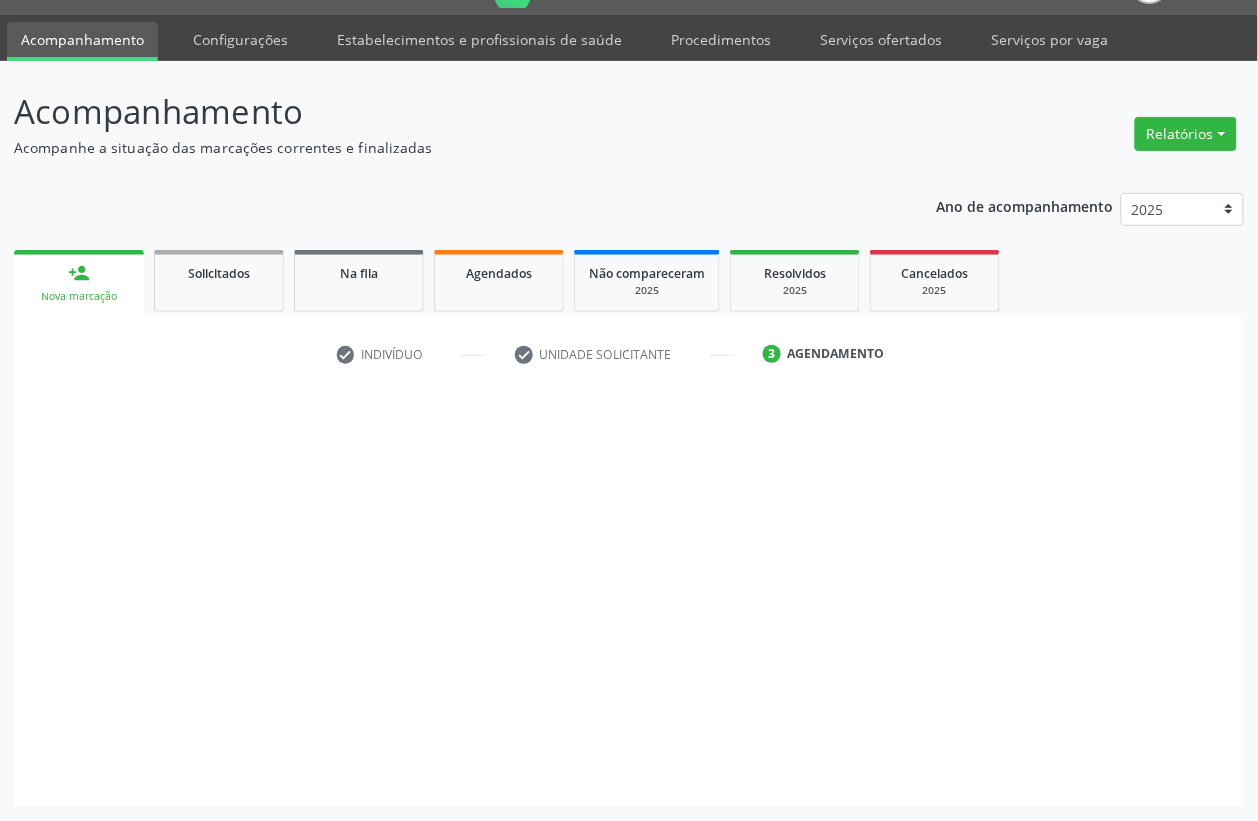 scroll, scrollTop: 50, scrollLeft: 0, axis: vertical 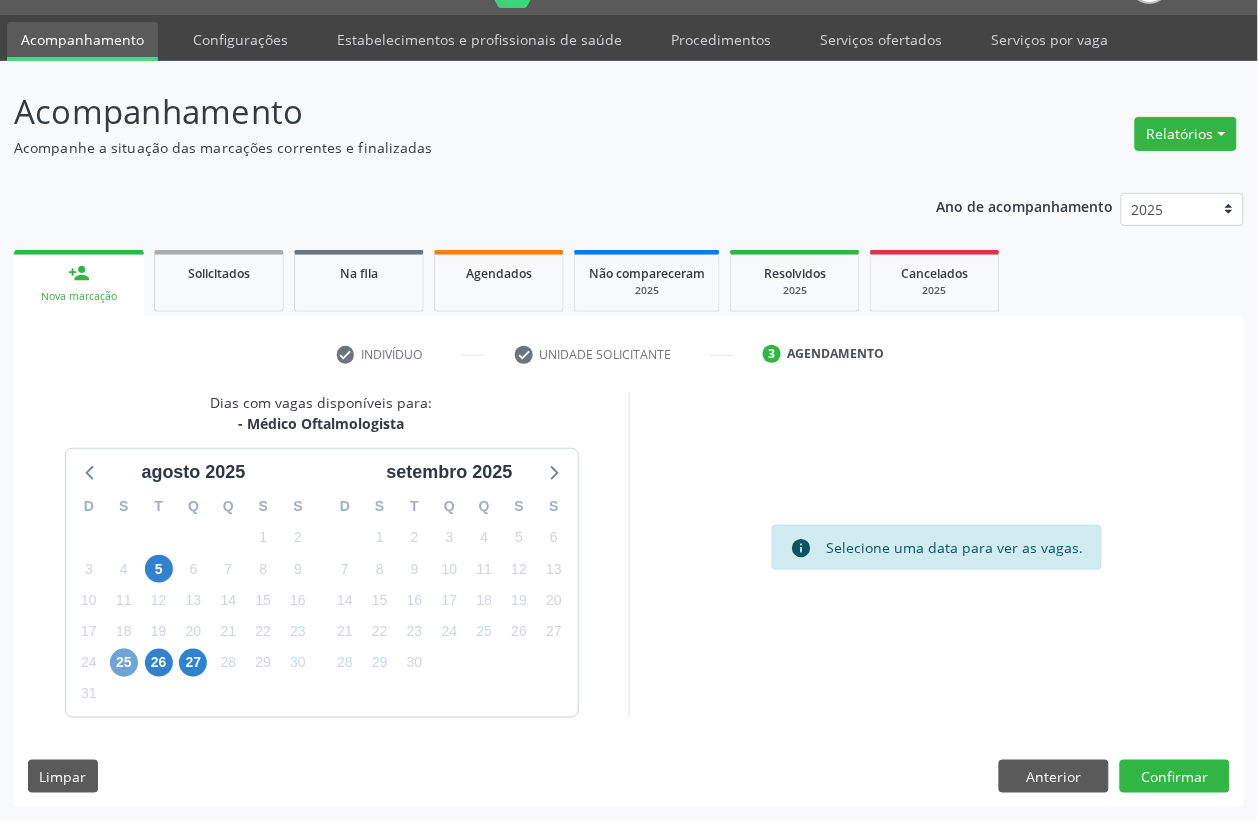 click on "25" at bounding box center [124, 663] 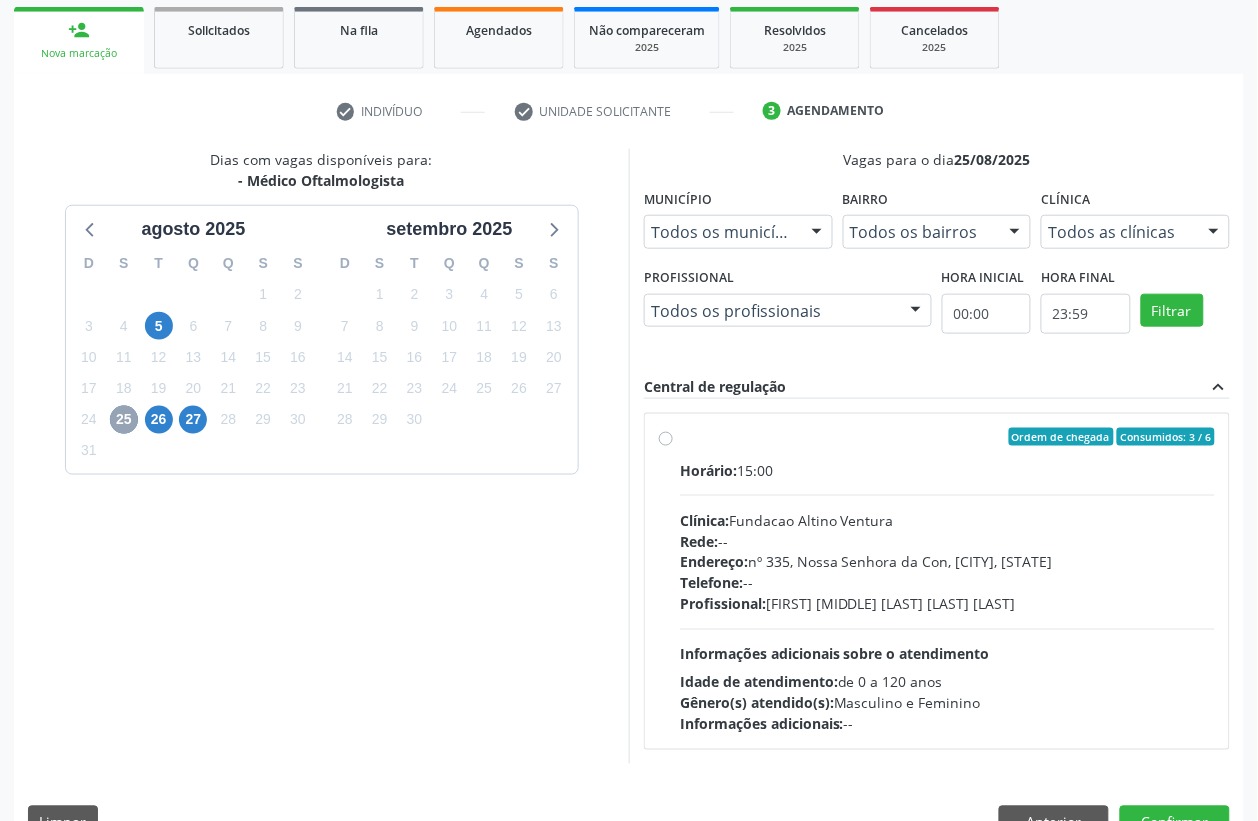 scroll, scrollTop: 300, scrollLeft: 0, axis: vertical 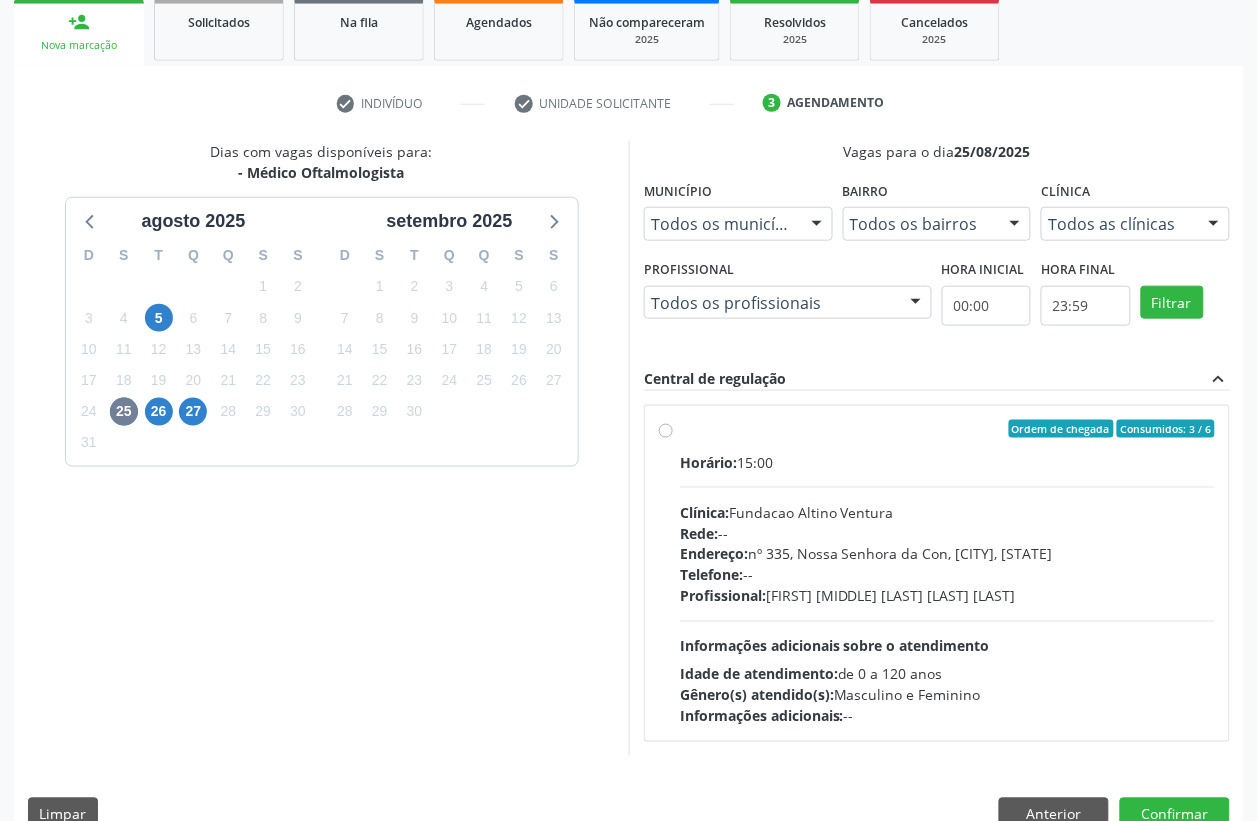 click on "Clínica:  Fundacao Altino Ventura" at bounding box center (947, 512) 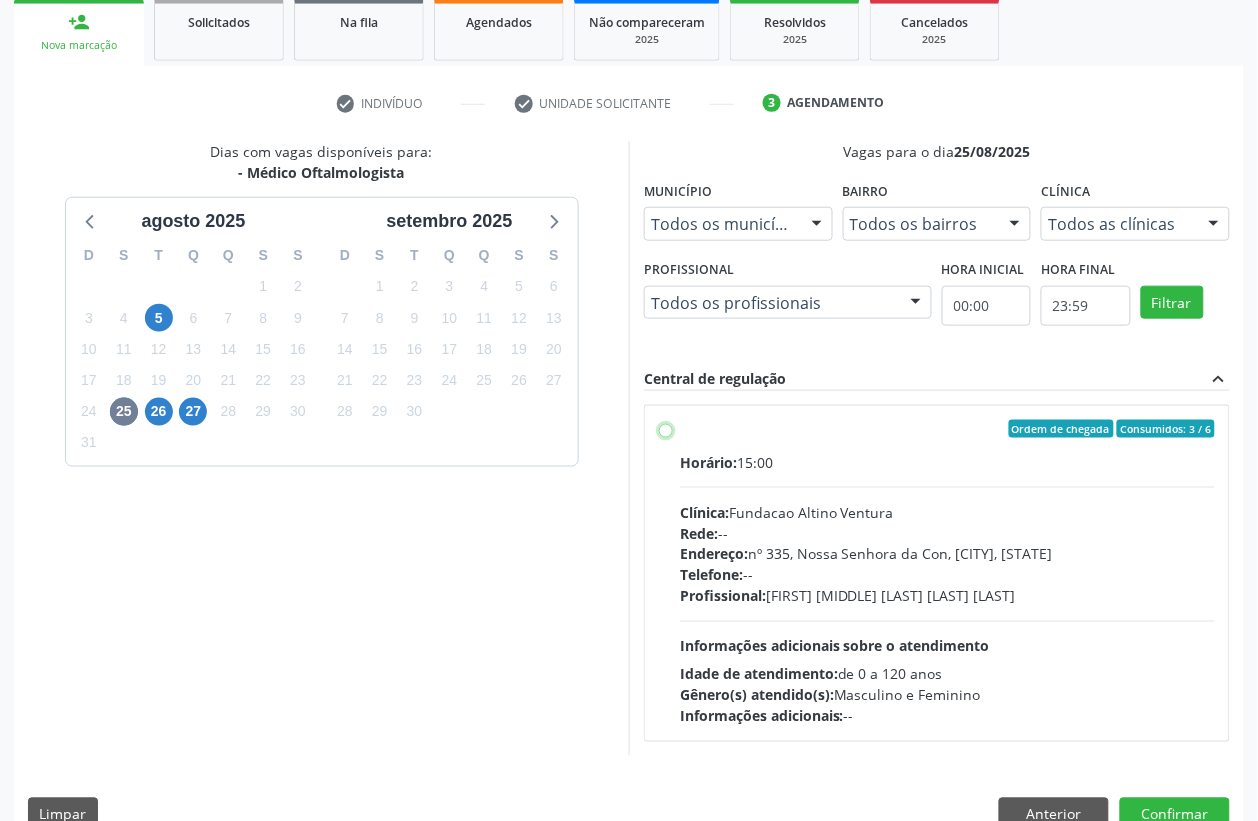 radio on "true" 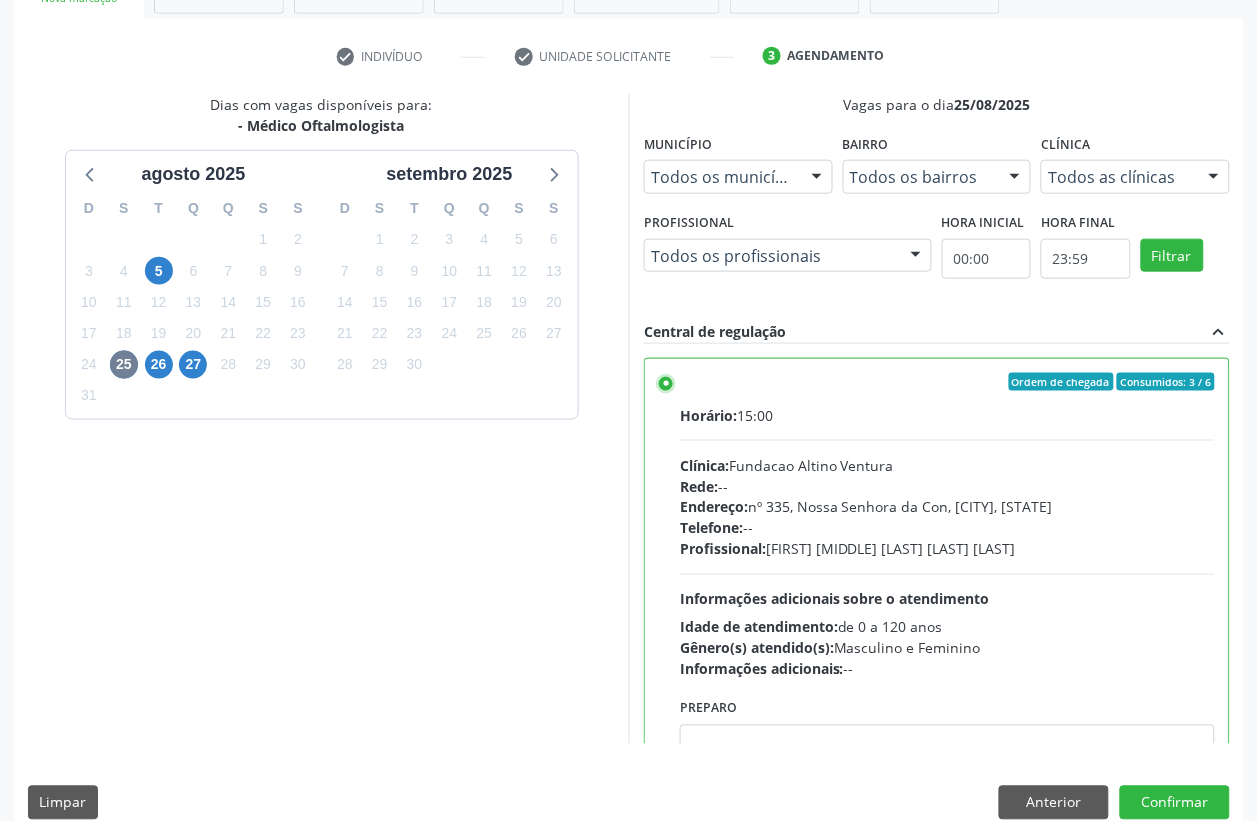 scroll, scrollTop: 373, scrollLeft: 0, axis: vertical 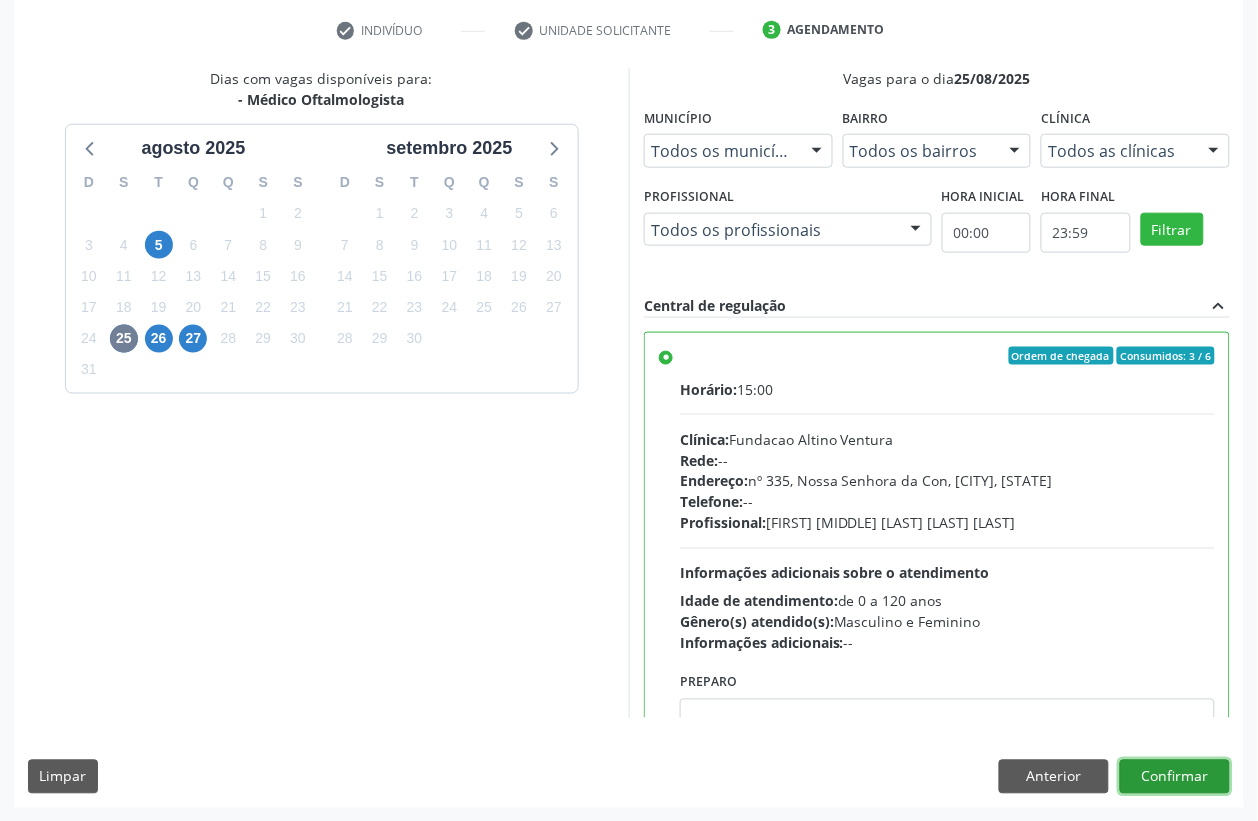 click on "Confirmar" at bounding box center [1175, 777] 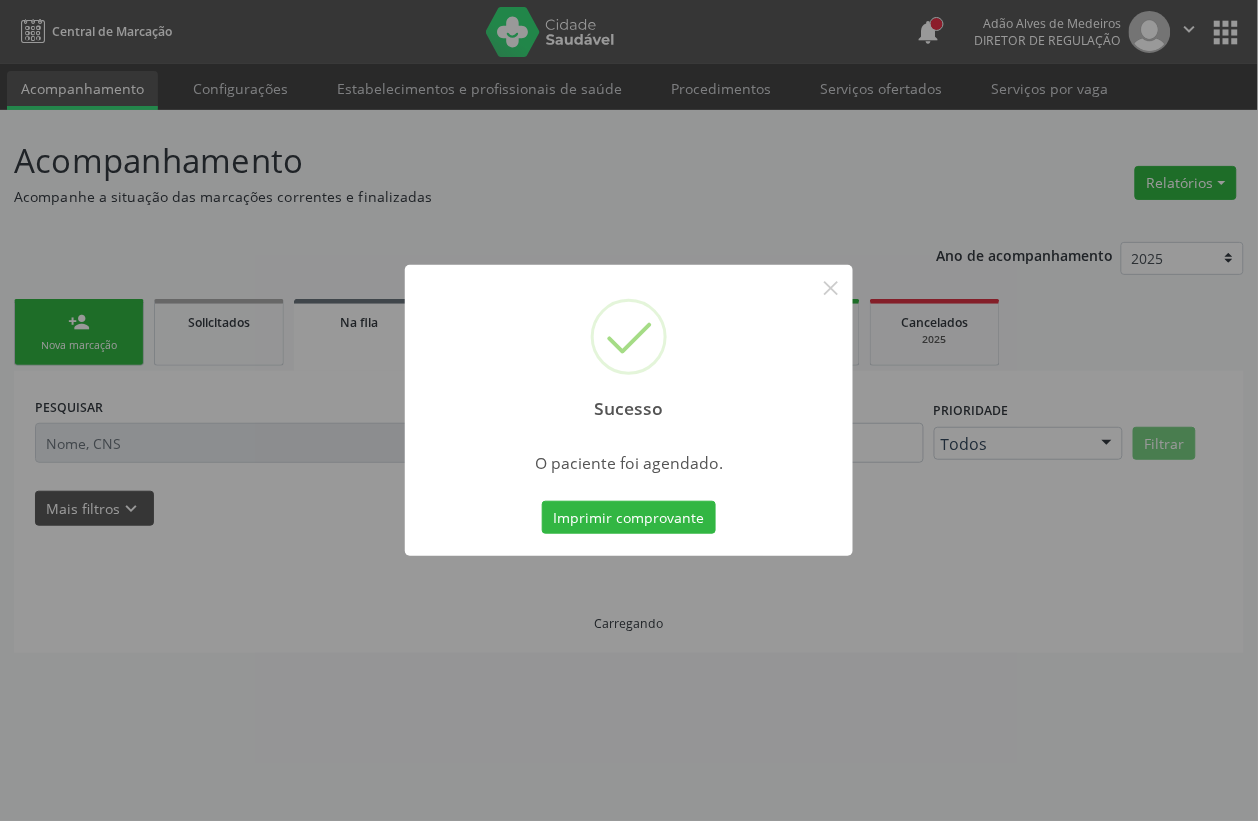scroll, scrollTop: 0, scrollLeft: 0, axis: both 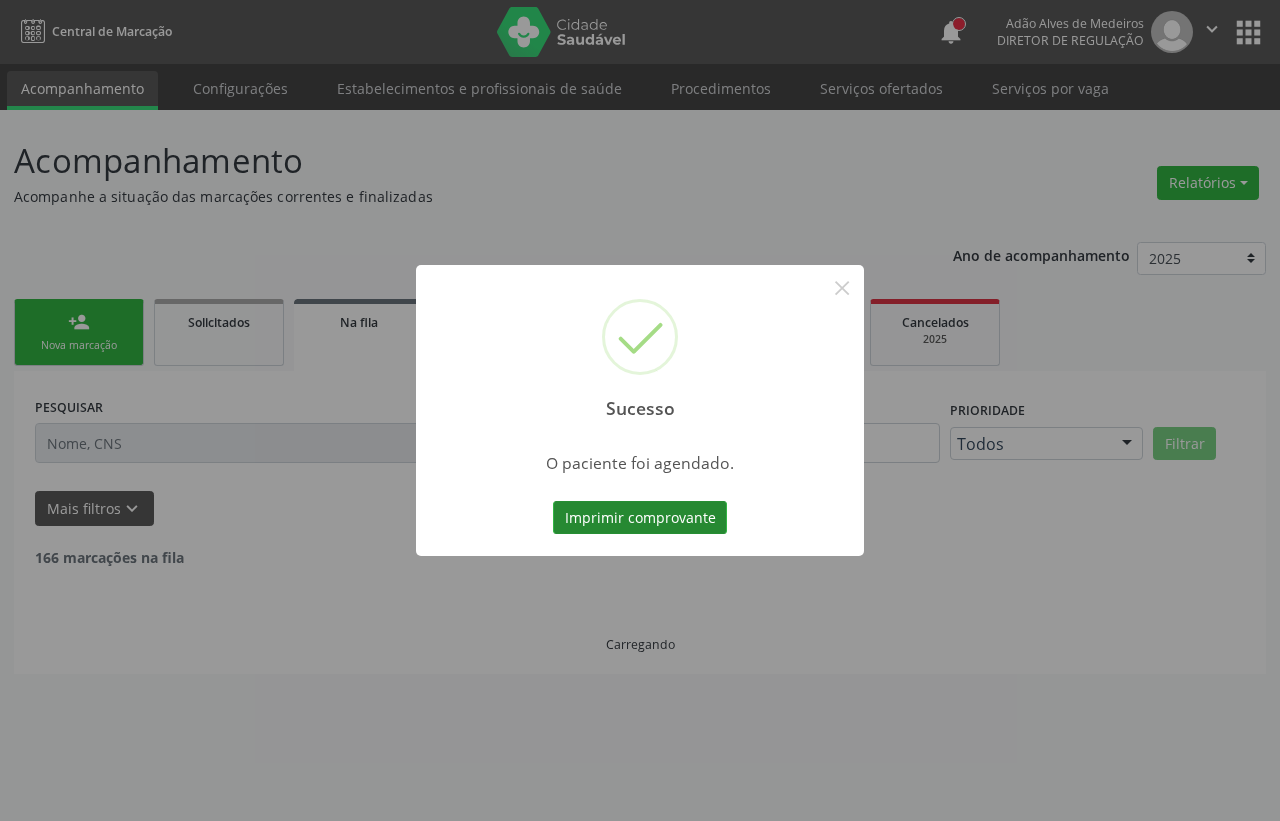 click on "Imprimir comprovante" at bounding box center (640, 518) 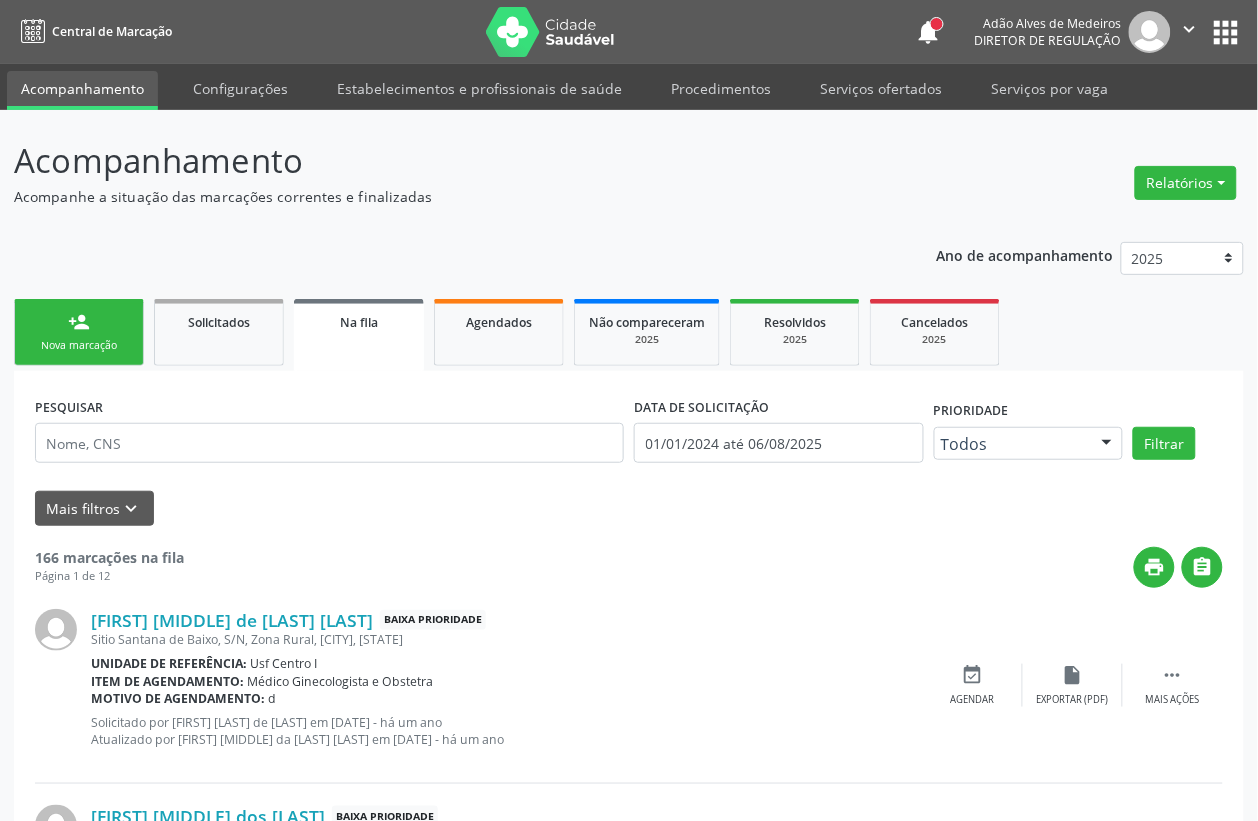click on "person_add" at bounding box center [79, 322] 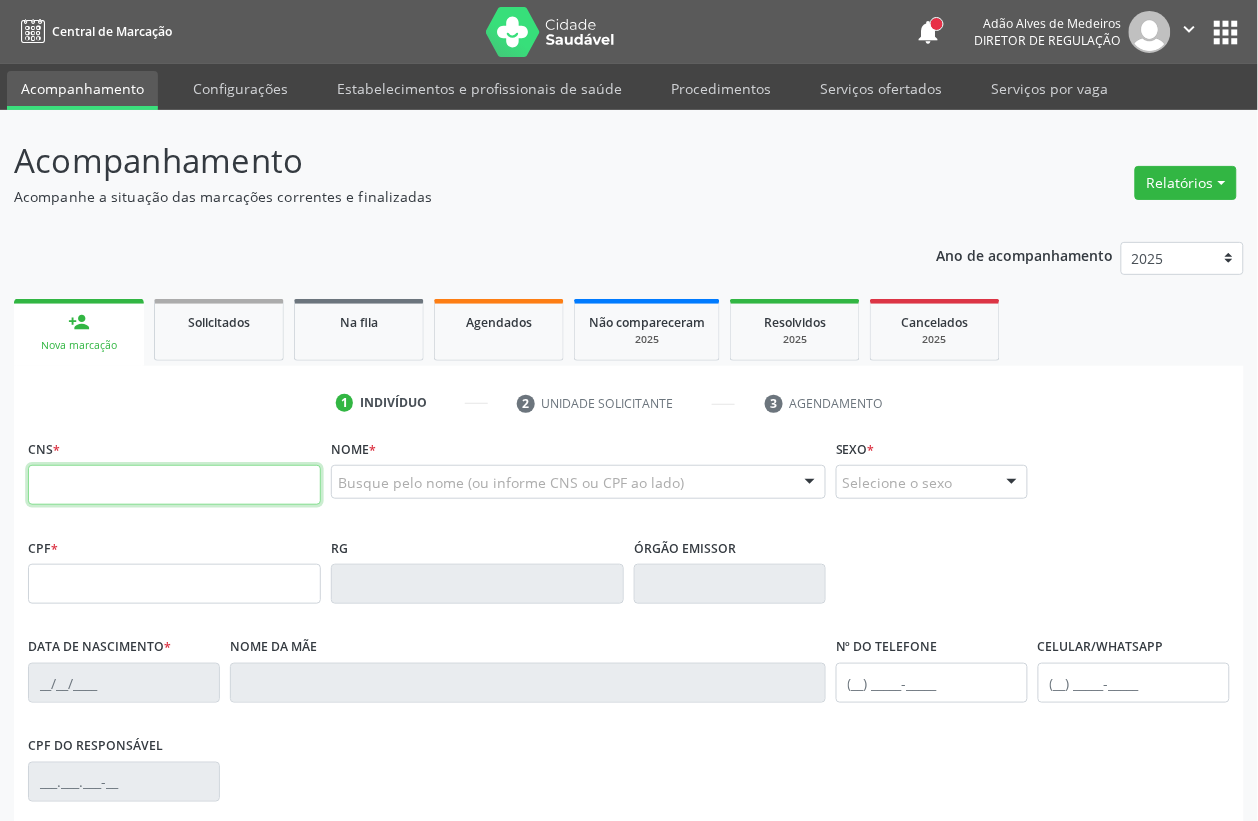 click at bounding box center (174, 485) 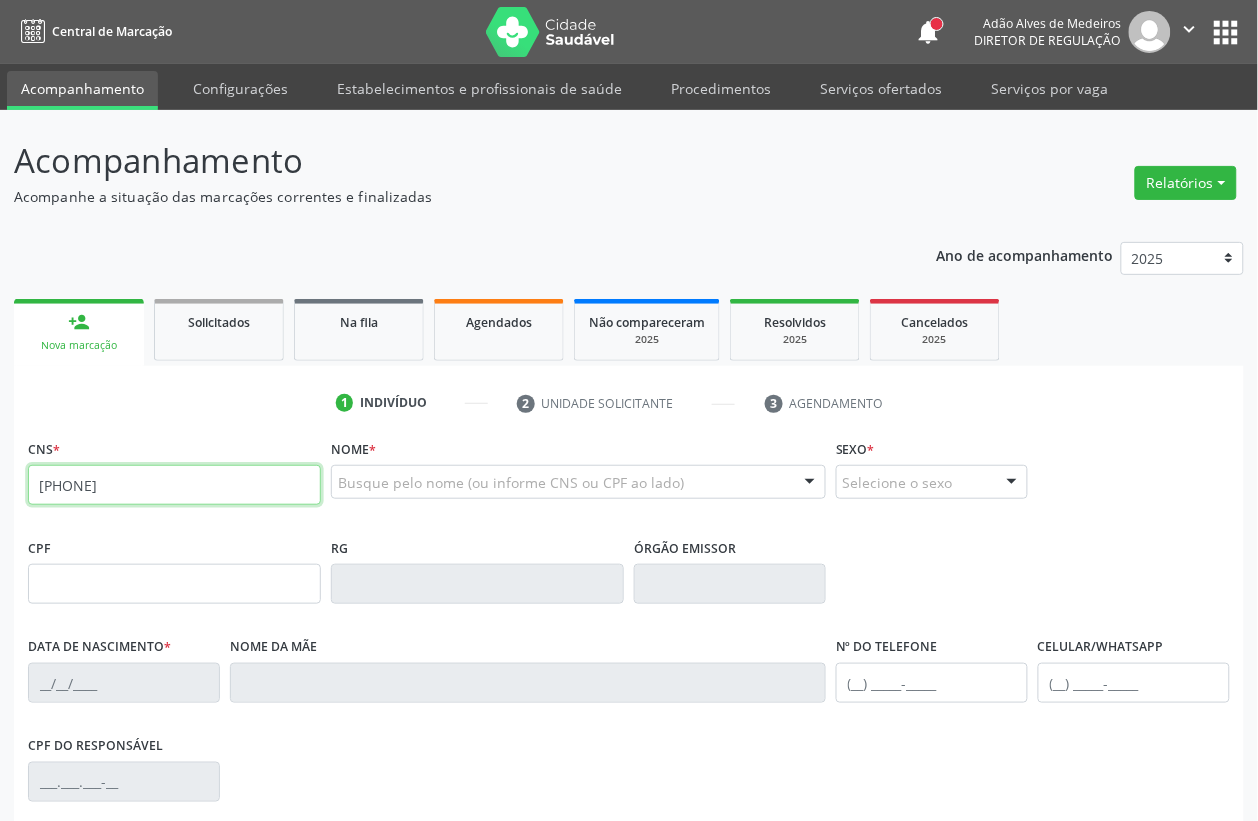 type on "700 2089 7484 0327" 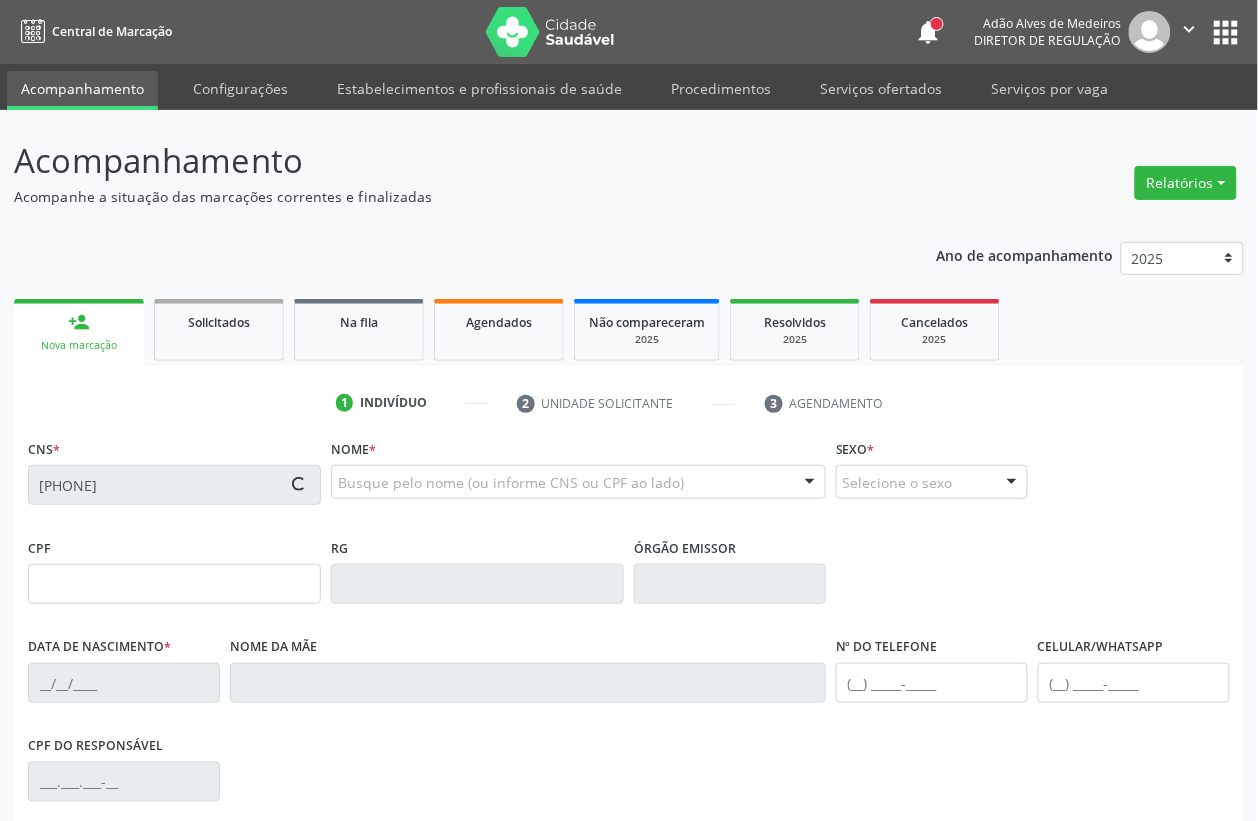 type on "406.614.598-10" 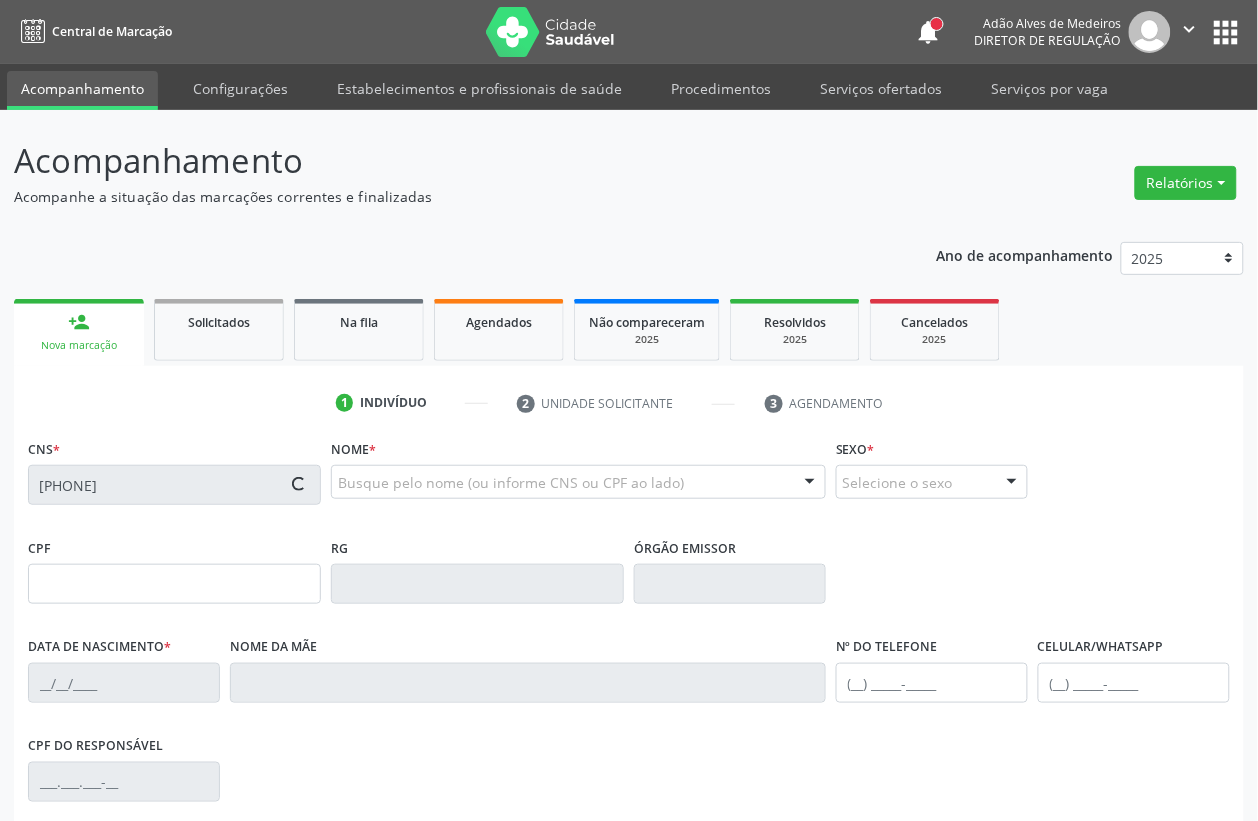 type on "03/07/1990" 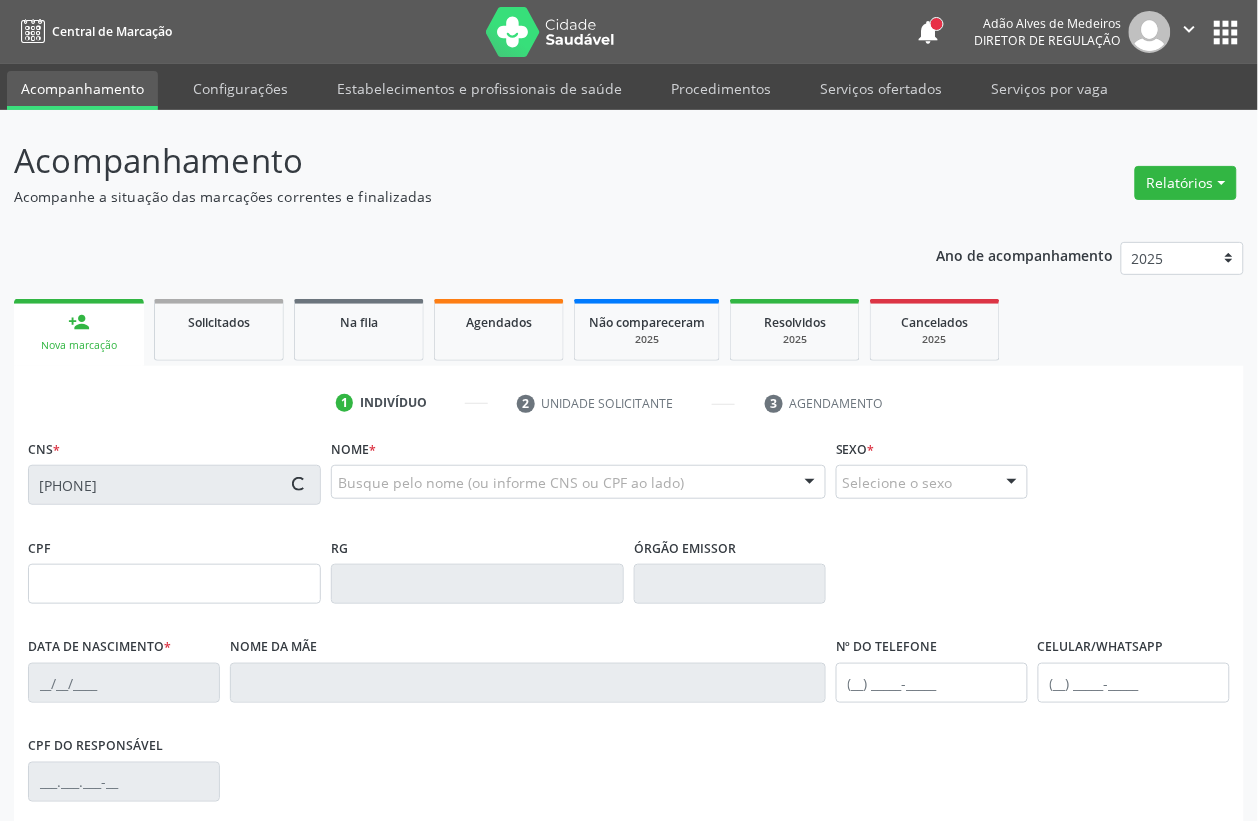 type on "Luciene Francisca do Nascimento Monteiro" 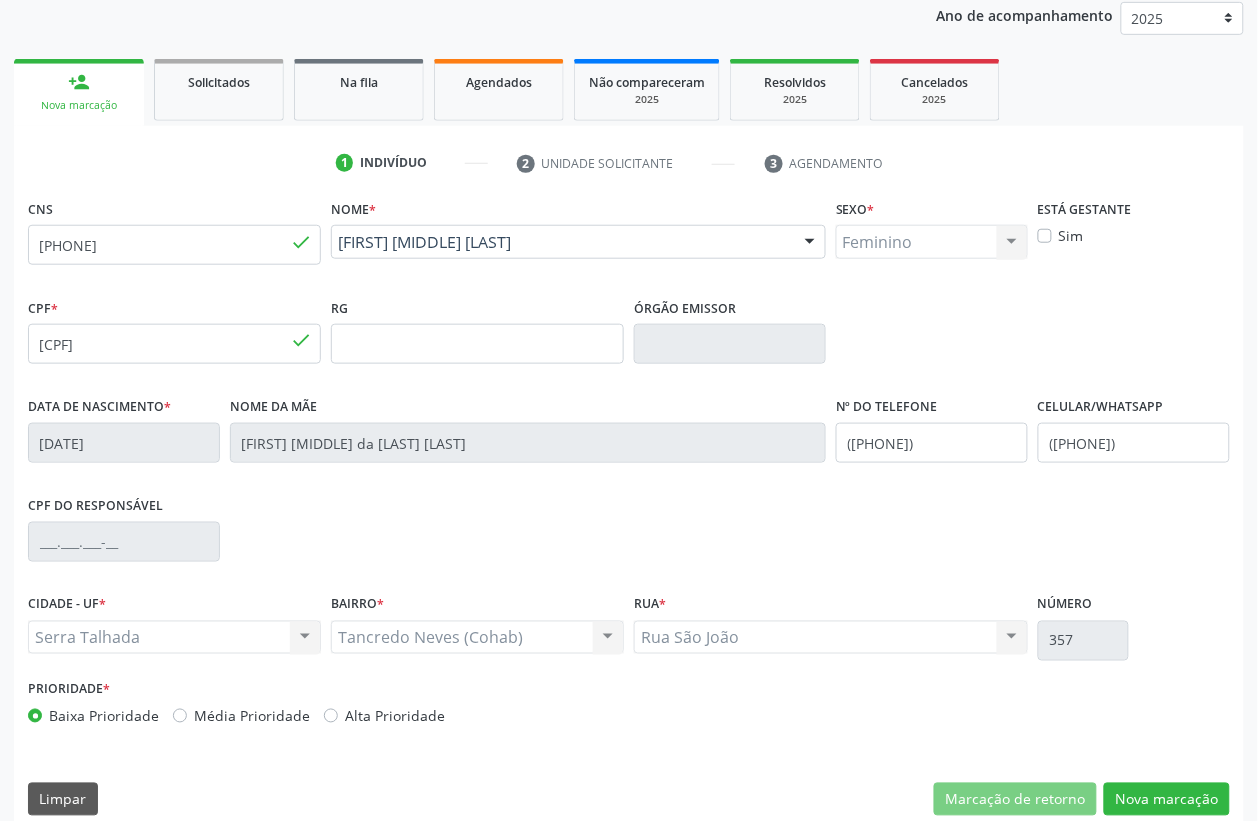 scroll, scrollTop: 250, scrollLeft: 0, axis: vertical 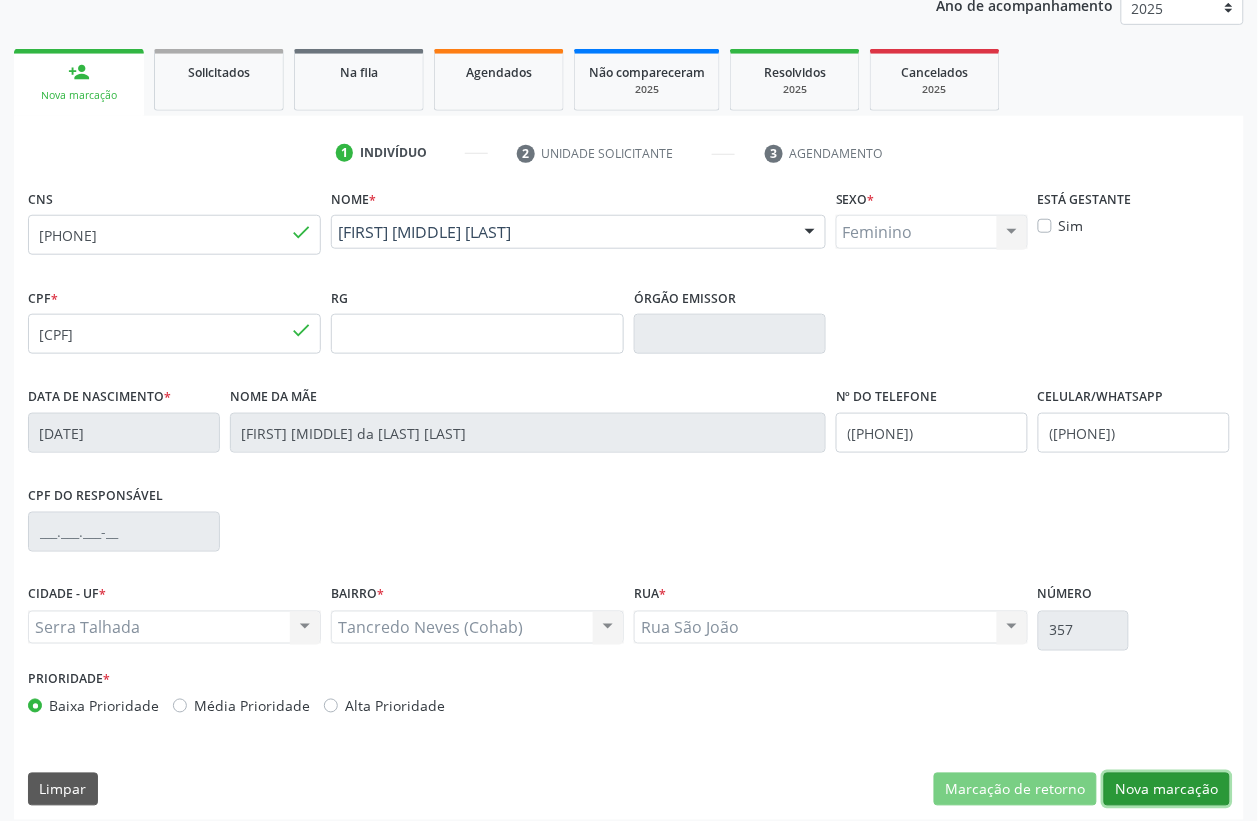 click on "Nova marcação" at bounding box center (1167, 790) 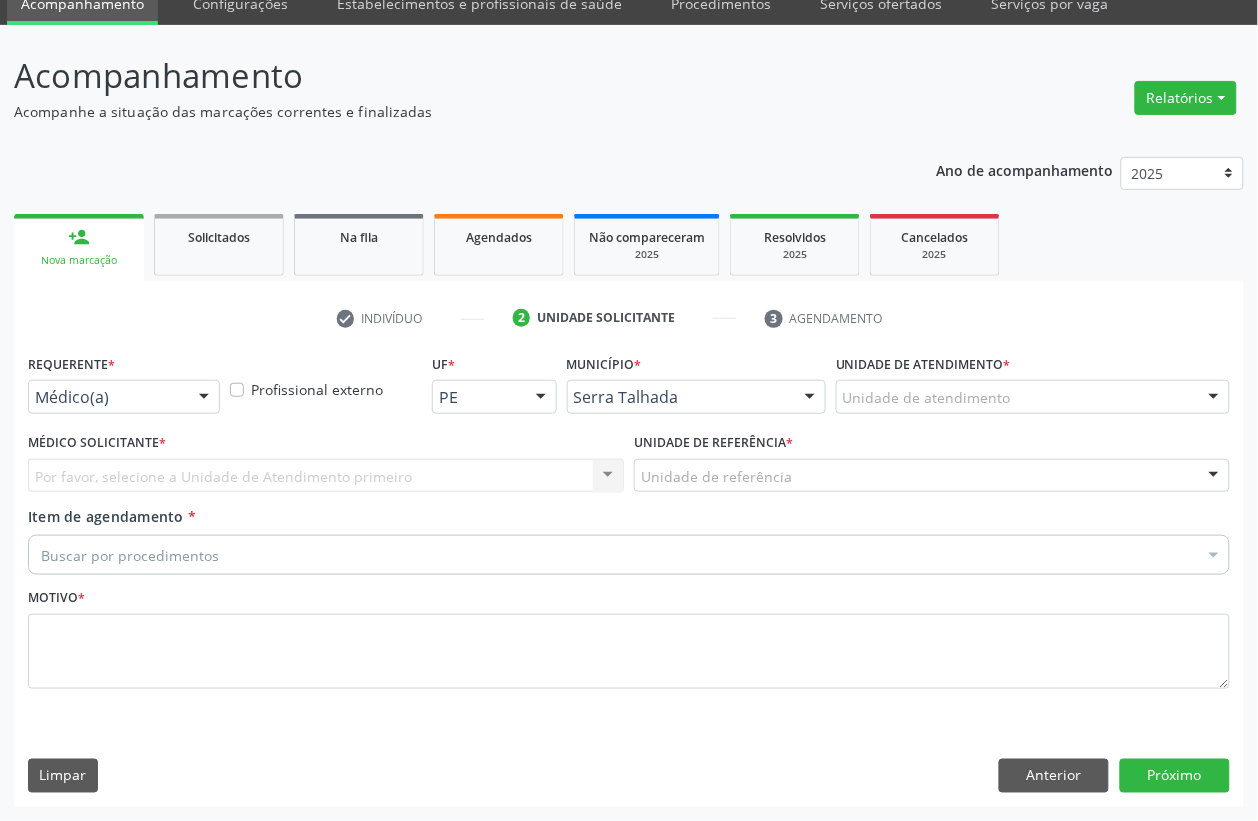 scroll, scrollTop: 85, scrollLeft: 0, axis: vertical 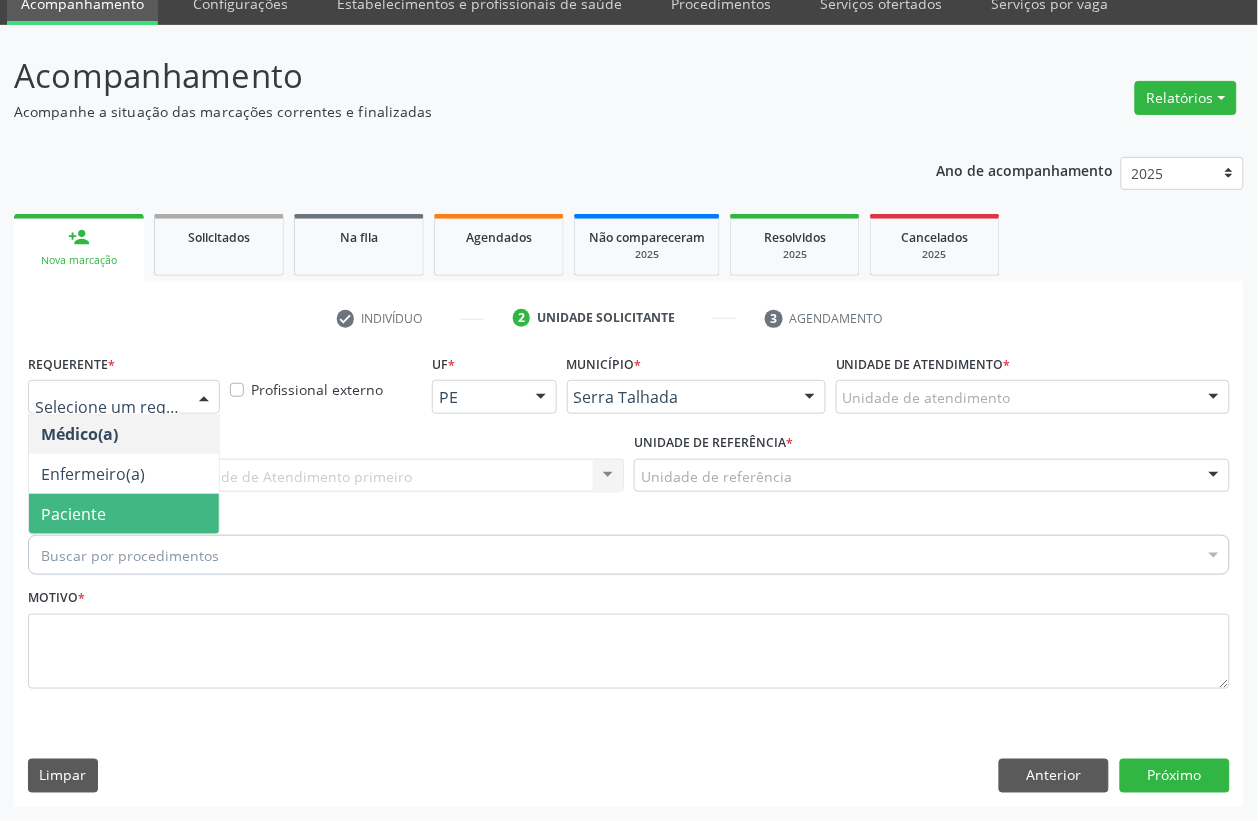 click on "Paciente" at bounding box center [124, 514] 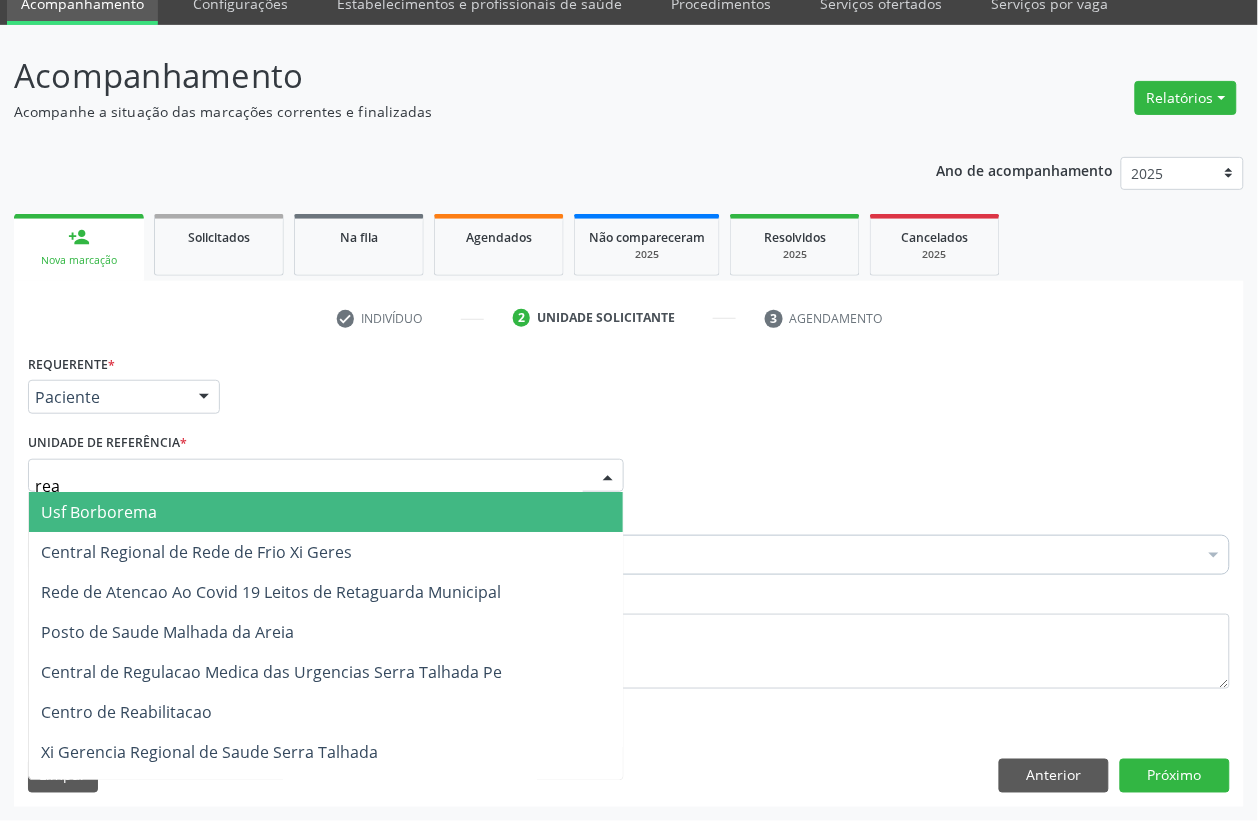type on "reab" 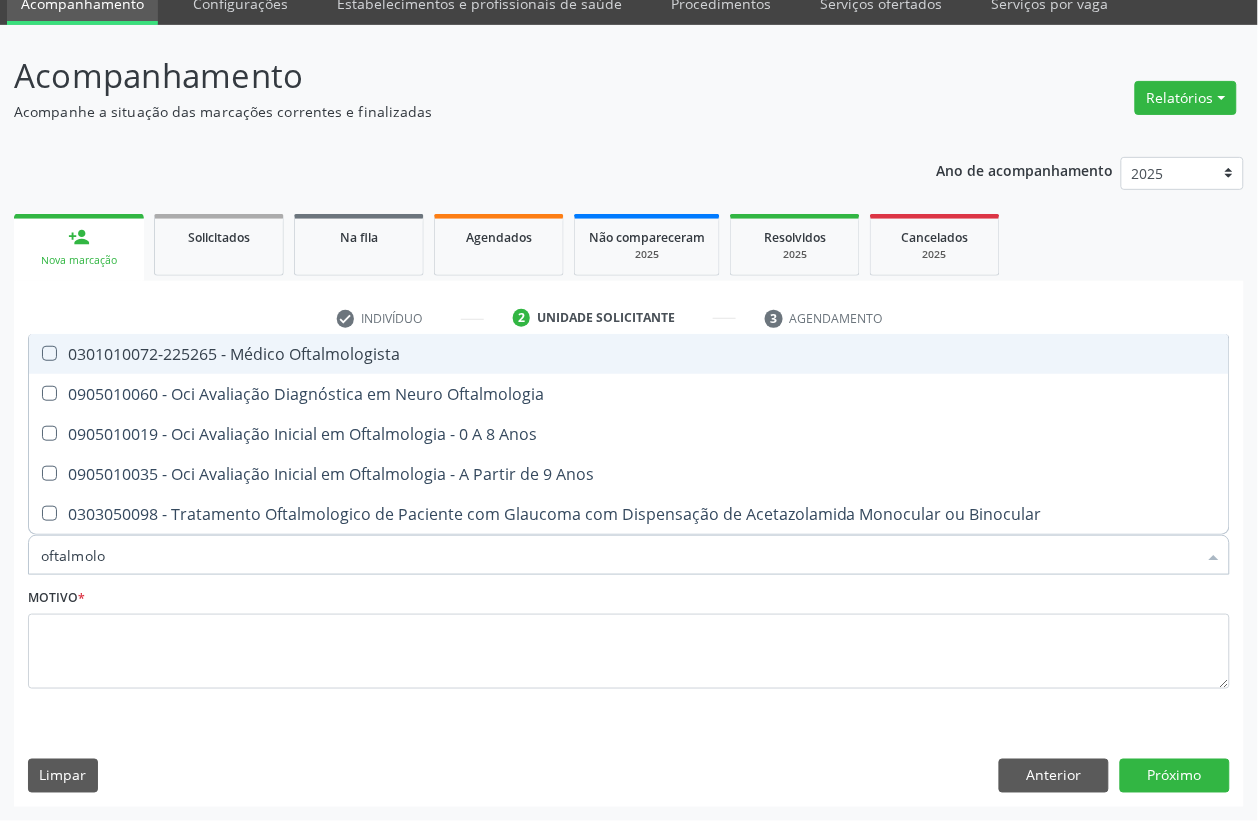 type on "oftalmolog" 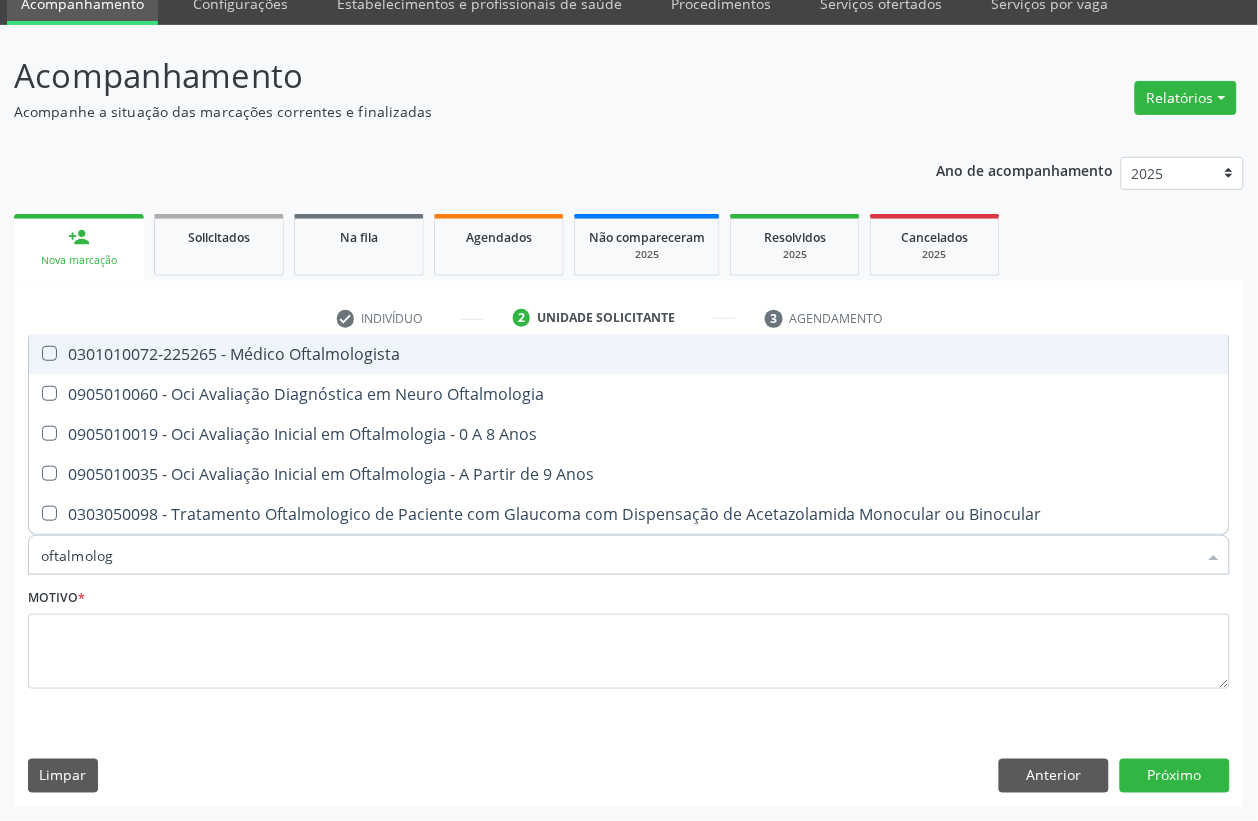 click on "0301010072-225265 - Médico Oftalmologista" at bounding box center (629, 354) 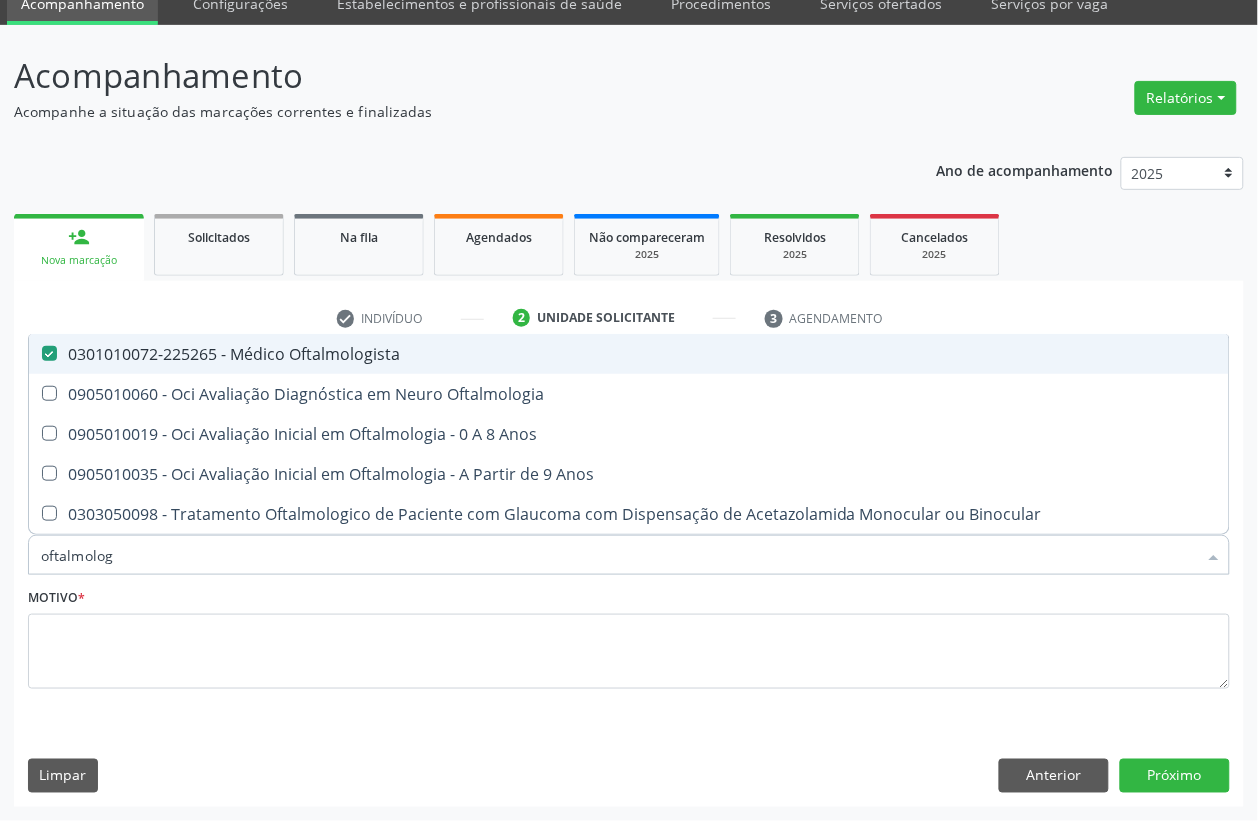 checkbox on "true" 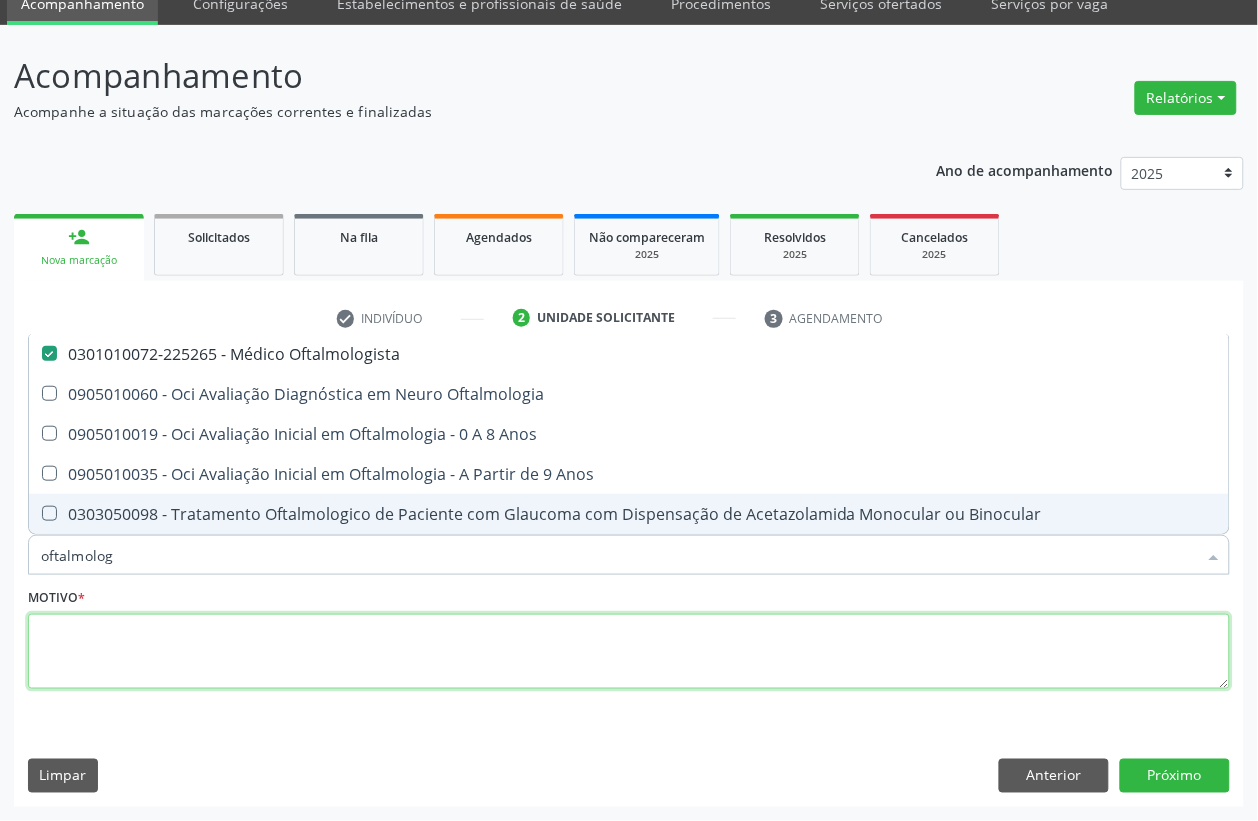 click at bounding box center (629, 652) 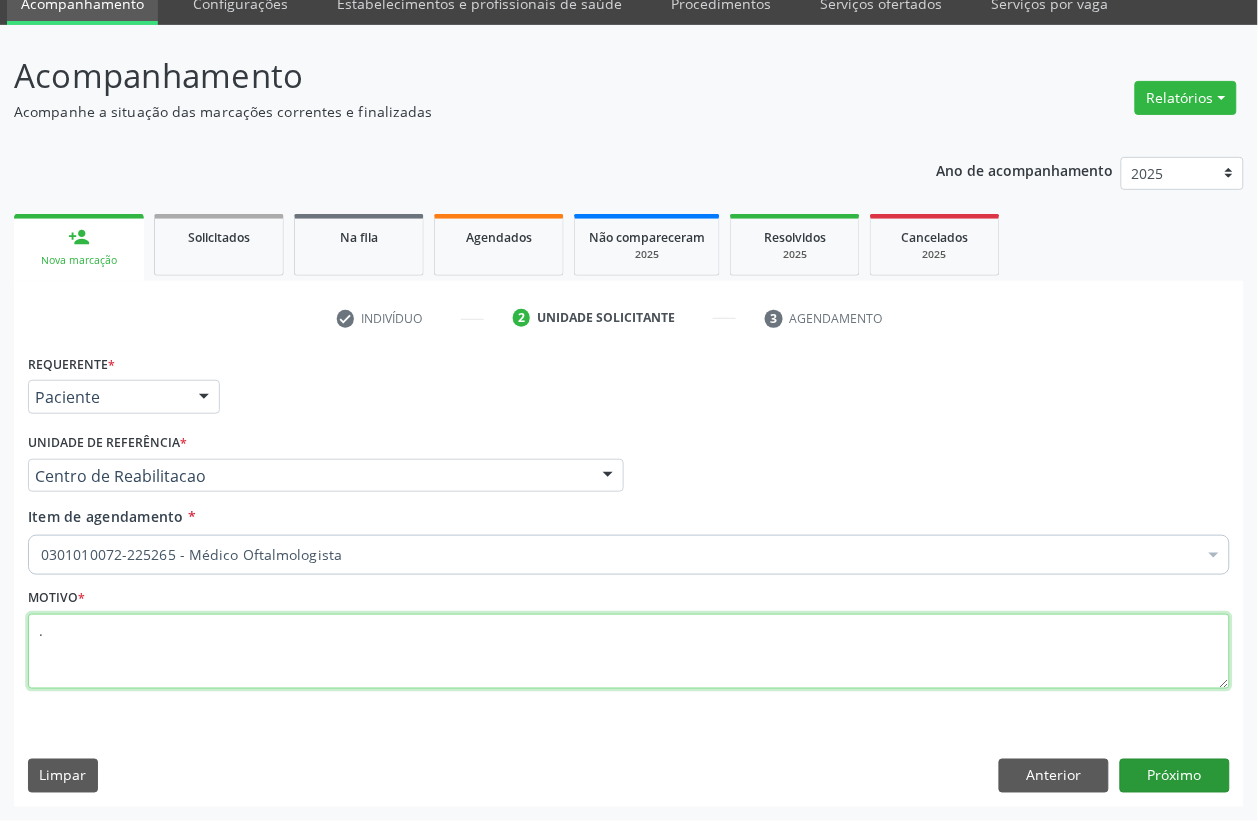 type on "." 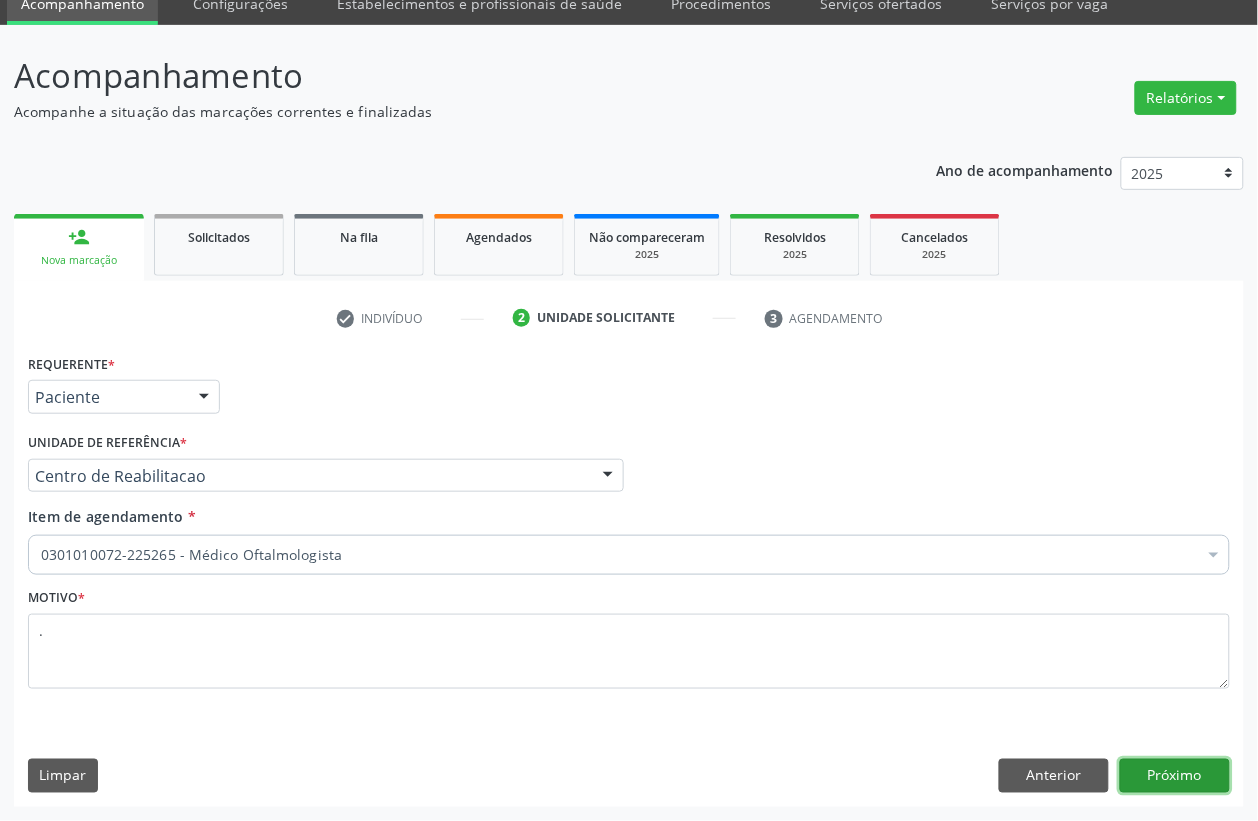 click on "Próximo" at bounding box center [1175, 776] 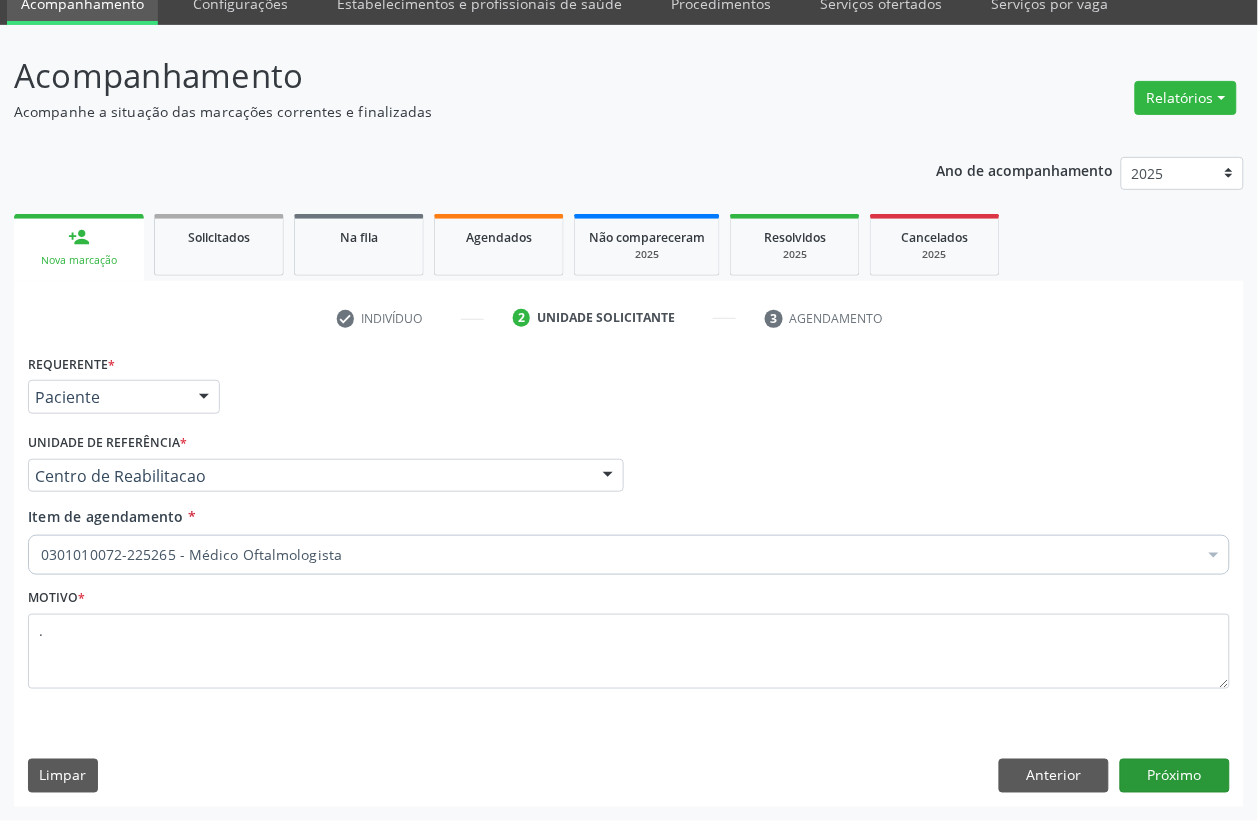 scroll, scrollTop: 50, scrollLeft: 0, axis: vertical 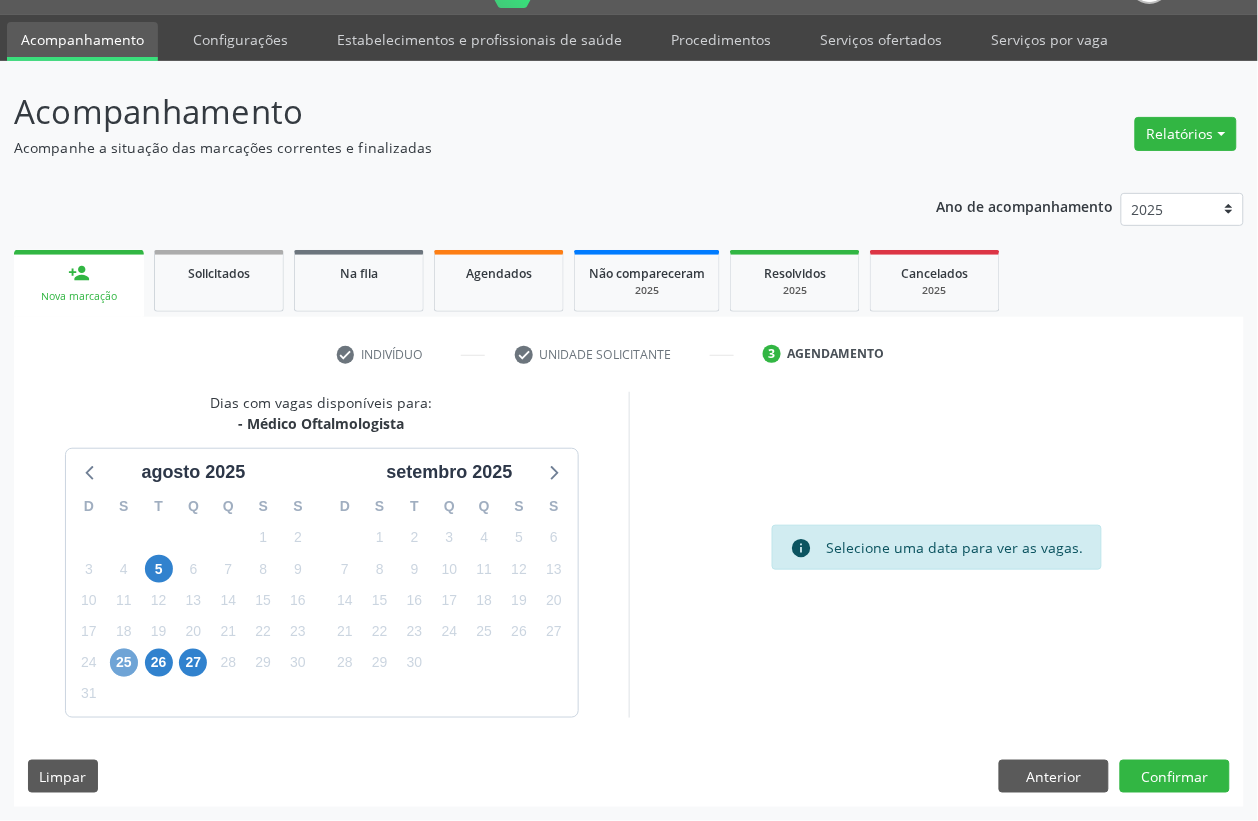 click on "25" at bounding box center (124, 663) 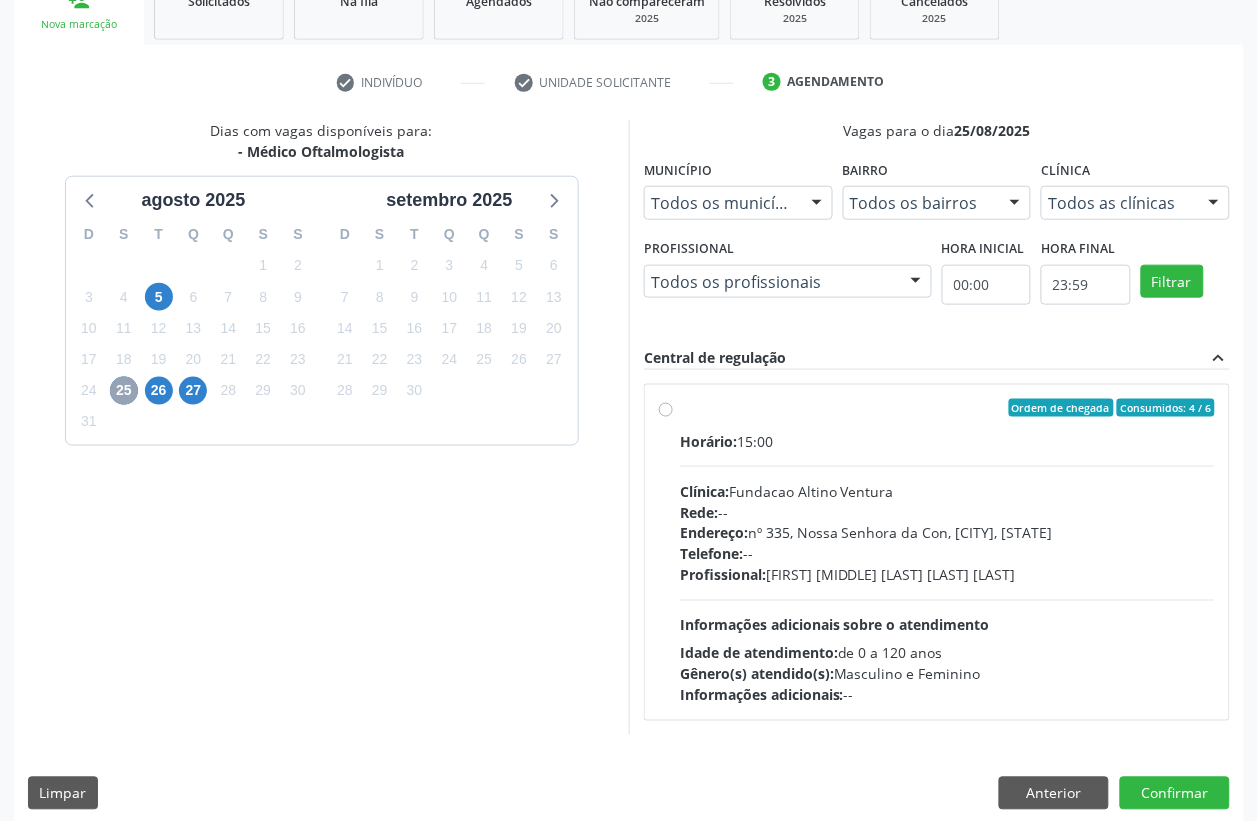 scroll, scrollTop: 338, scrollLeft: 0, axis: vertical 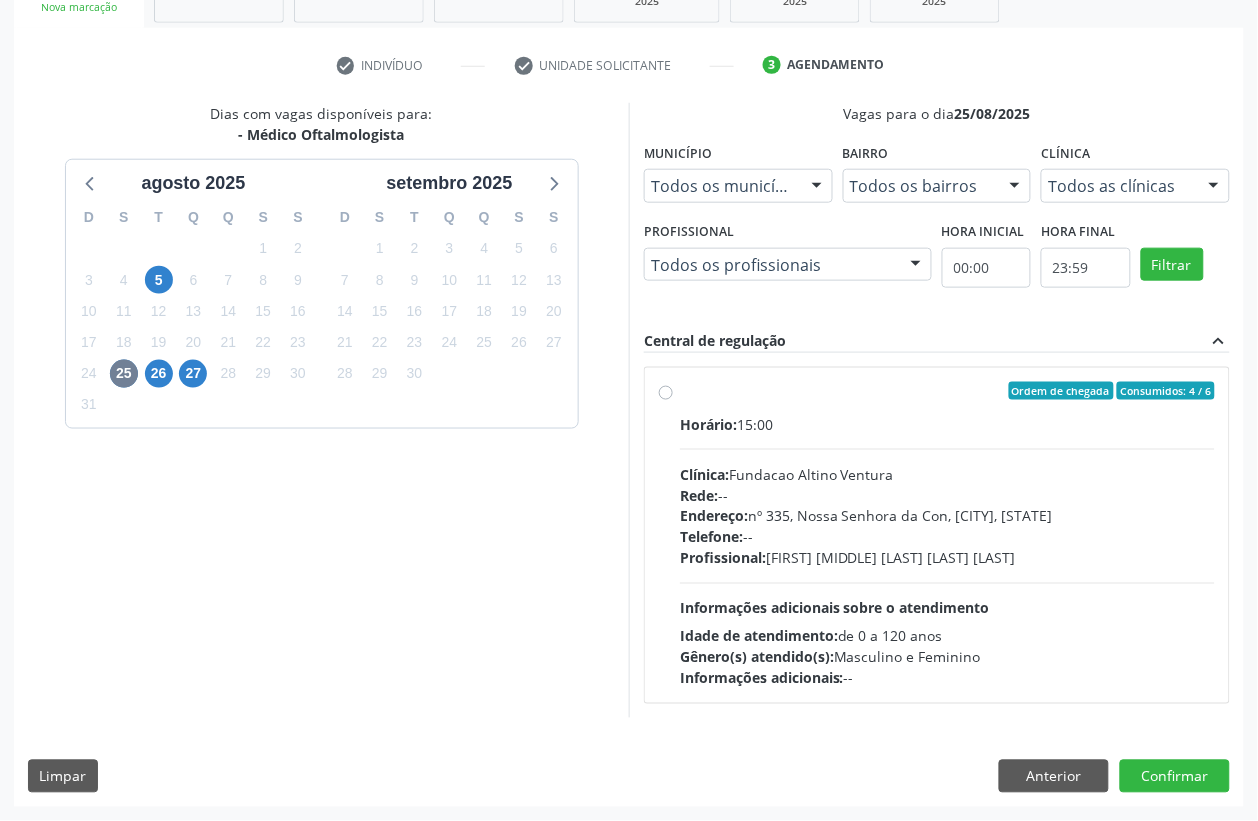 click on "Endereço:   nº 335, Nossa Senhora da Con, Serra Talhada - PE" at bounding box center [947, 516] 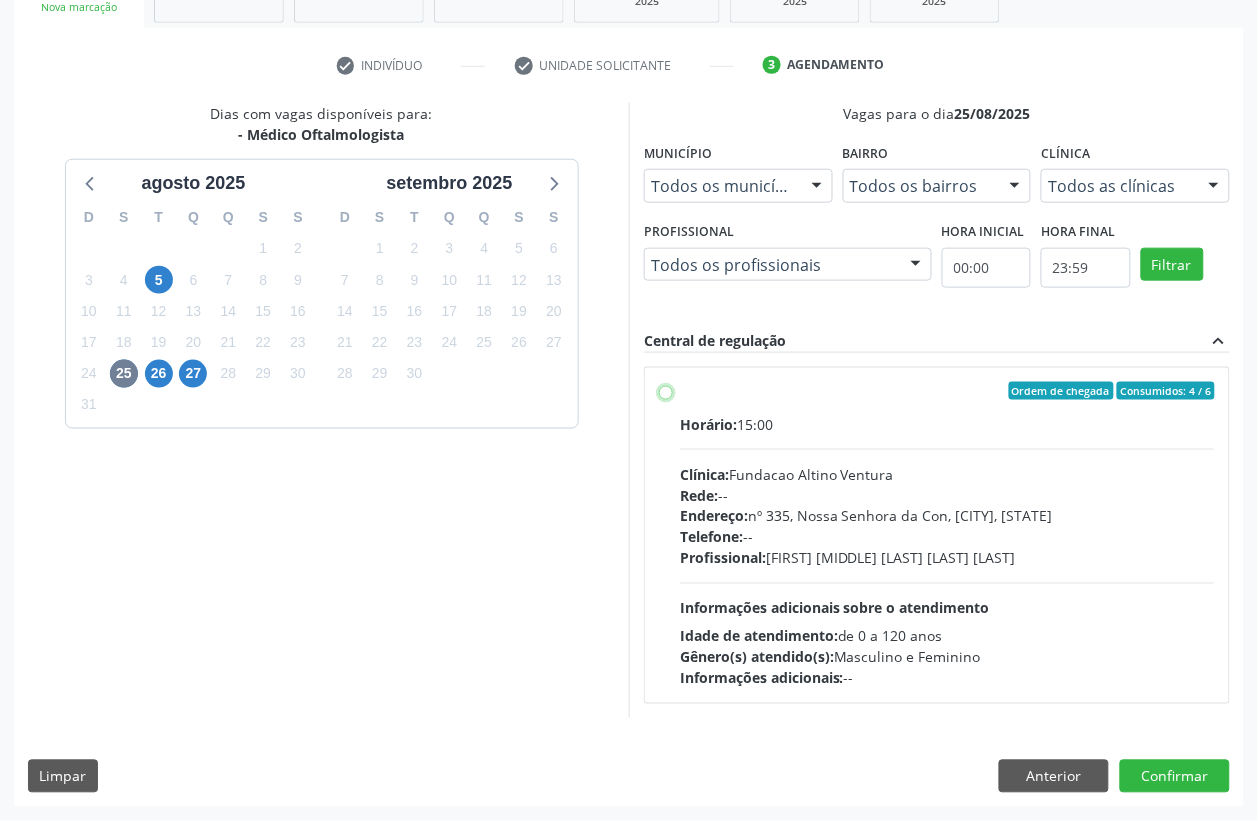 click on "Ordem de chegada
Consumidos: 4 / 6
Horário:   15:00
Clínica:  Fundacao Altino Ventura
Rede:
--
Endereço:   nº 335, Nossa Senhora da Con, Serra Talhada - PE
Telefone:   --
Profissional:
Bruna Vieira Oliveira Carvalho Ventura
Informações adicionais sobre o atendimento
Idade de atendimento:
de 0 a 120 anos
Gênero(s) atendido(s):
Masculino e Feminino
Informações adicionais:
--" at bounding box center (666, 391) 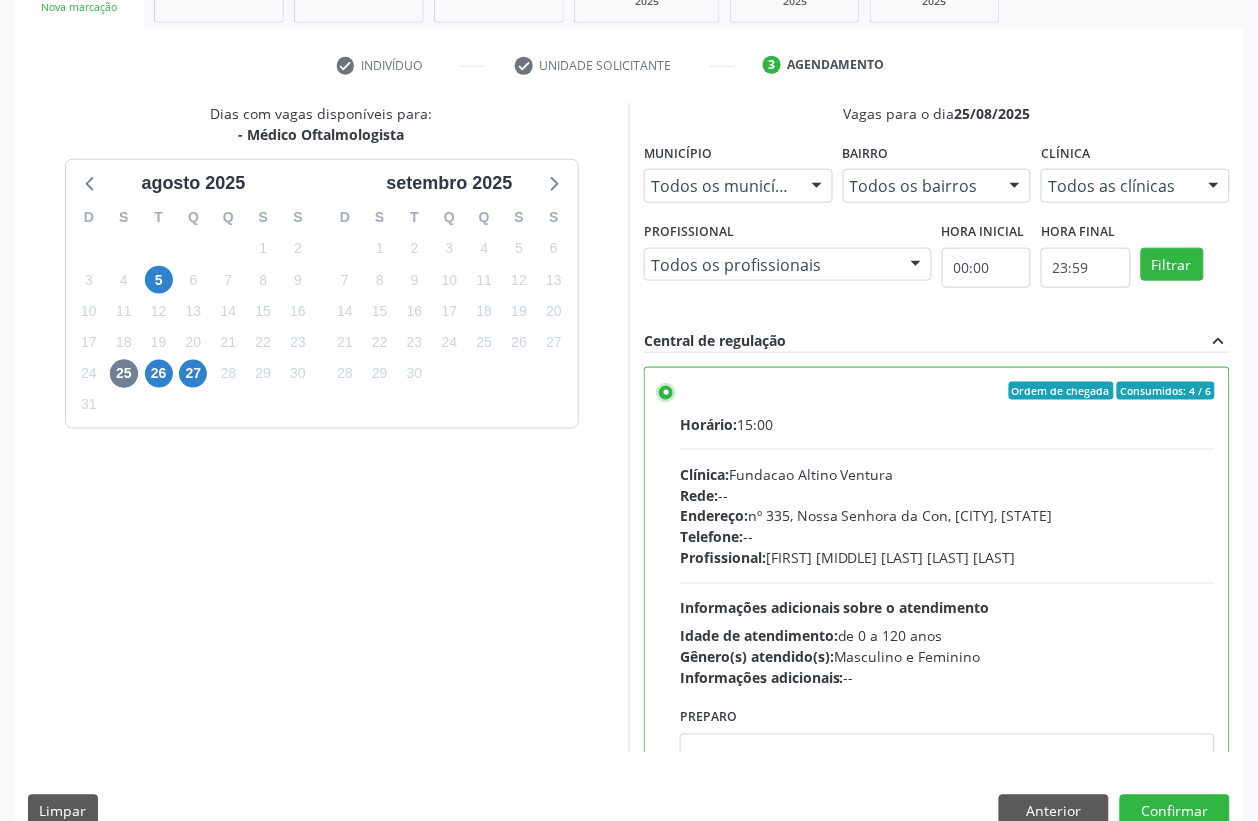 scroll, scrollTop: 373, scrollLeft: 0, axis: vertical 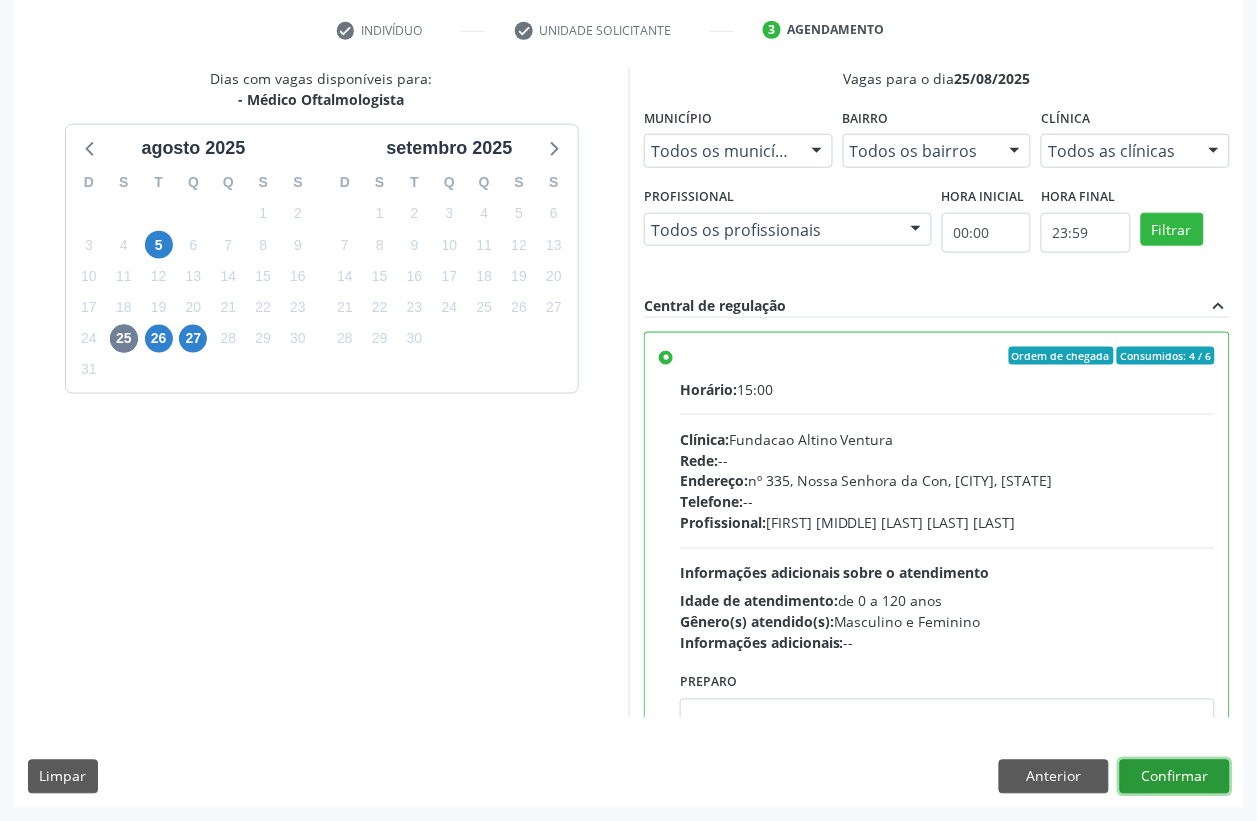 click on "Confirmar" at bounding box center [1175, 777] 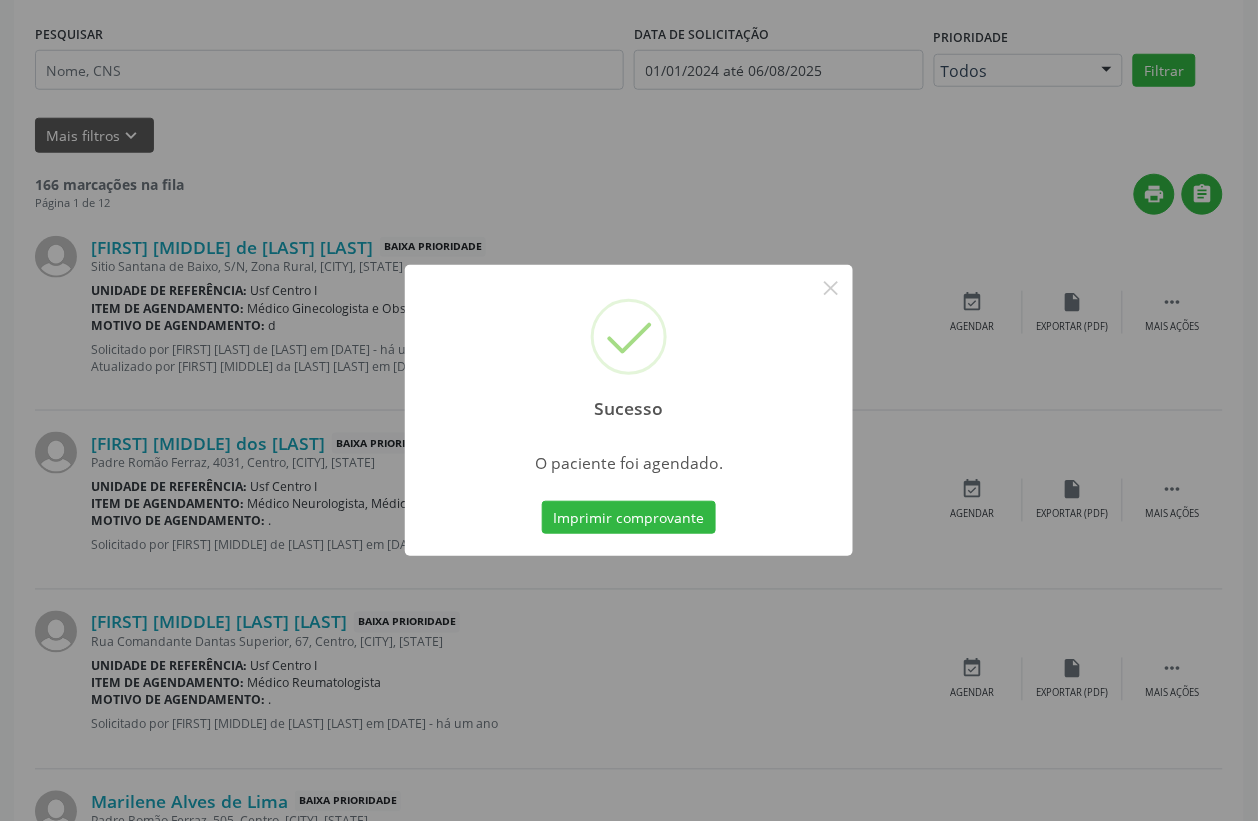 scroll, scrollTop: 0, scrollLeft: 0, axis: both 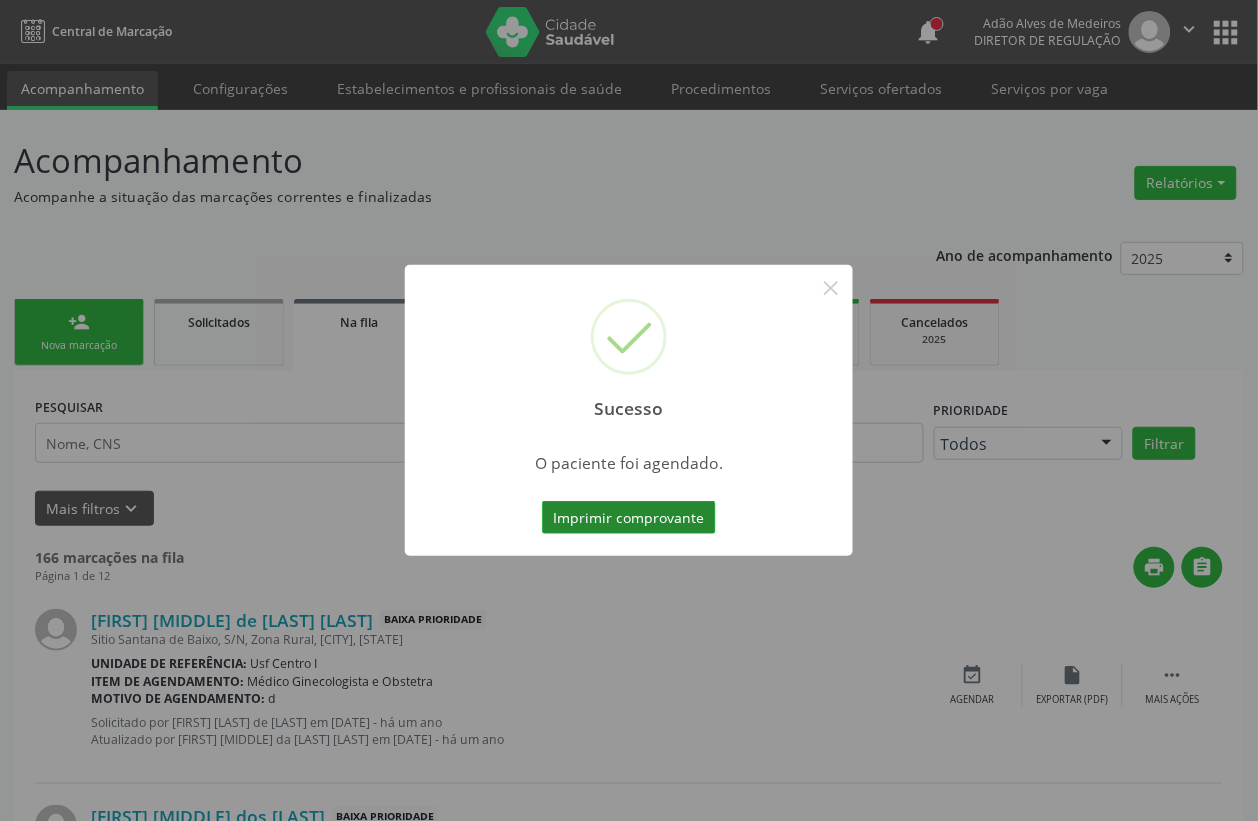 click on "Imprimir comprovante" at bounding box center (629, 518) 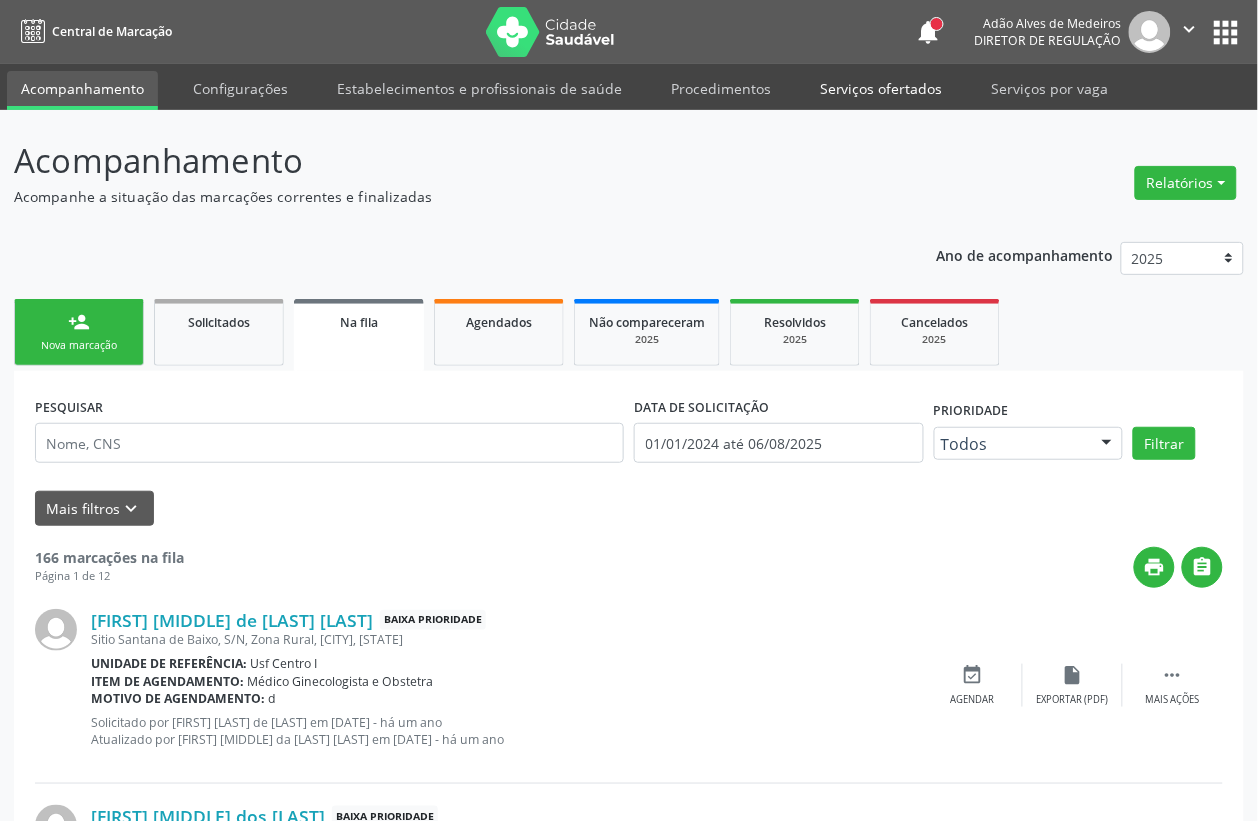 click on "Serviços ofertados" at bounding box center [881, 88] 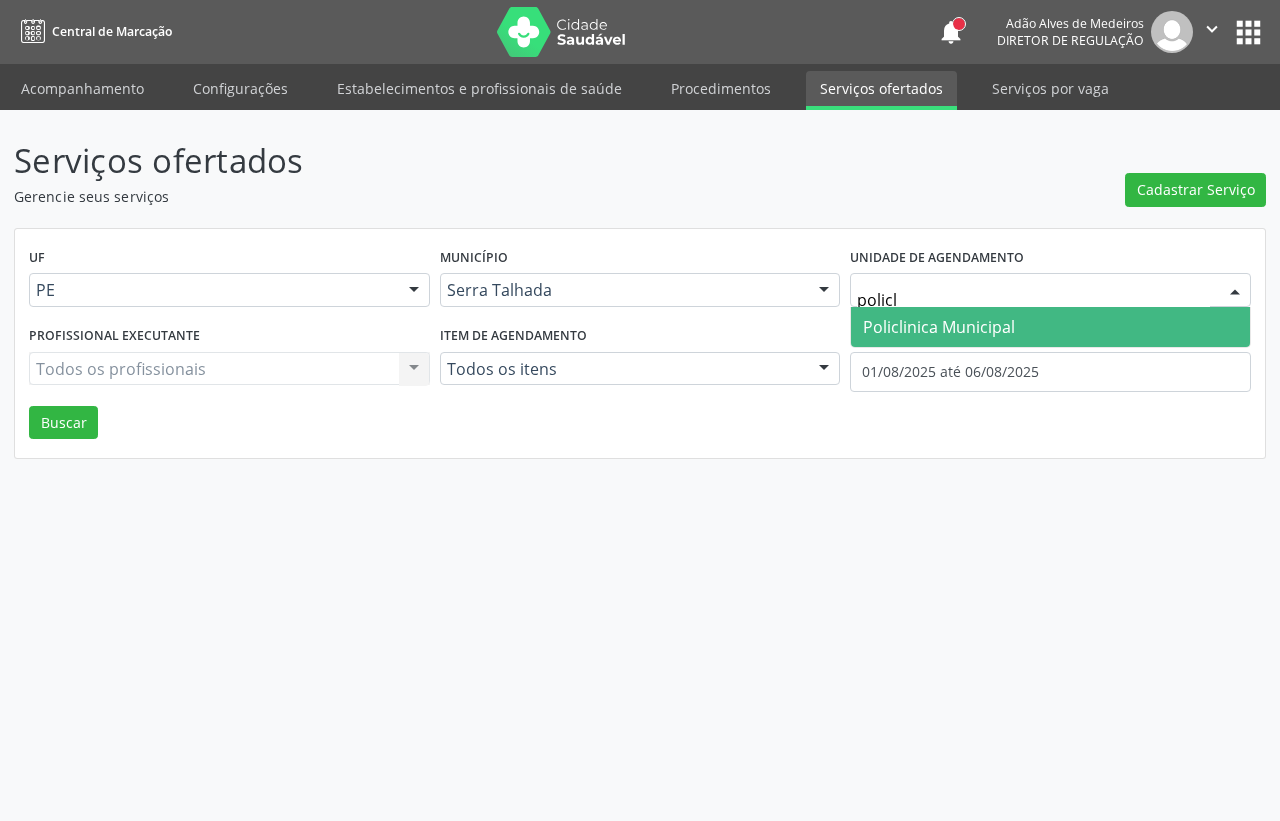 type on "policli" 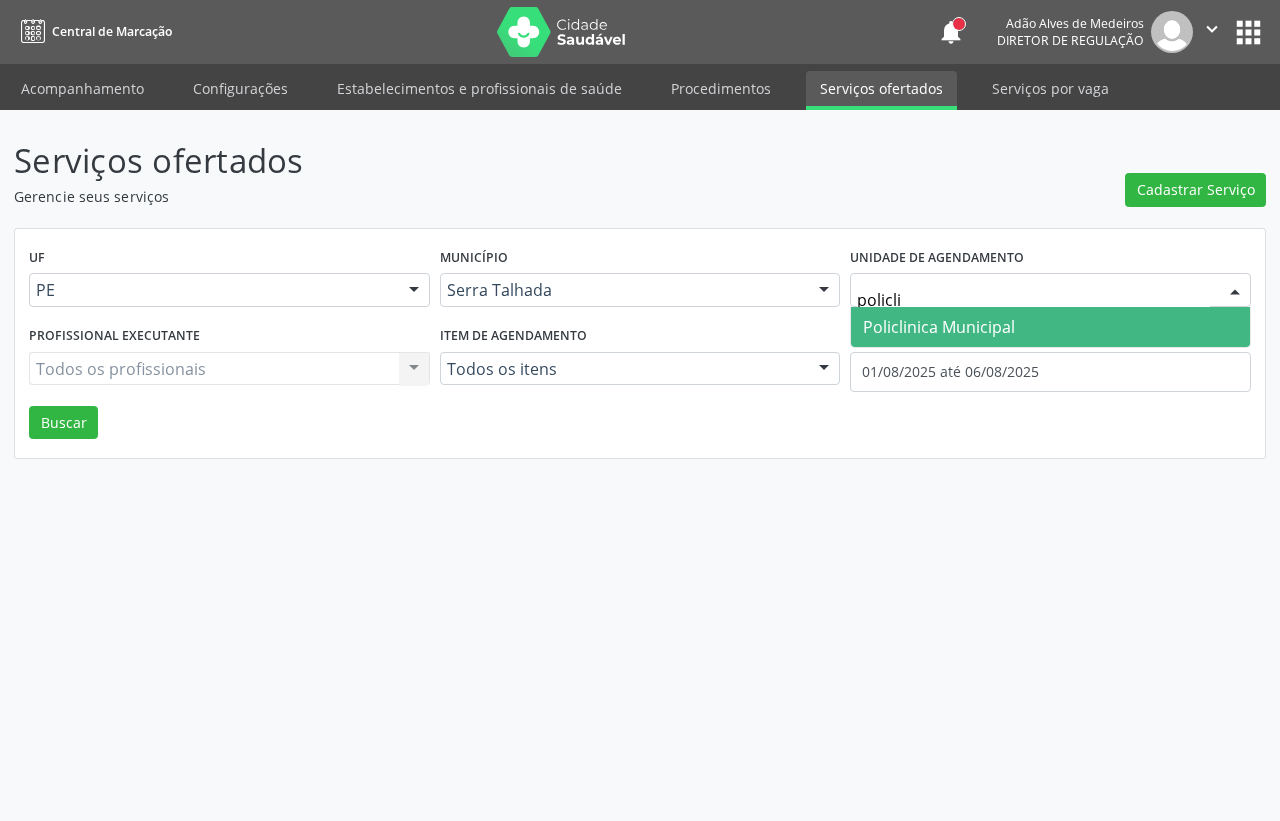 click on "Policlinica Municipal" at bounding box center [939, 327] 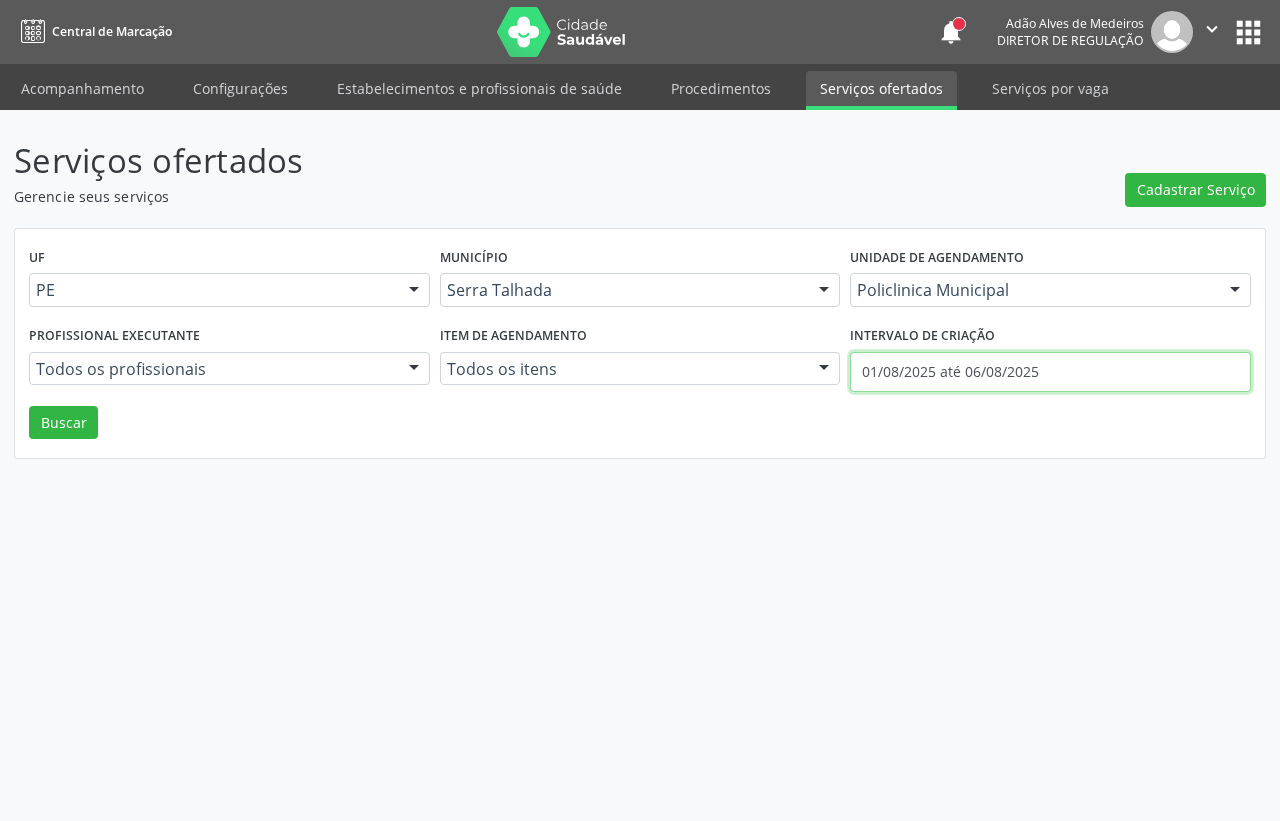 click on "01/08/2025 até 06/08/2025" at bounding box center (1050, 372) 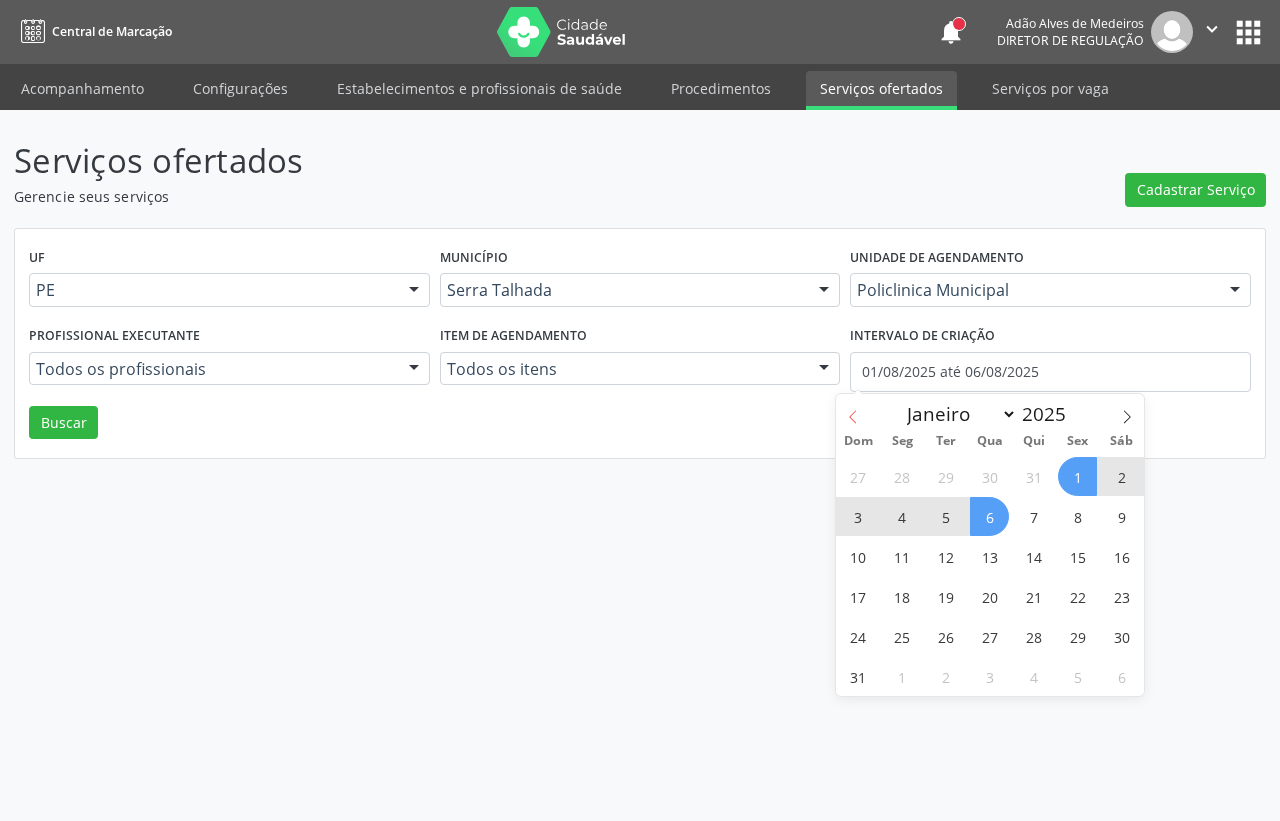 click 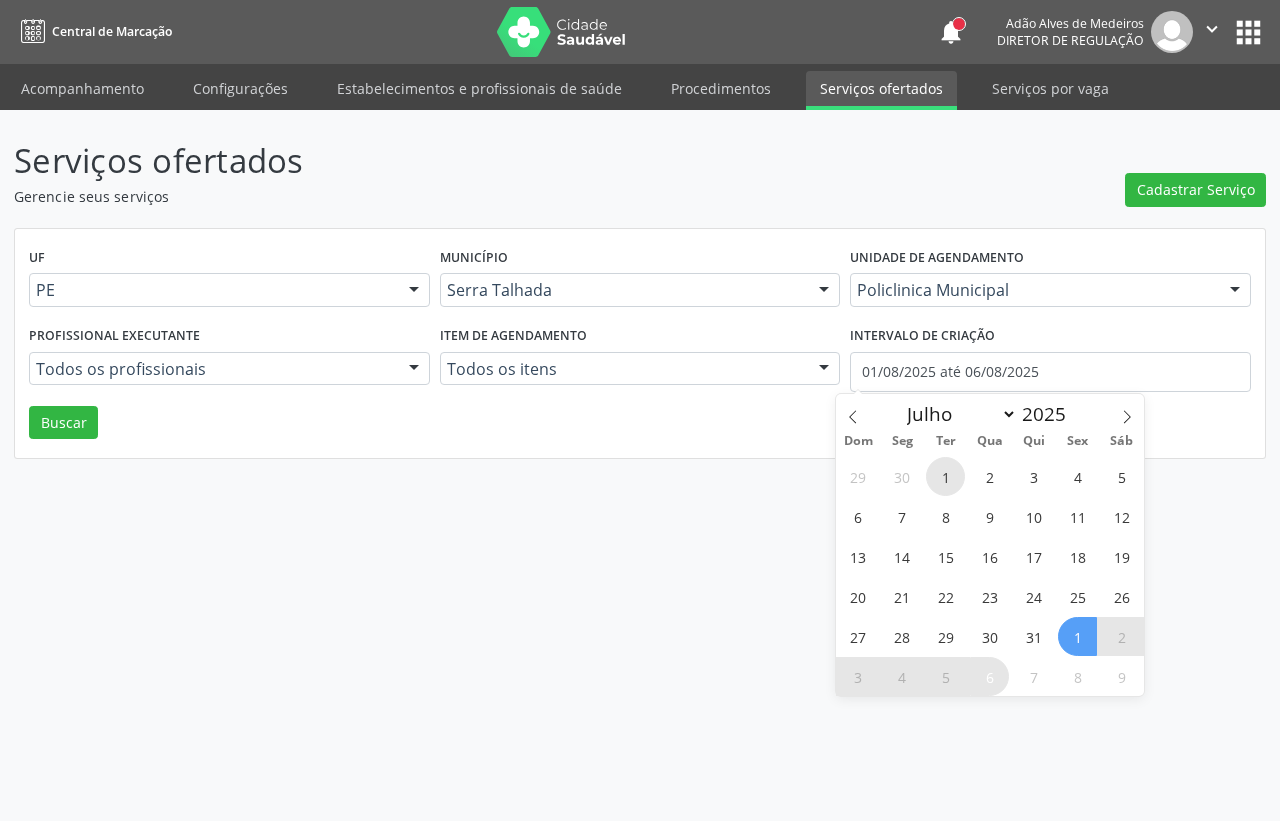 click on "1" at bounding box center [945, 476] 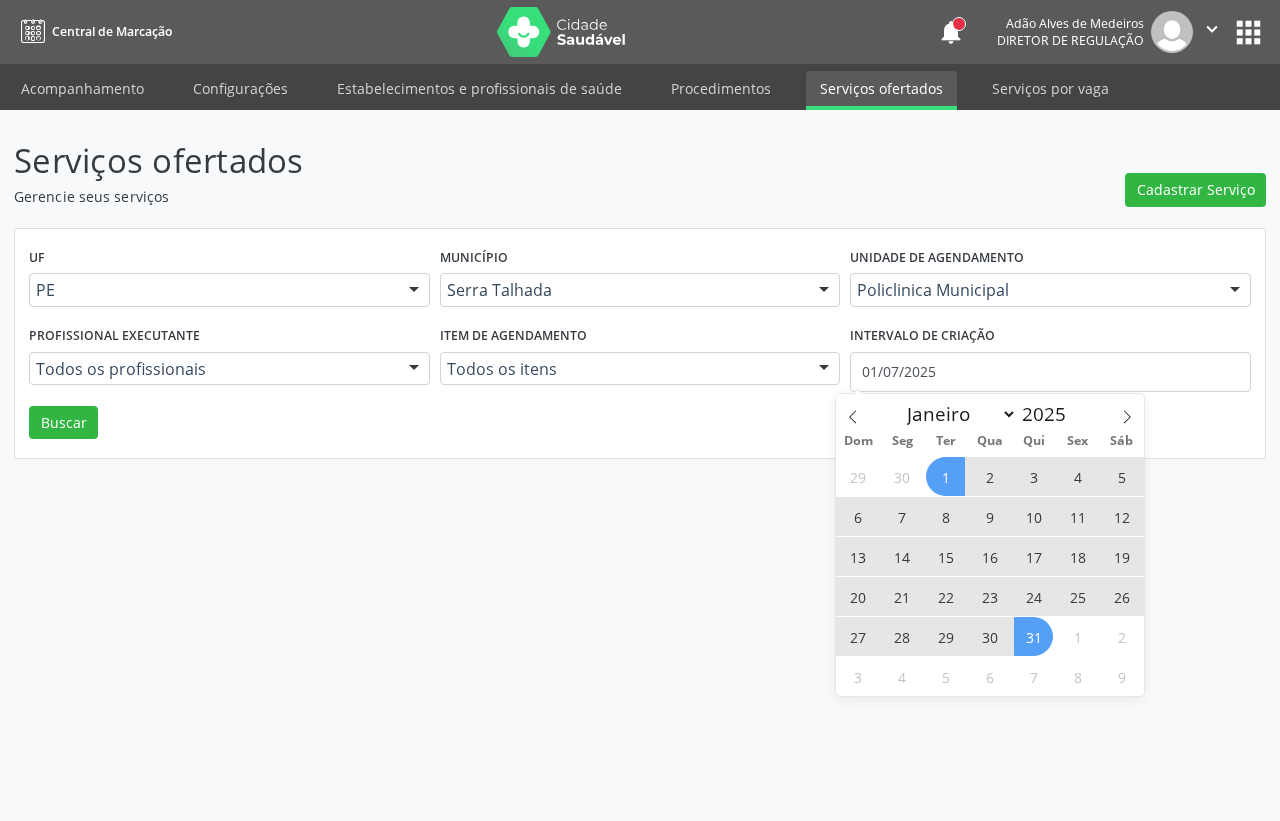 click on "31" at bounding box center (1033, 636) 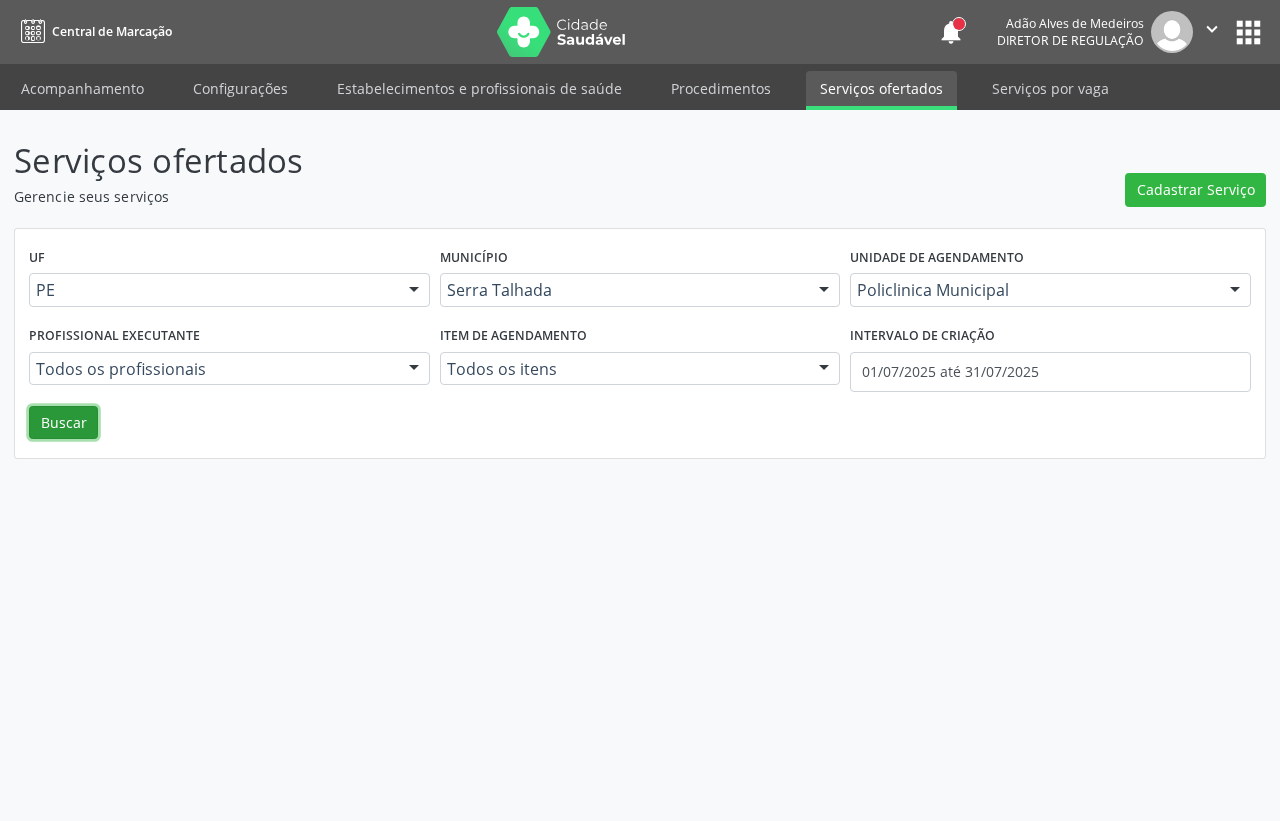 click on "Buscar" at bounding box center (63, 423) 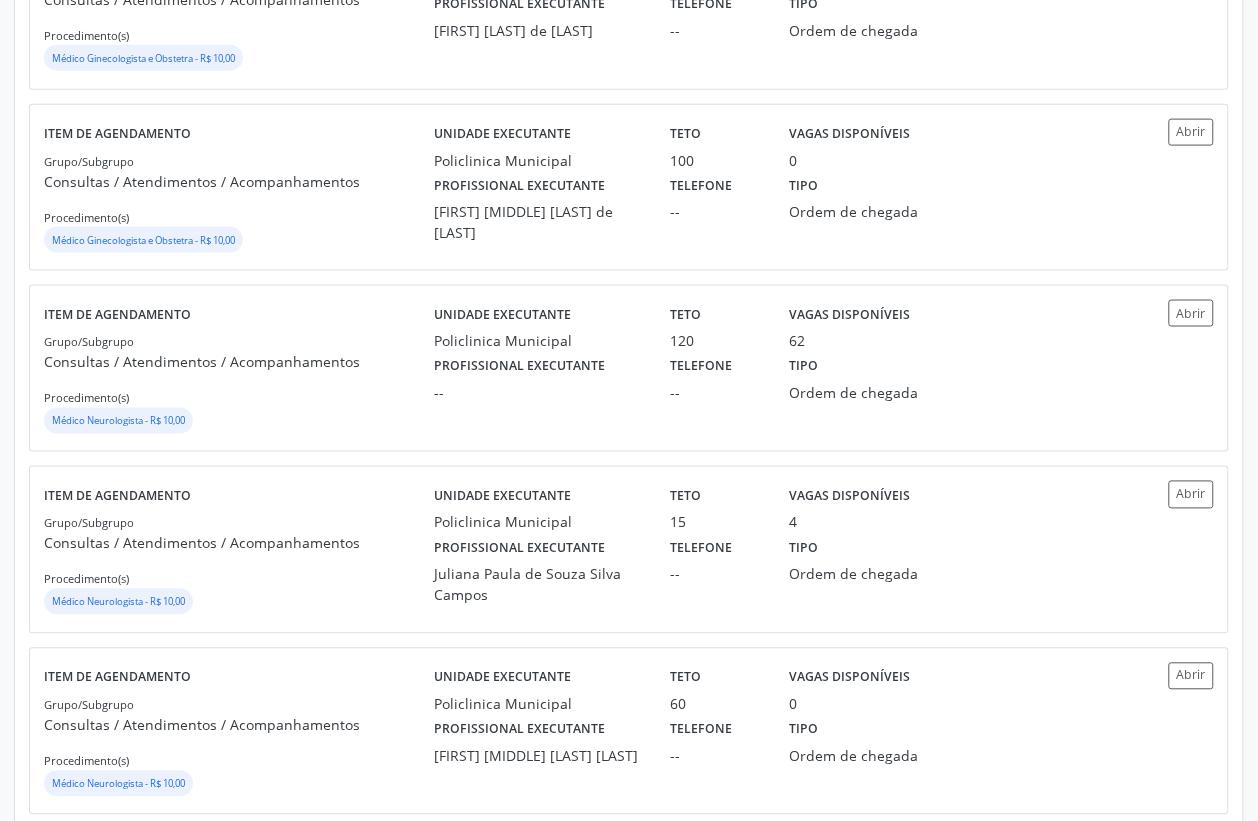 scroll, scrollTop: 2643, scrollLeft: 0, axis: vertical 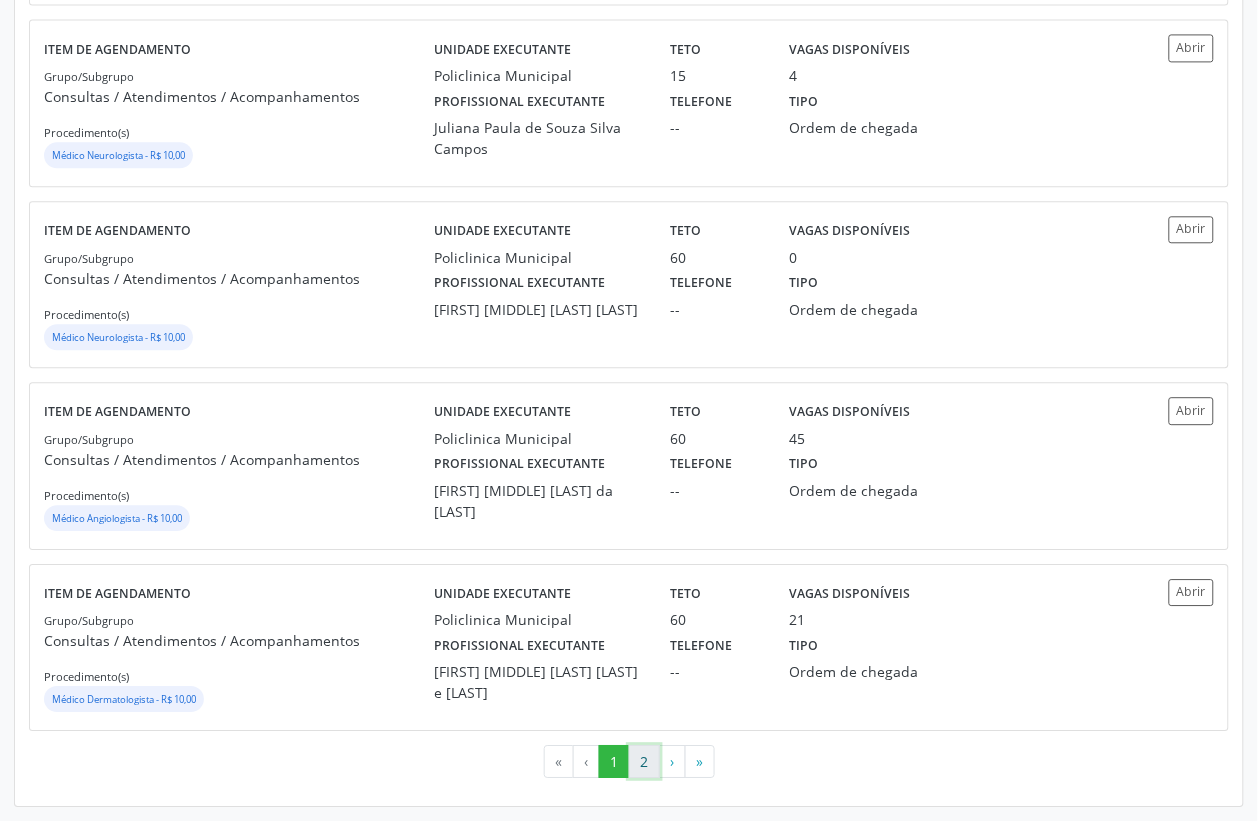 click on "2" at bounding box center (644, 762) 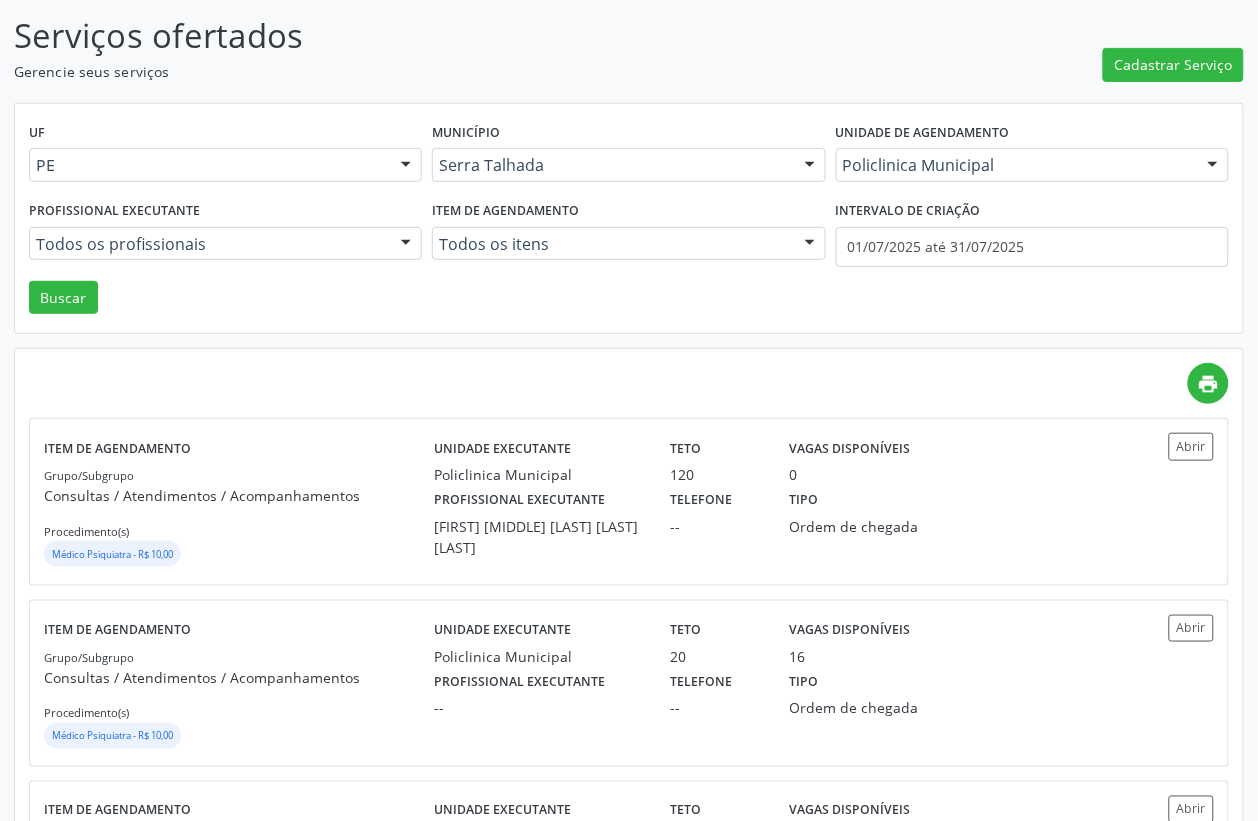 scroll, scrollTop: 1177, scrollLeft: 0, axis: vertical 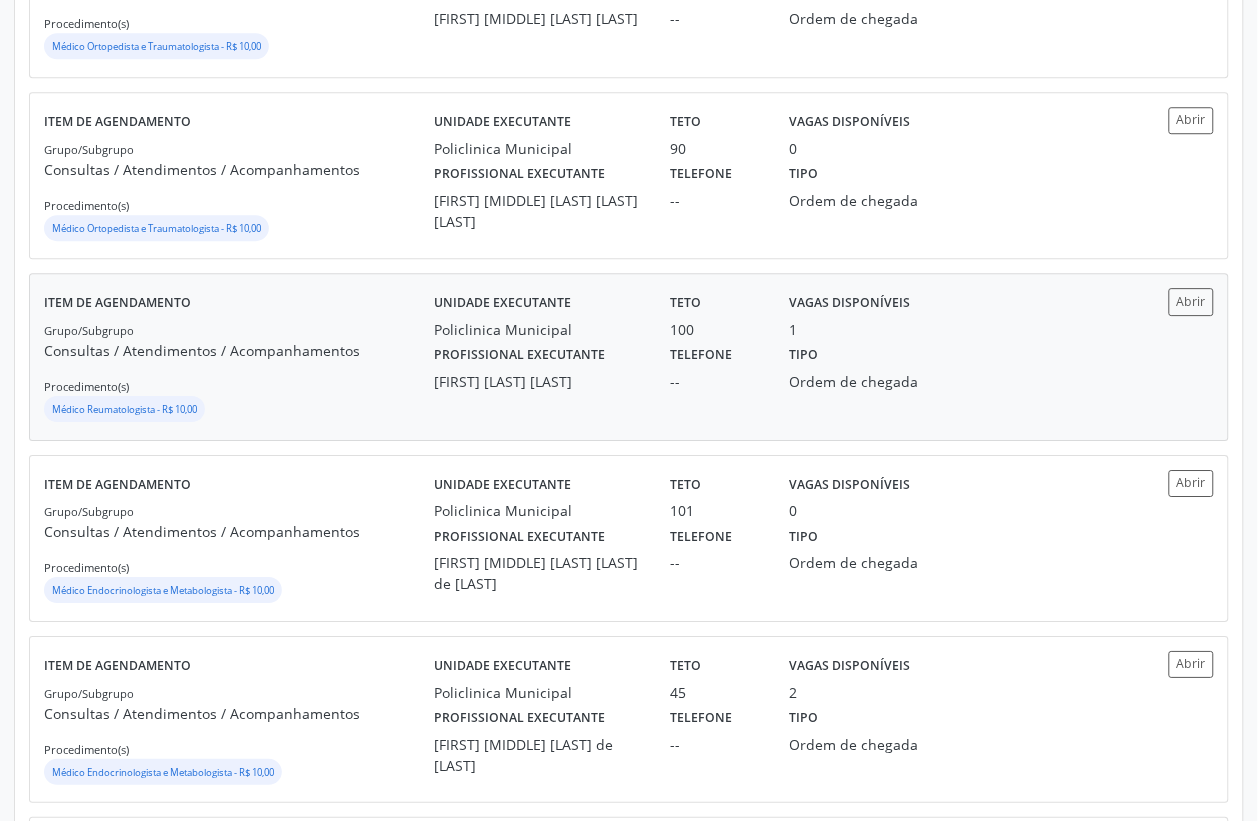 click on "Tipo" at bounding box center [803, 355] 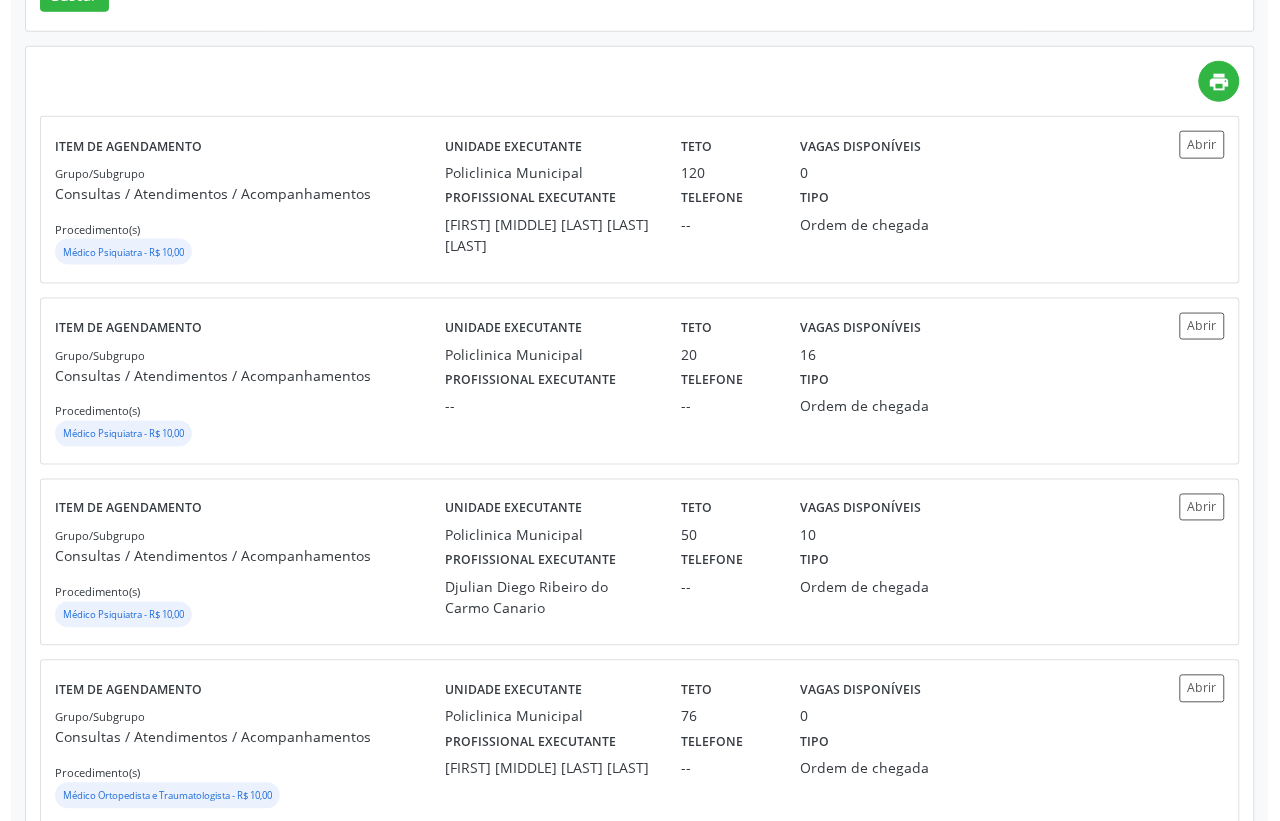 scroll, scrollTop: 0, scrollLeft: 0, axis: both 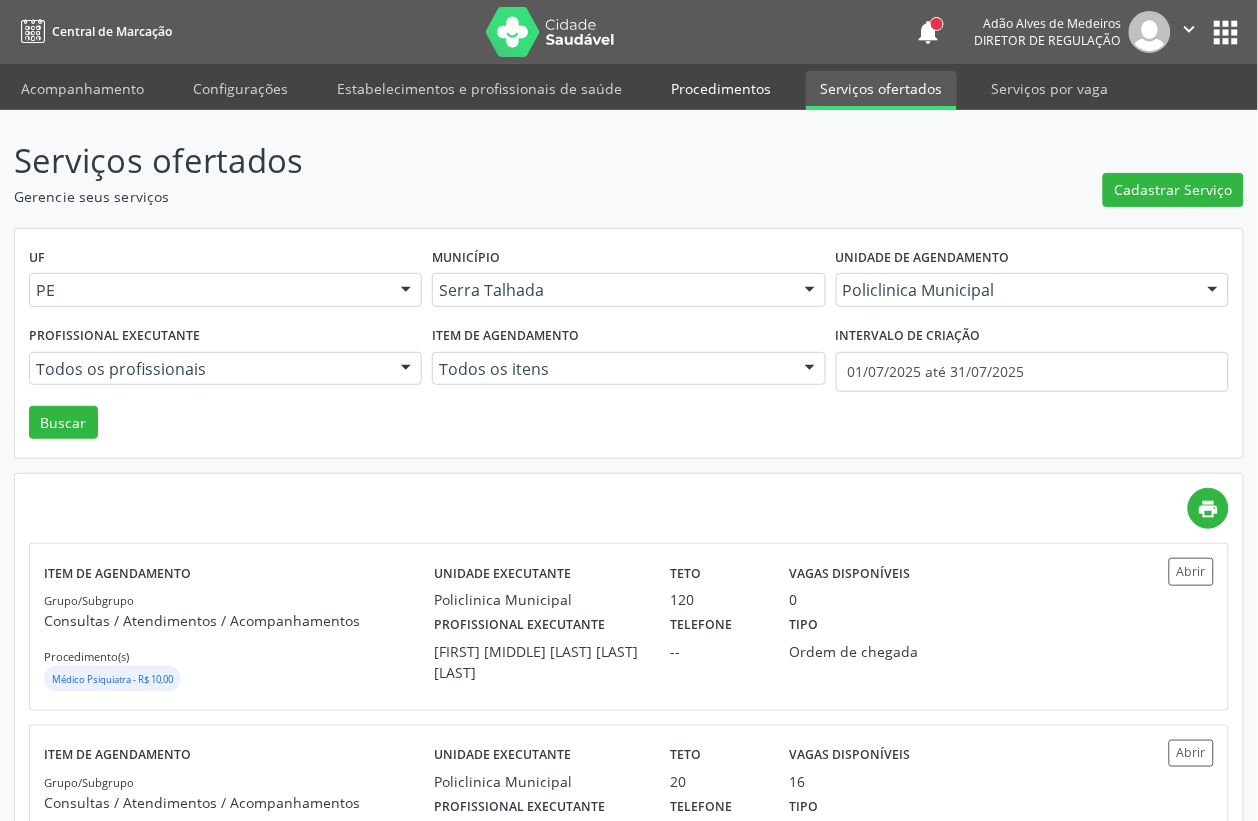 click on "Procedimentos" at bounding box center (721, 88) 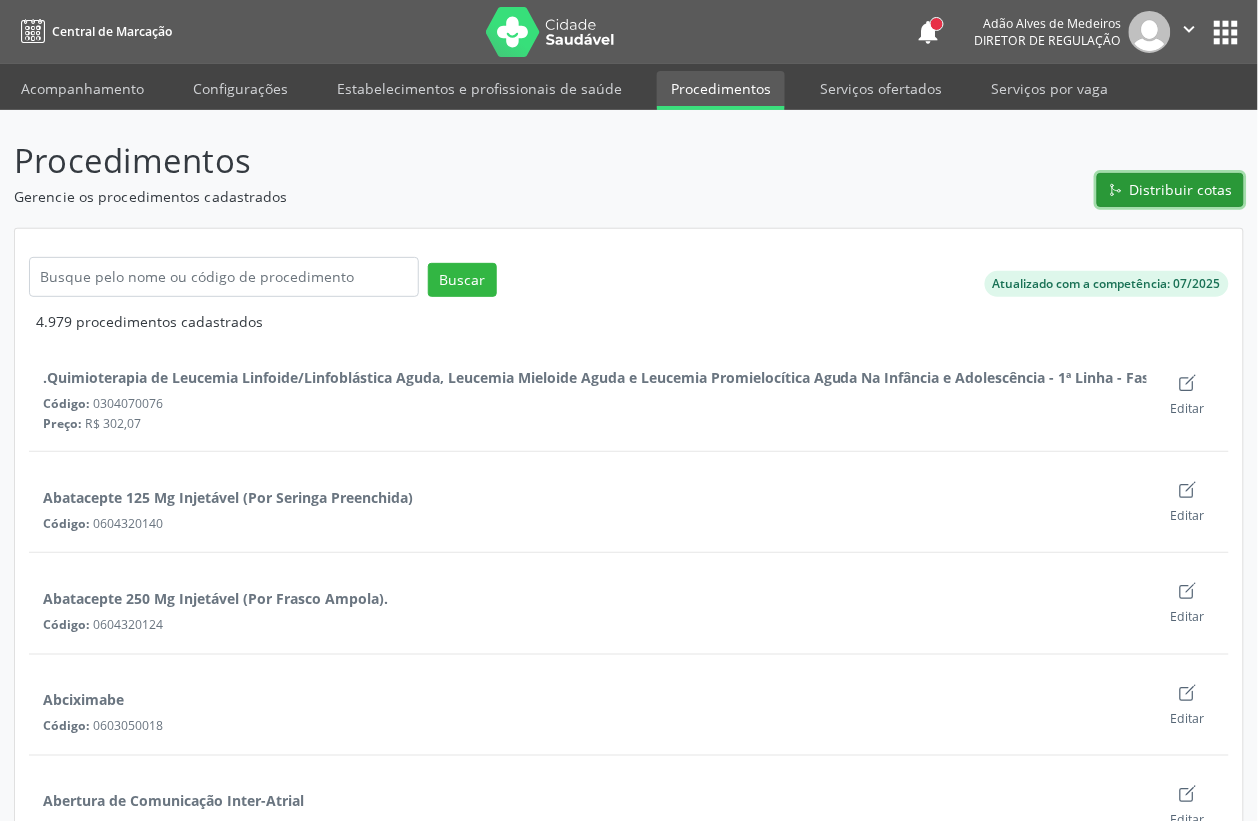 click on "Distribuir cotas" at bounding box center [1181, 189] 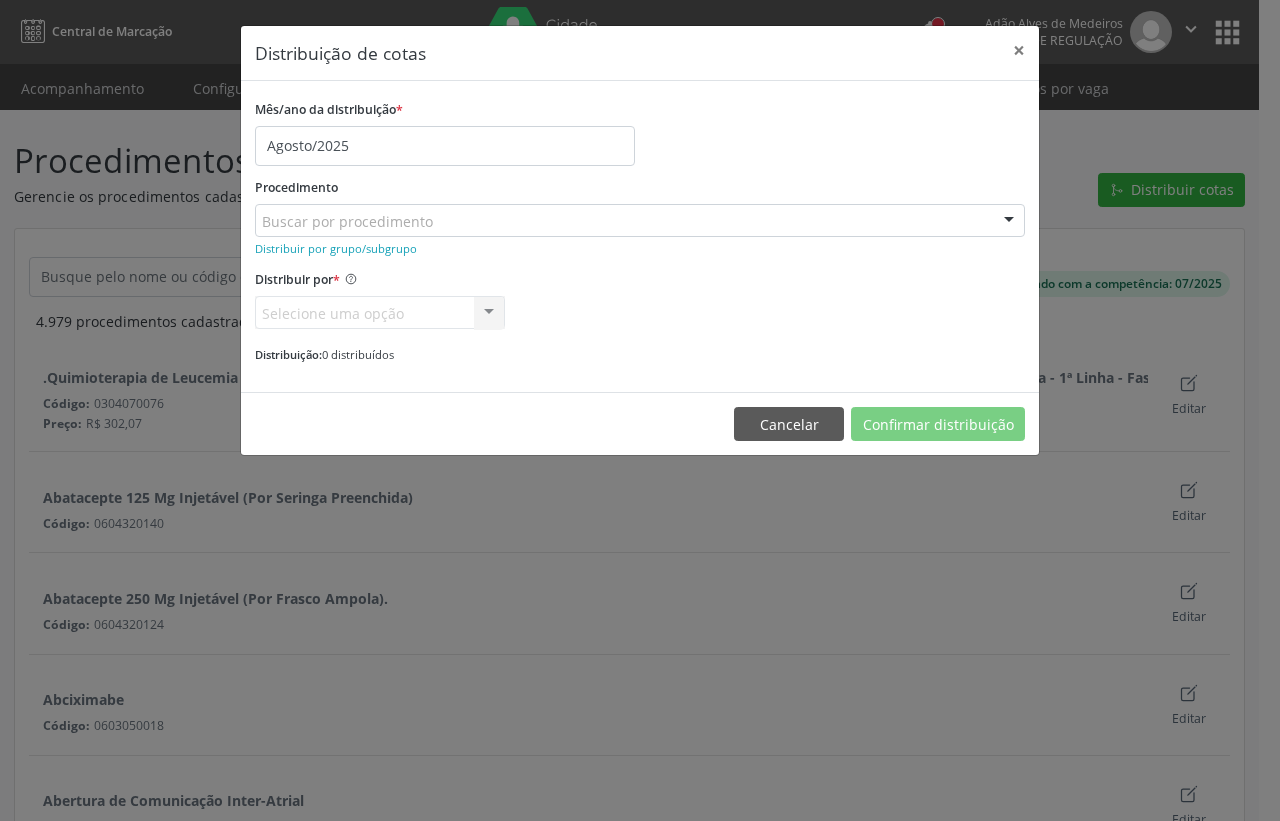 click at bounding box center [262, 231] 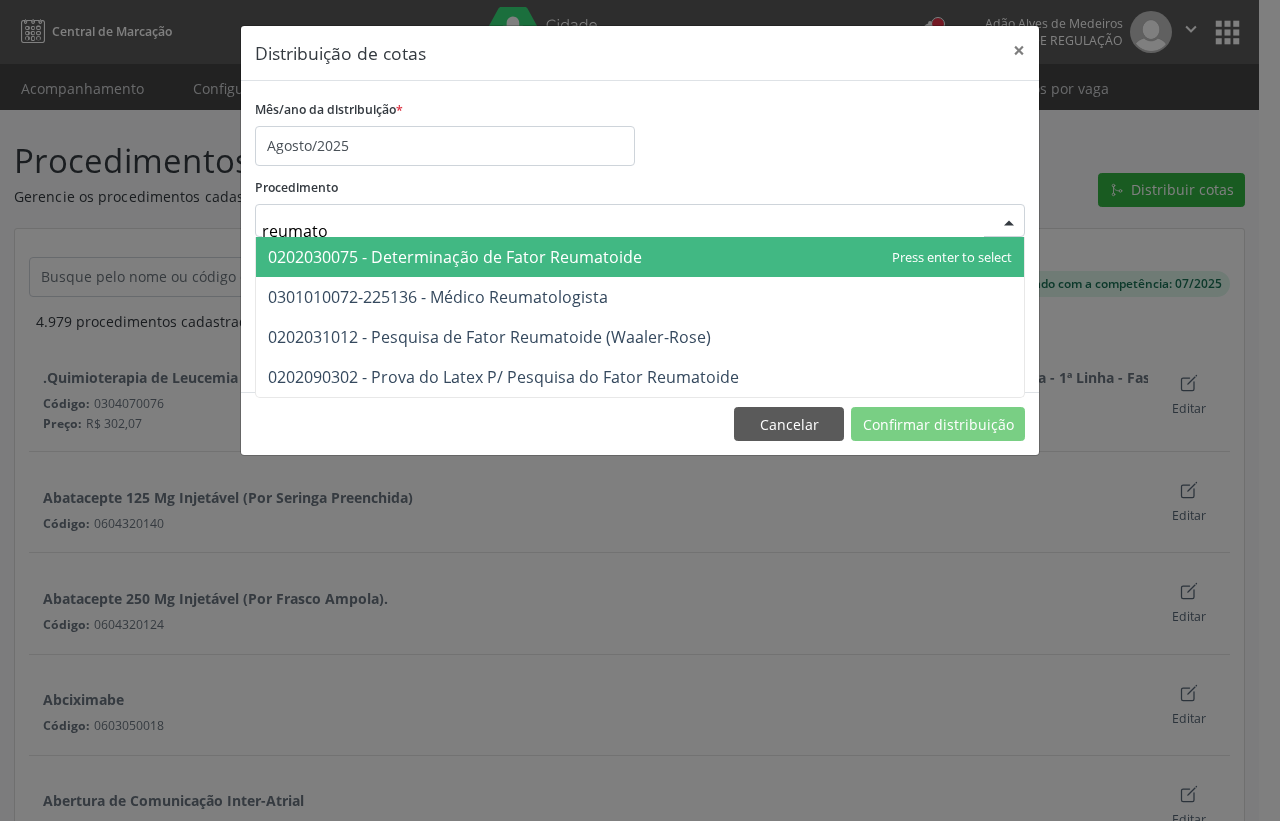 type on "reumatol" 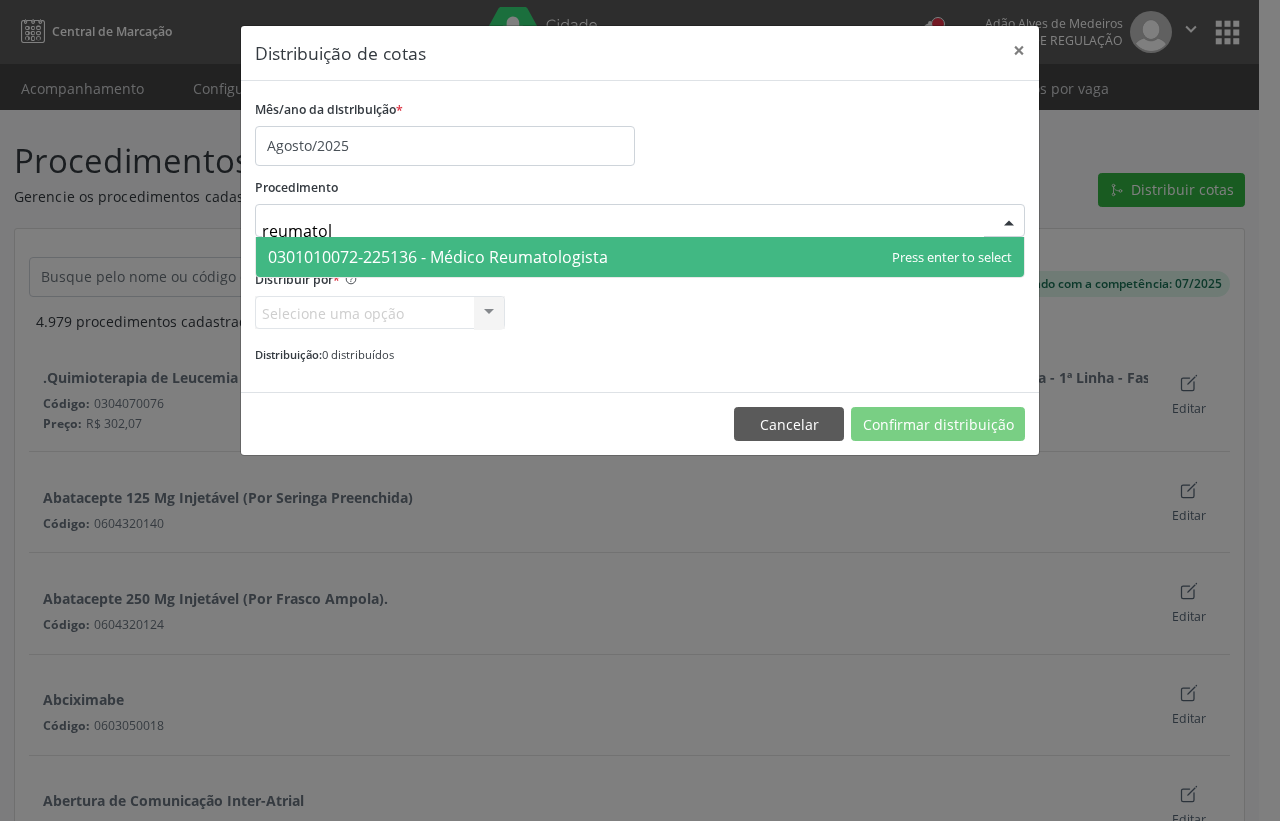 click on "0301010072-225136 - Médico Reumatologista" at bounding box center (640, 257) 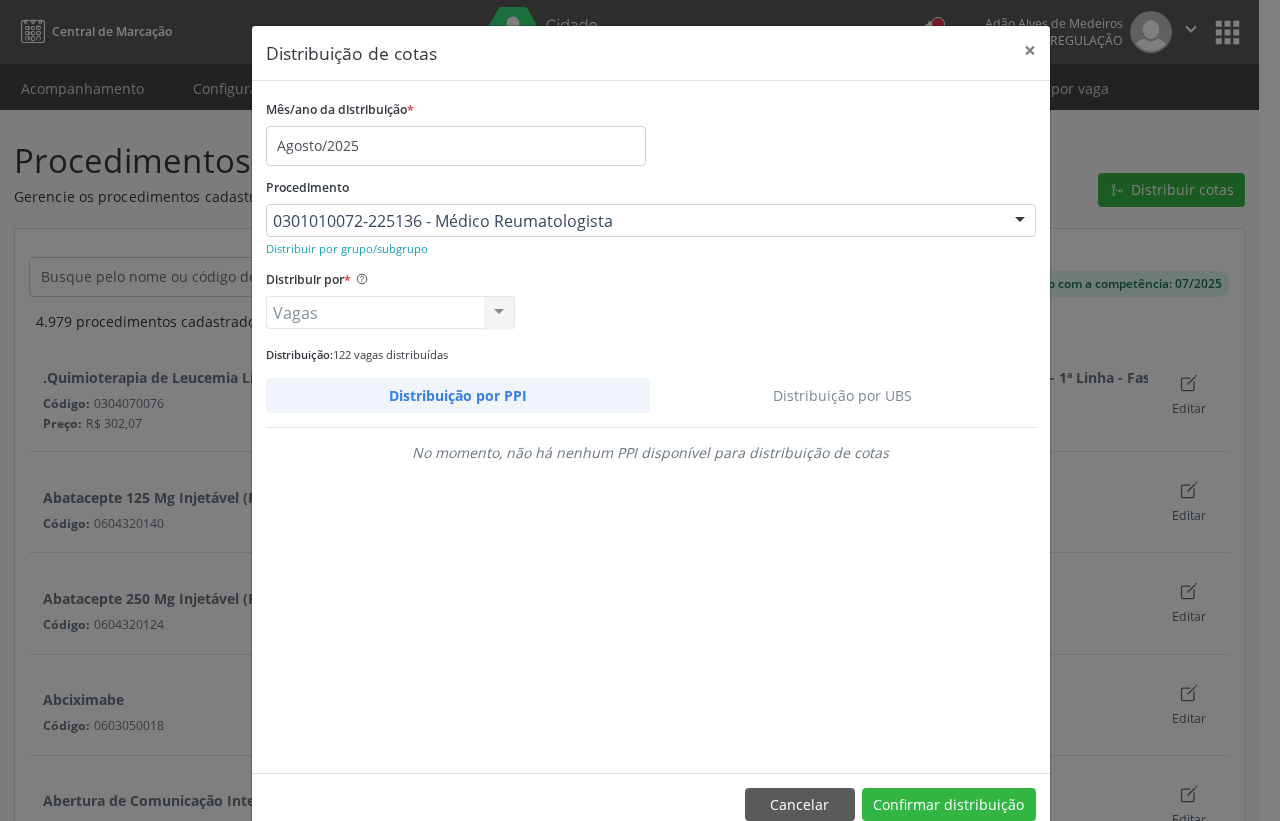 click on "Distribuição por UBS" at bounding box center [843, 395] 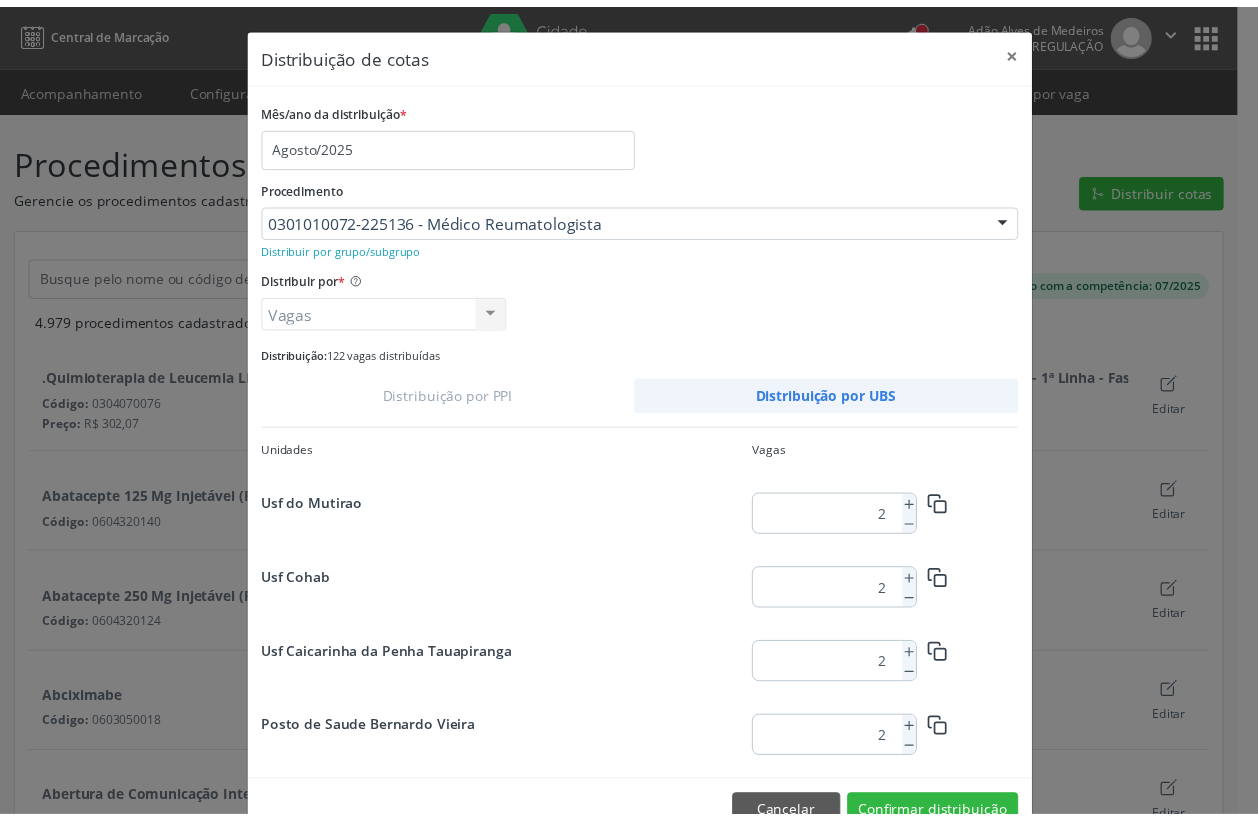 scroll, scrollTop: 331, scrollLeft: 0, axis: vertical 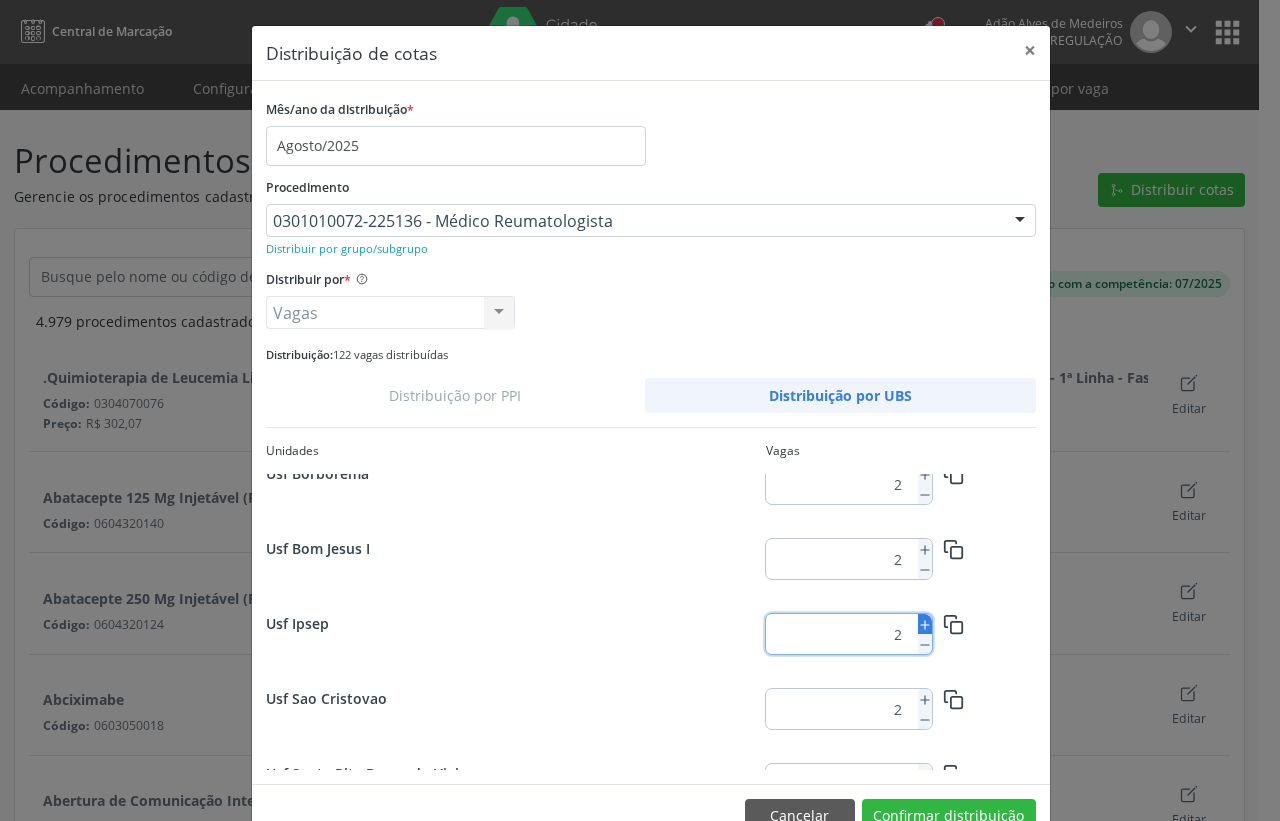 click 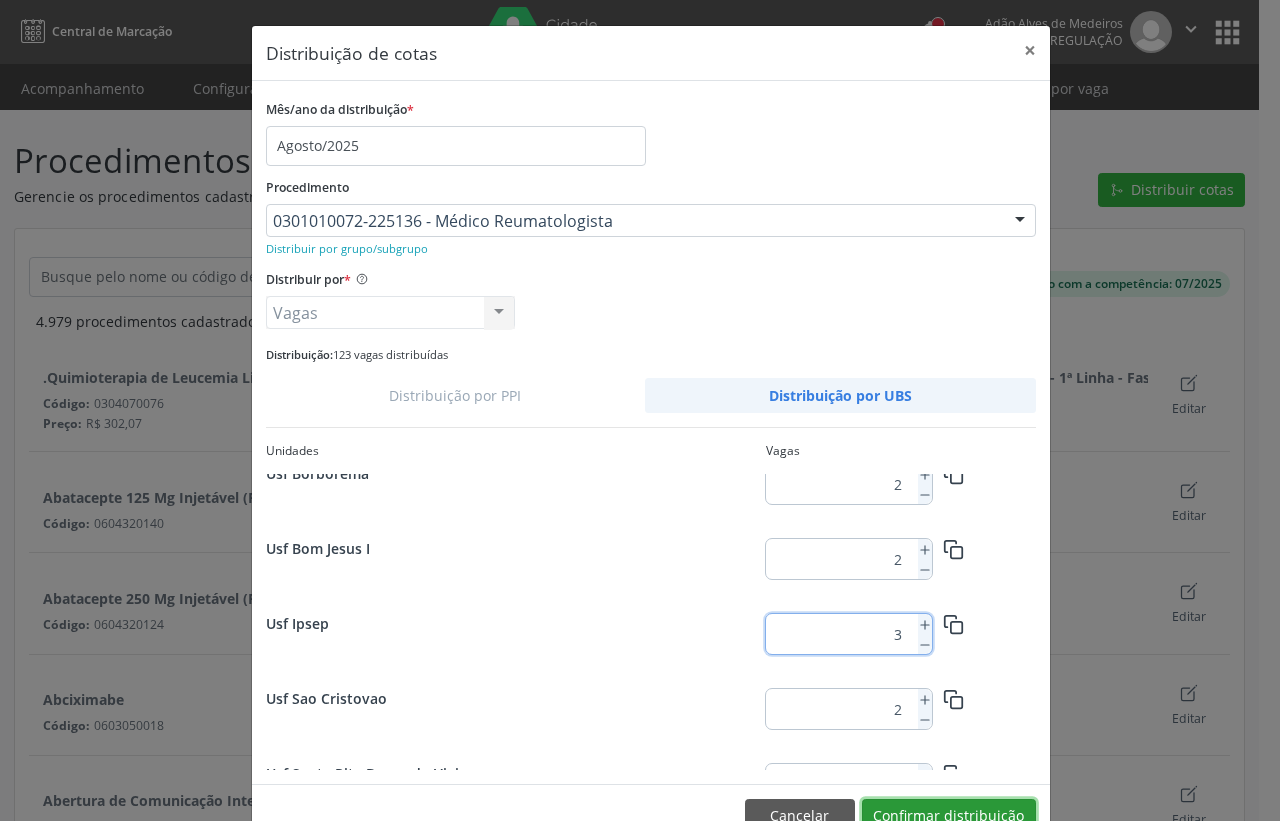 click on "Confirmar distribuição" at bounding box center [949, 816] 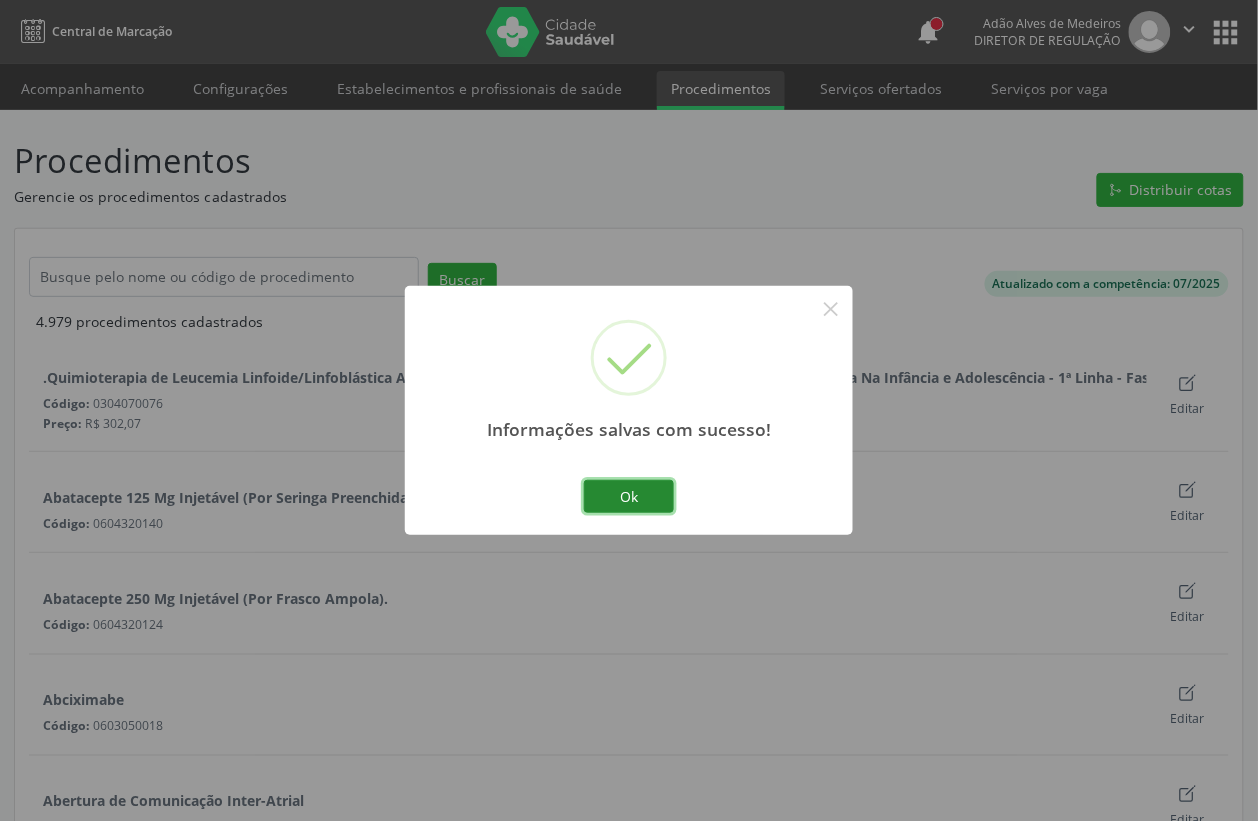 click on "Ok" at bounding box center [629, 497] 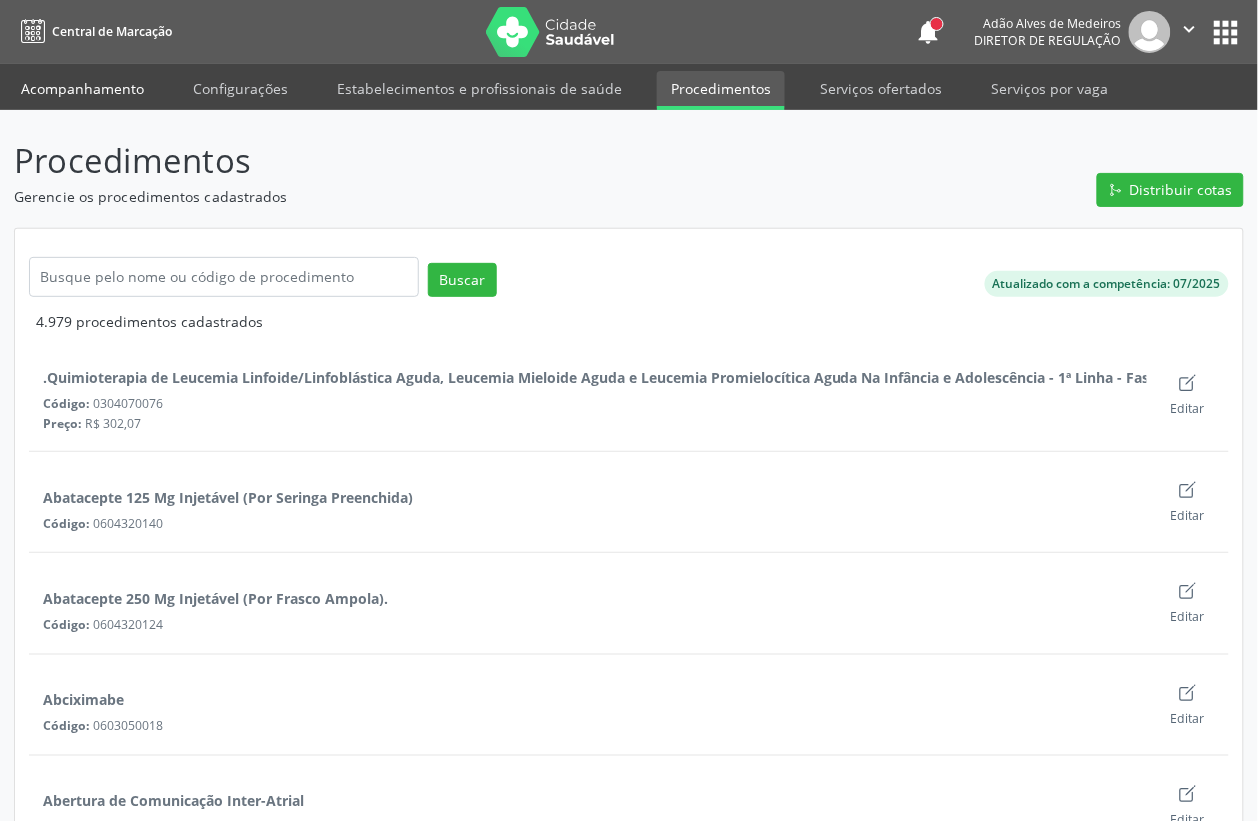 click on "Acompanhamento" at bounding box center [82, 88] 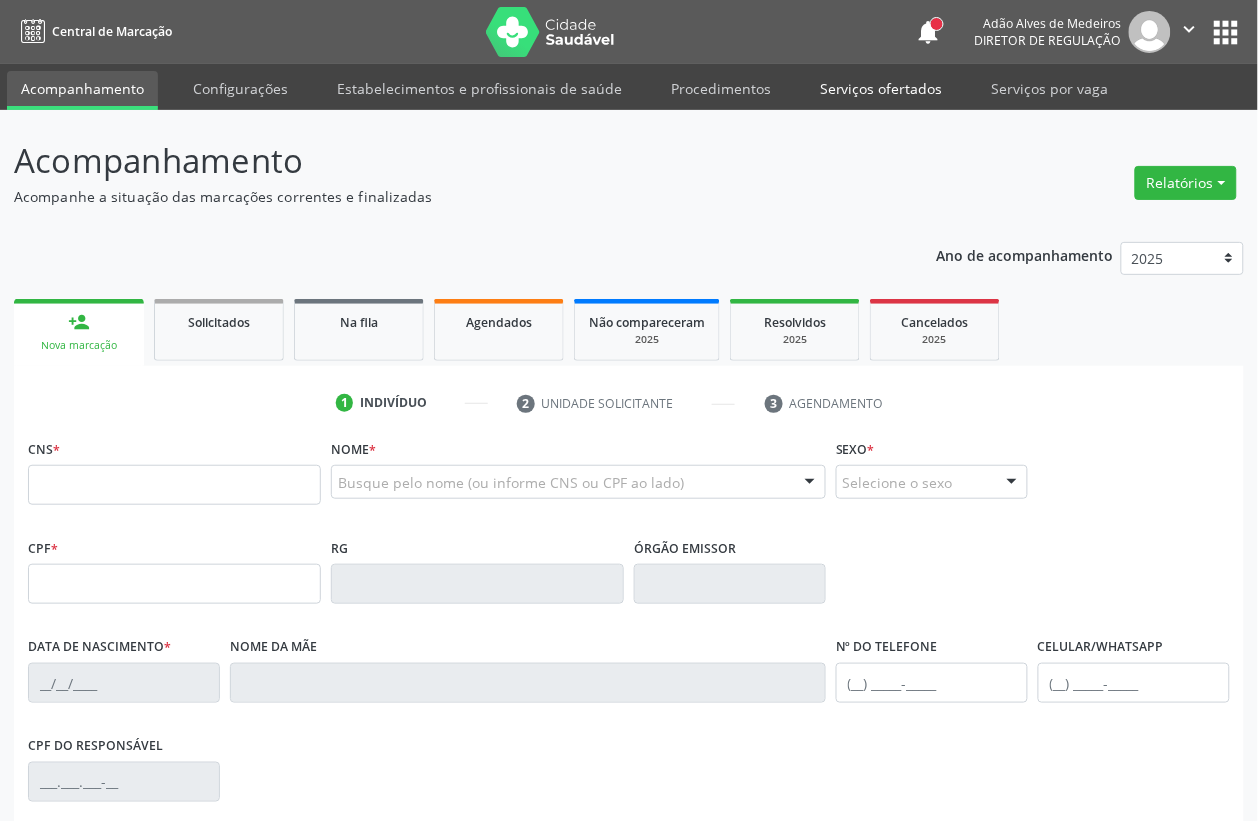 click on "Serviços ofertados" at bounding box center [881, 88] 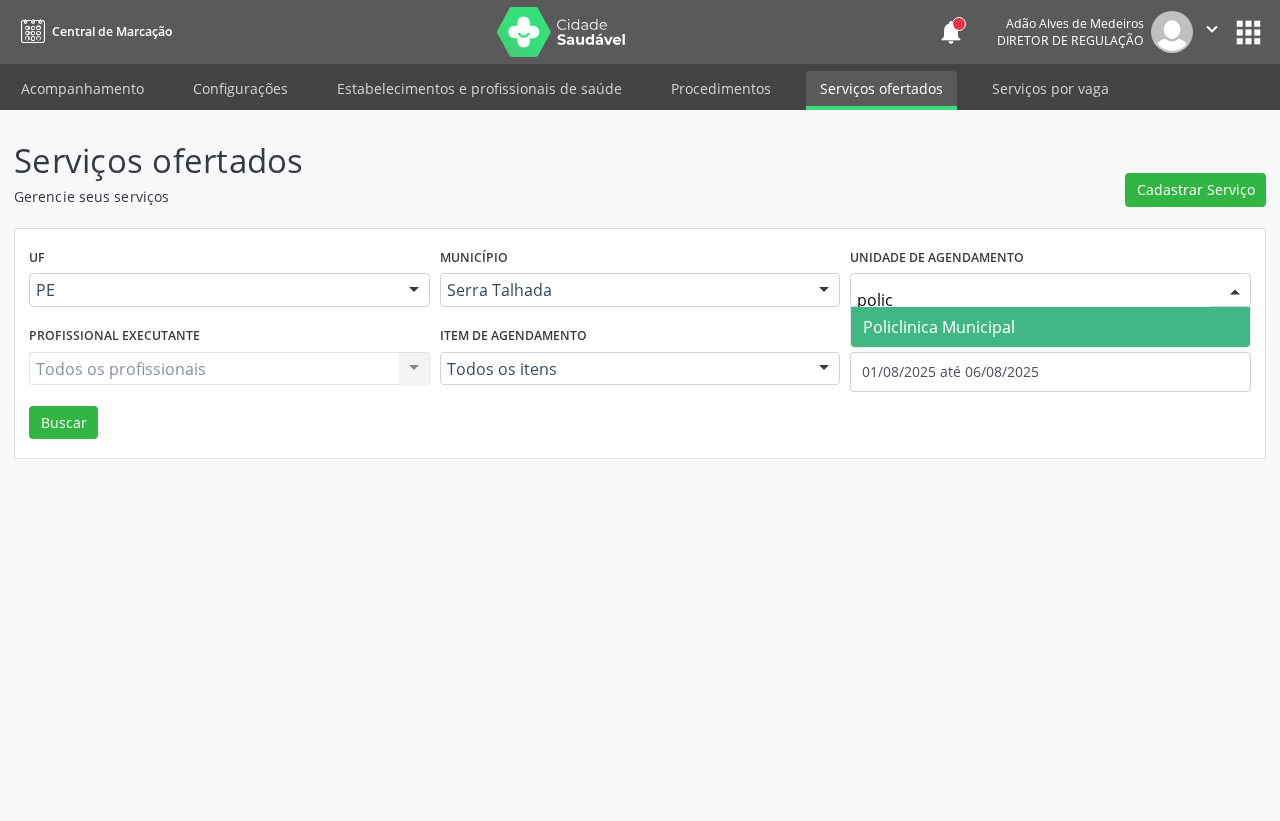 type on "policl" 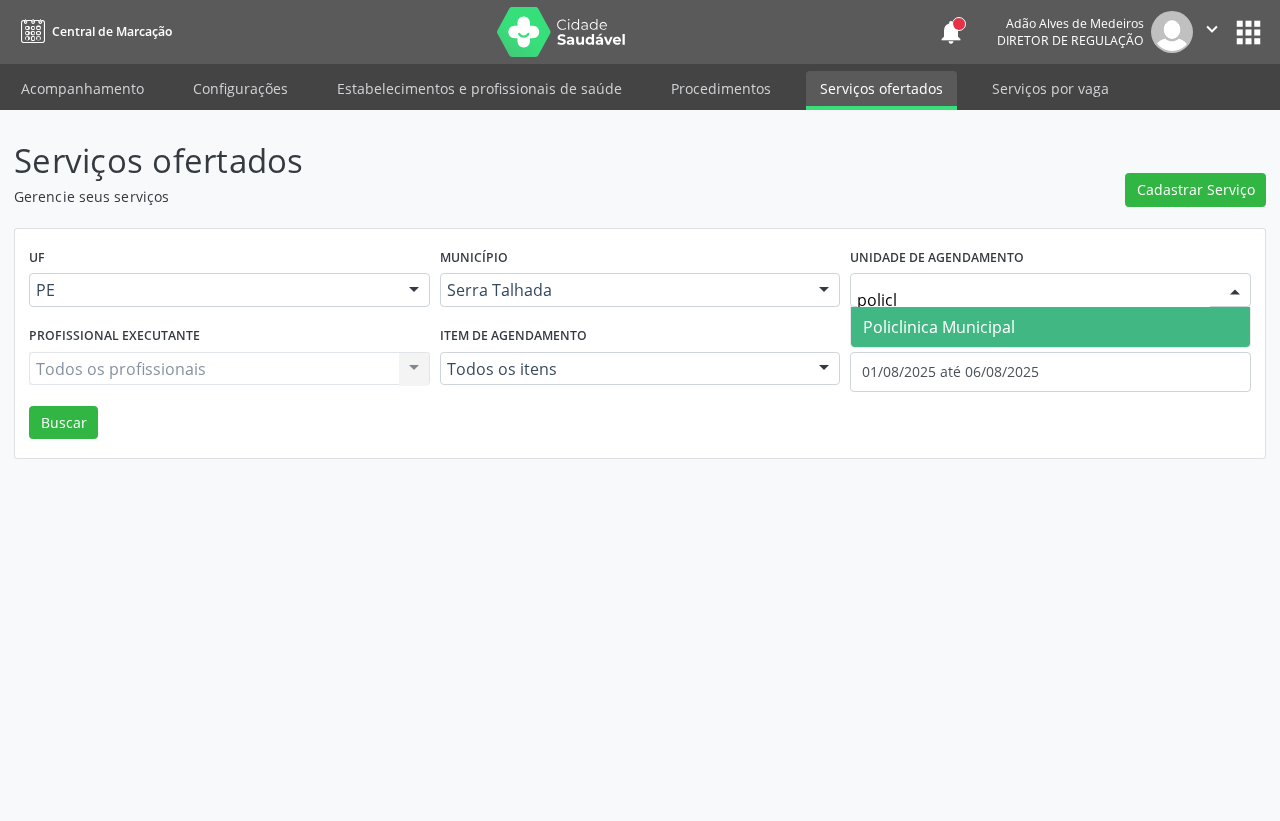 click on "Policlinica Municipal" at bounding box center (1050, 327) 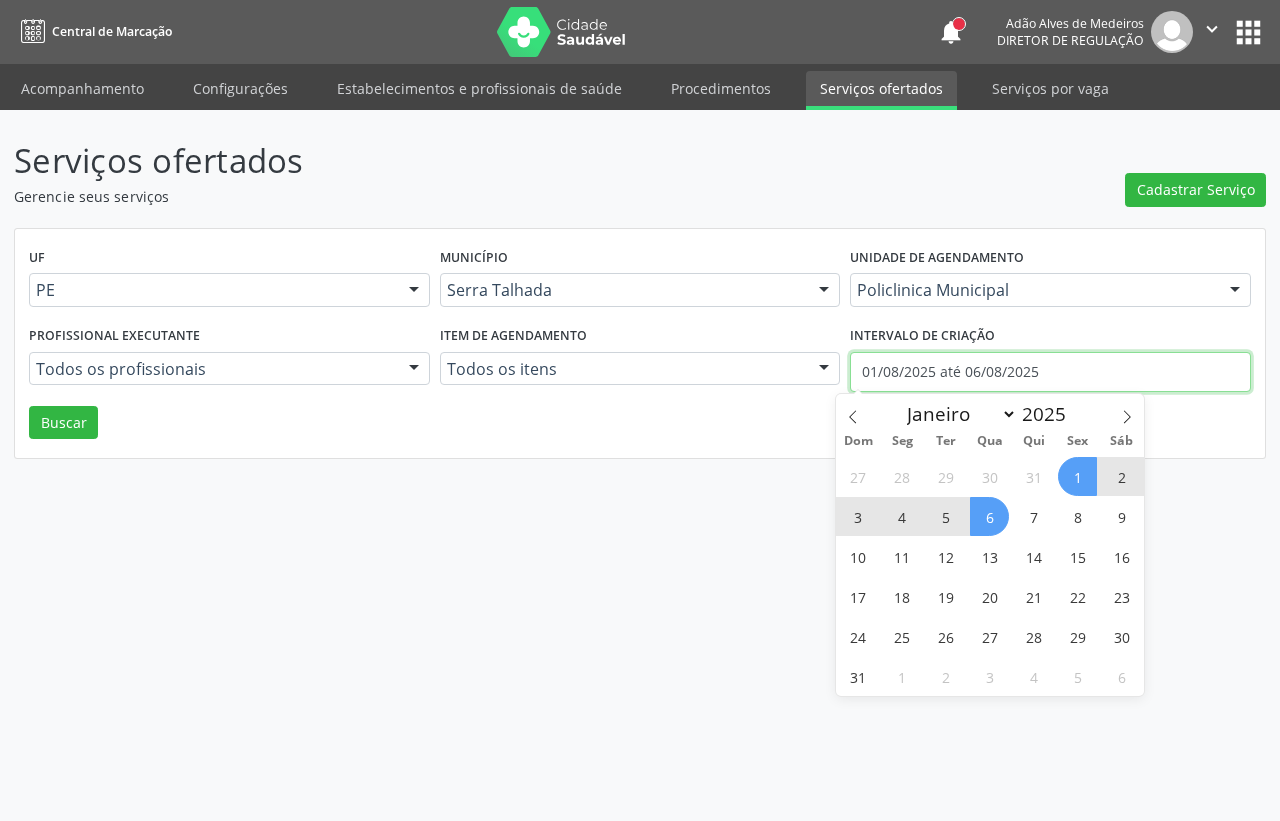 click on "01/08/2025 até 06/08/2025" at bounding box center [1050, 372] 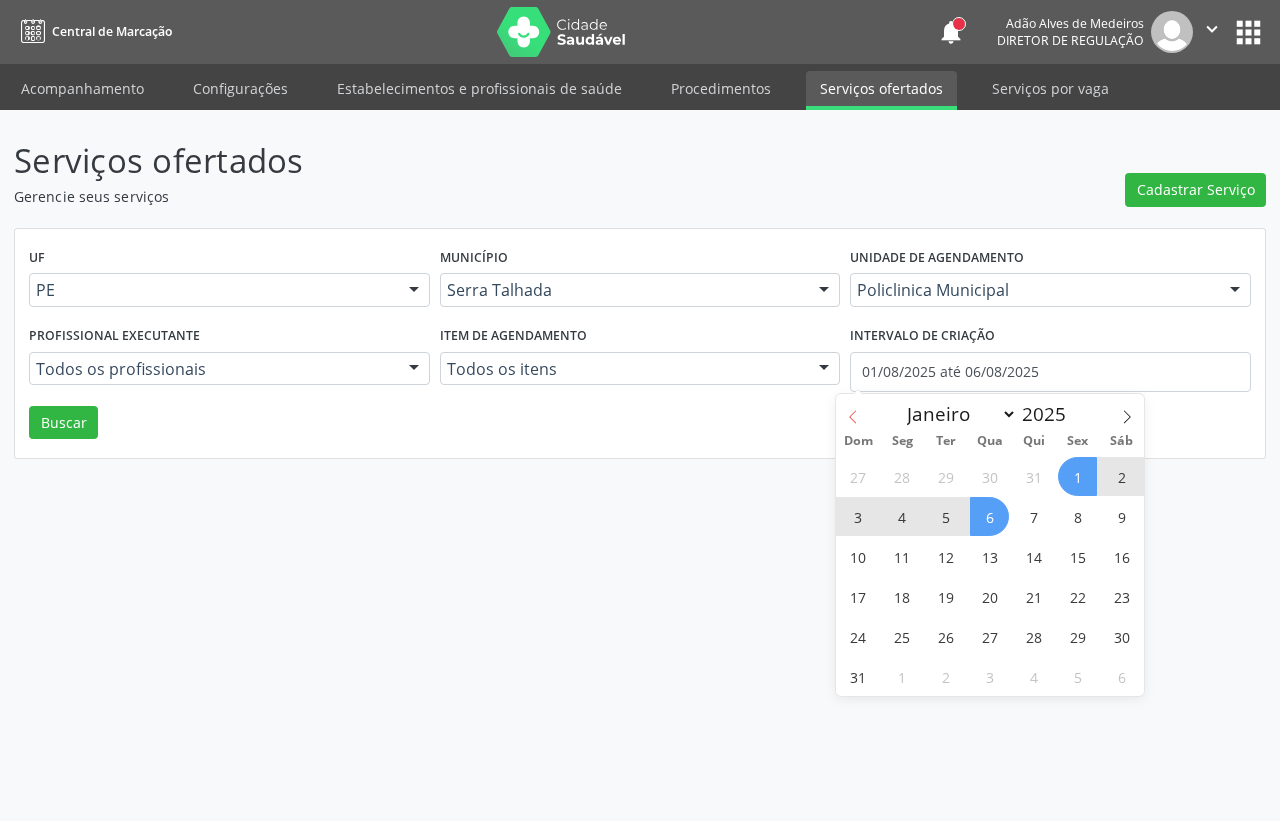 click 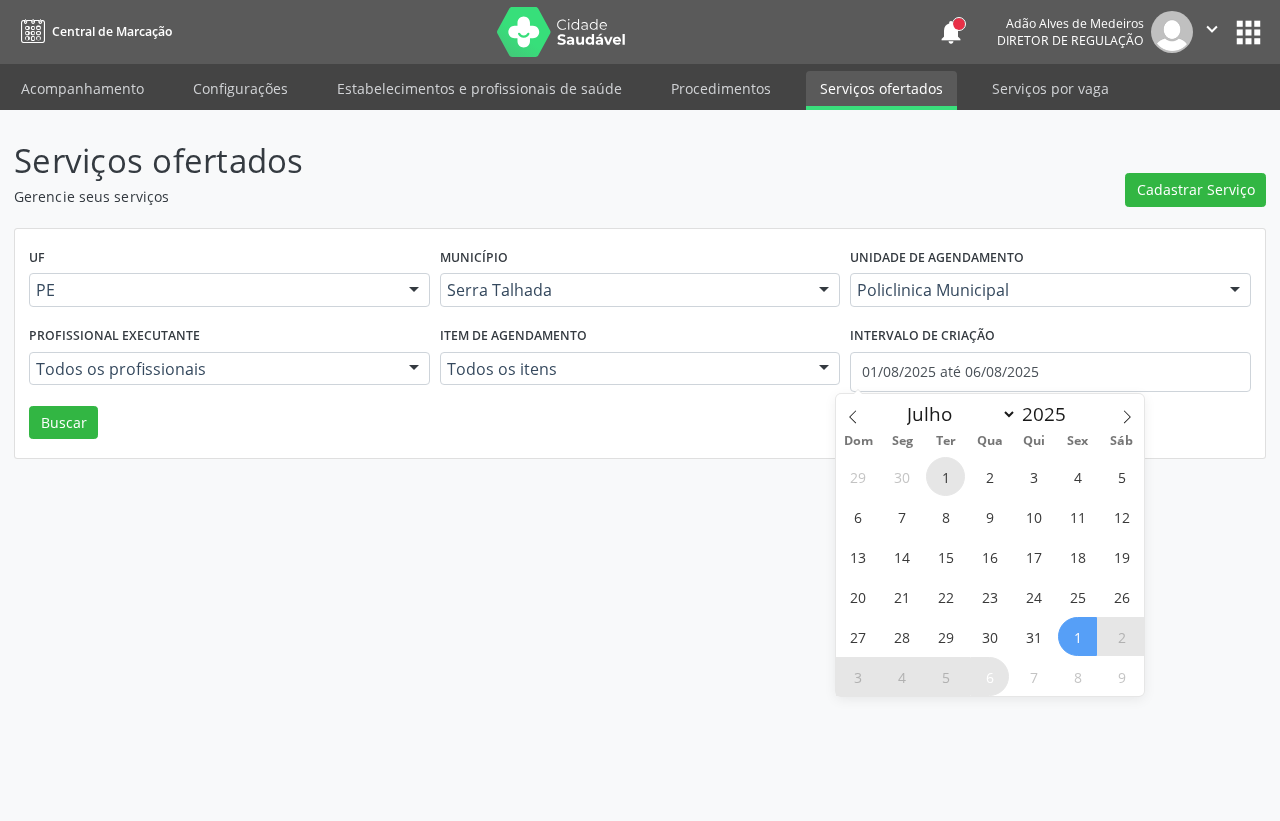 click on "1" at bounding box center (945, 476) 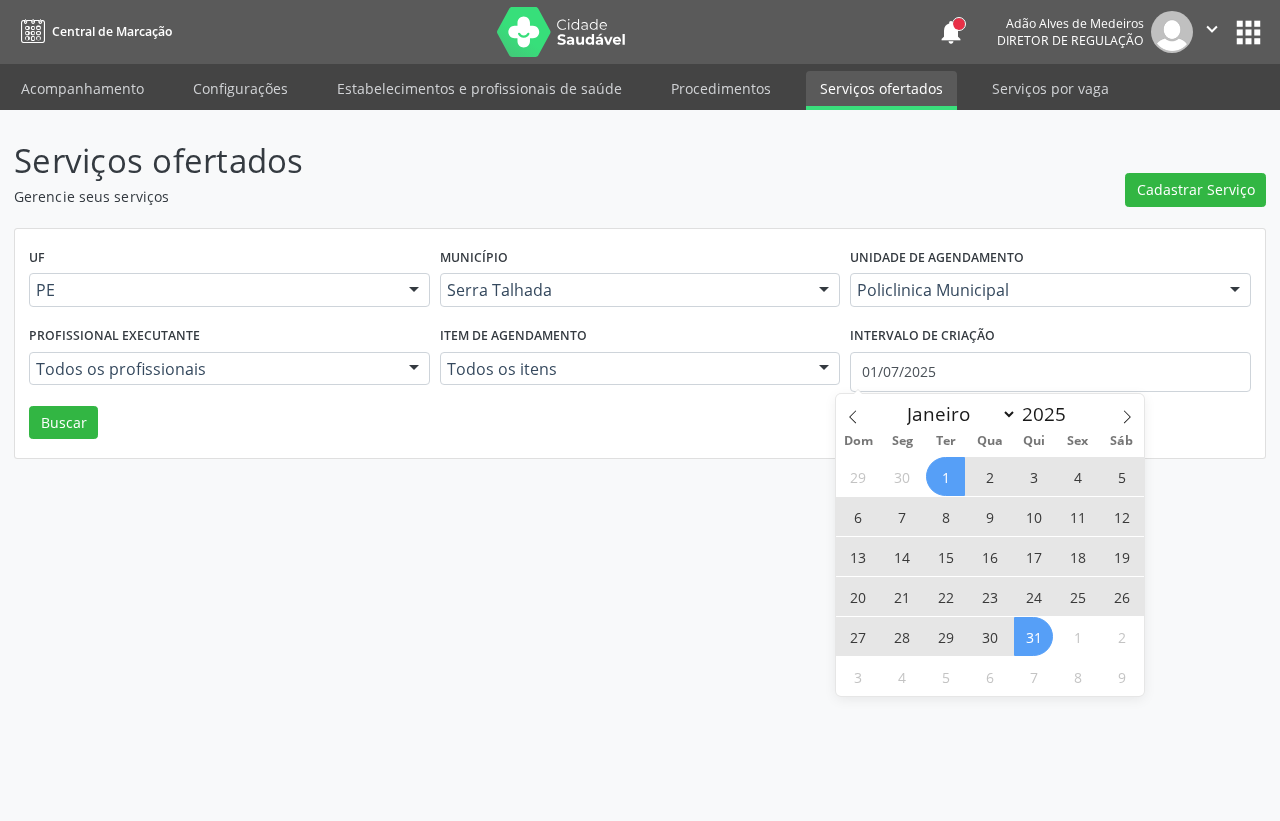 click on "31" at bounding box center (1033, 636) 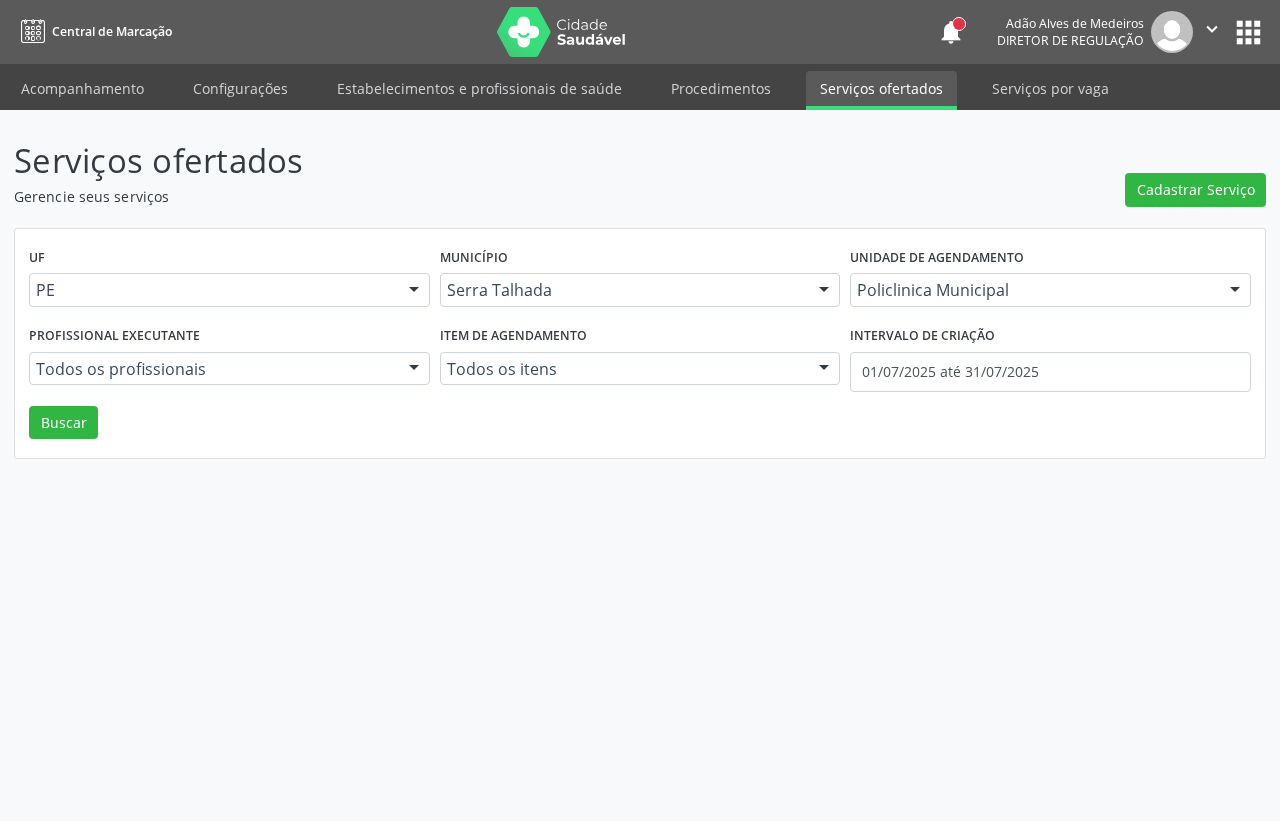 click on "UF
PE         PE
Nenhum resultado encontrado para: "   "
Não há nenhuma opção para ser exibida.
Município
Serra Talhada         Serra Talhada
Nenhum resultado encontrado para: "   "
Não há nenhuma opção para ser exibida.
Unidade de agendamento
Policlinica Municipal         Todos os estabelecimentos   3 Grupamento de Bombeiros   Abfisio   Abimael Lira Atelie Dental   Academia da Cidade Bom Jesus de Serra Talhada   Academia da Cidade Caxixola   Academia da Cidade Cohab I   Academia da Cidade Estacao do Forro   Academia da Cidade Vila Bela   Academia da Cidade de Serra Talhada   Academia da Cidade do Mutirao   Academia da Saude Cohab II   Alanalaiz Magalhaes Pereira   Alves Guimaraes Servicos de Medicina e Nutricao   Ambulatorio de Saude Mental Infanto Juvenil Asmij   Amor Saude   Anaclin   Analise Laboratorio Clinico   Andre Gustavo Ferreira de Souza Cia Ltda       Apae" at bounding box center [640, 344] 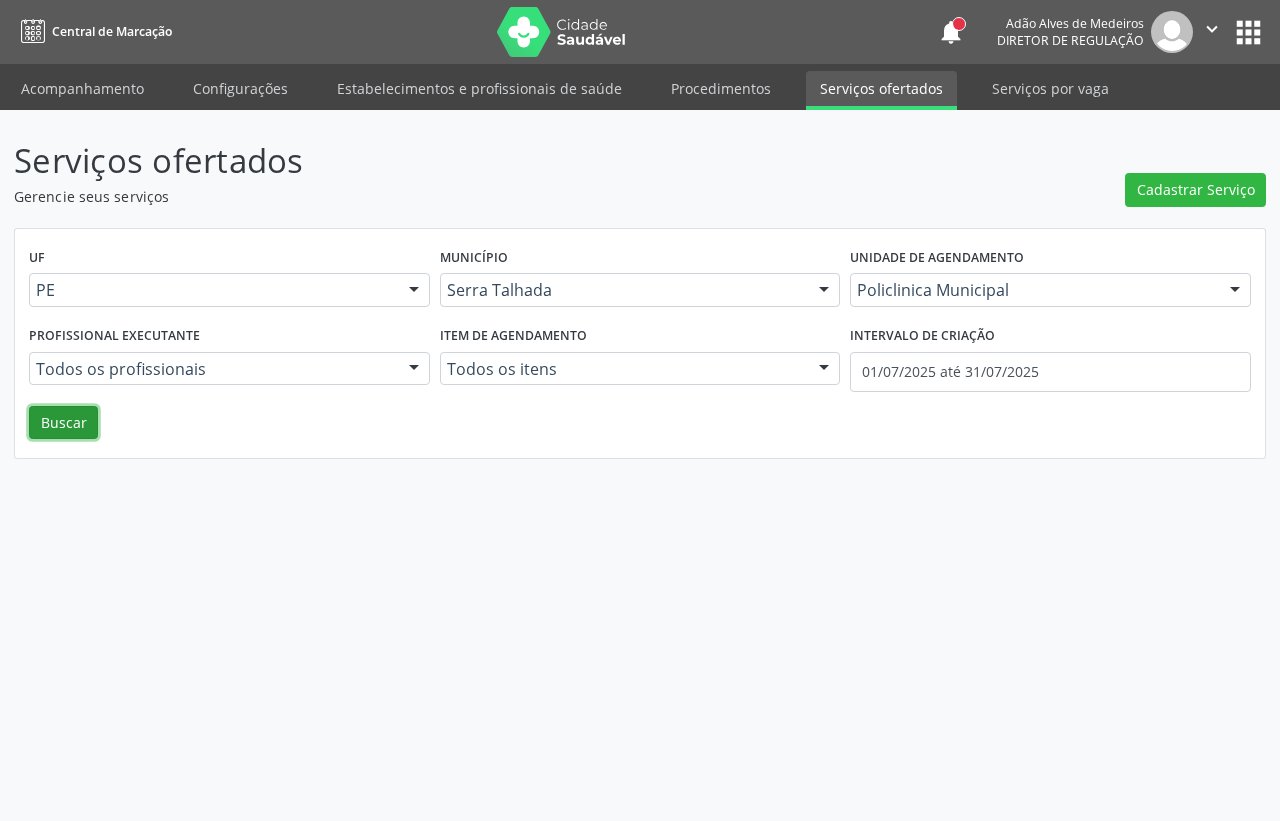 click on "Buscar" at bounding box center (63, 423) 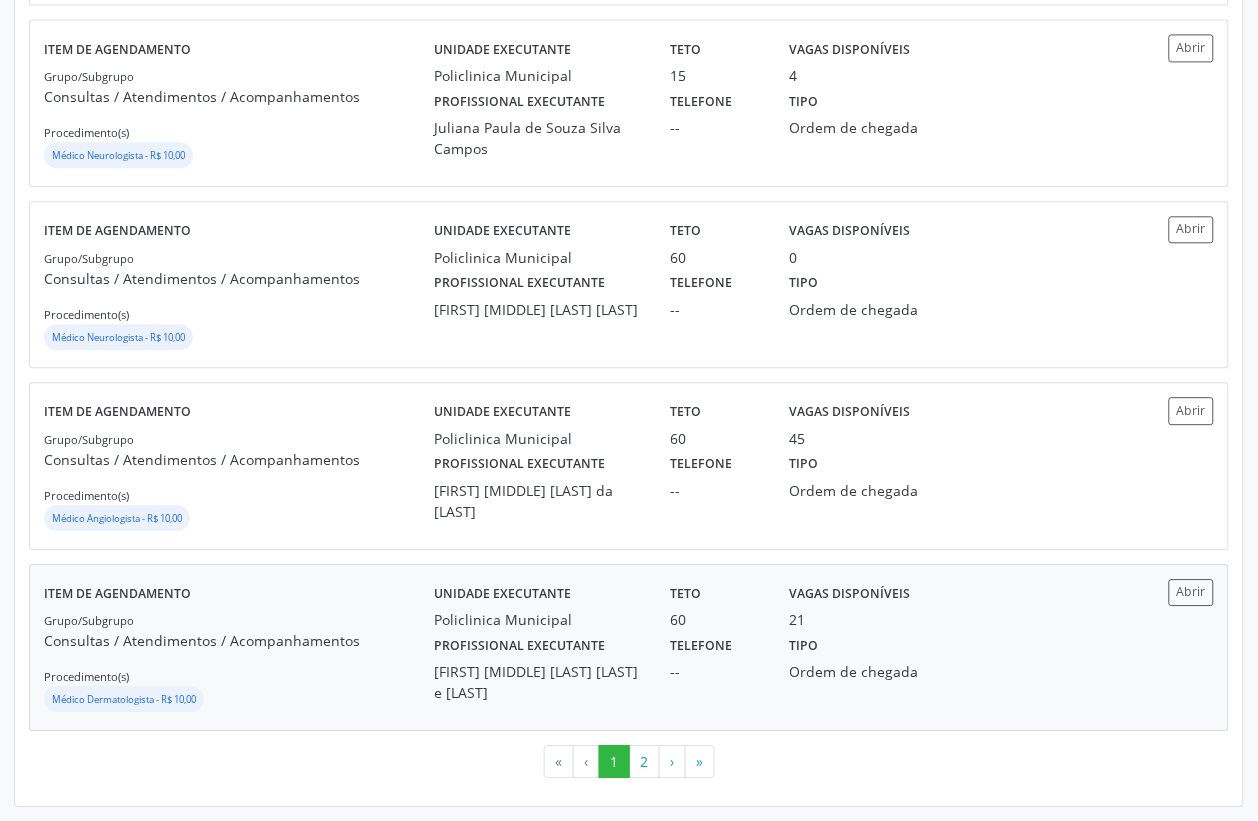 scroll, scrollTop: 2643, scrollLeft: 0, axis: vertical 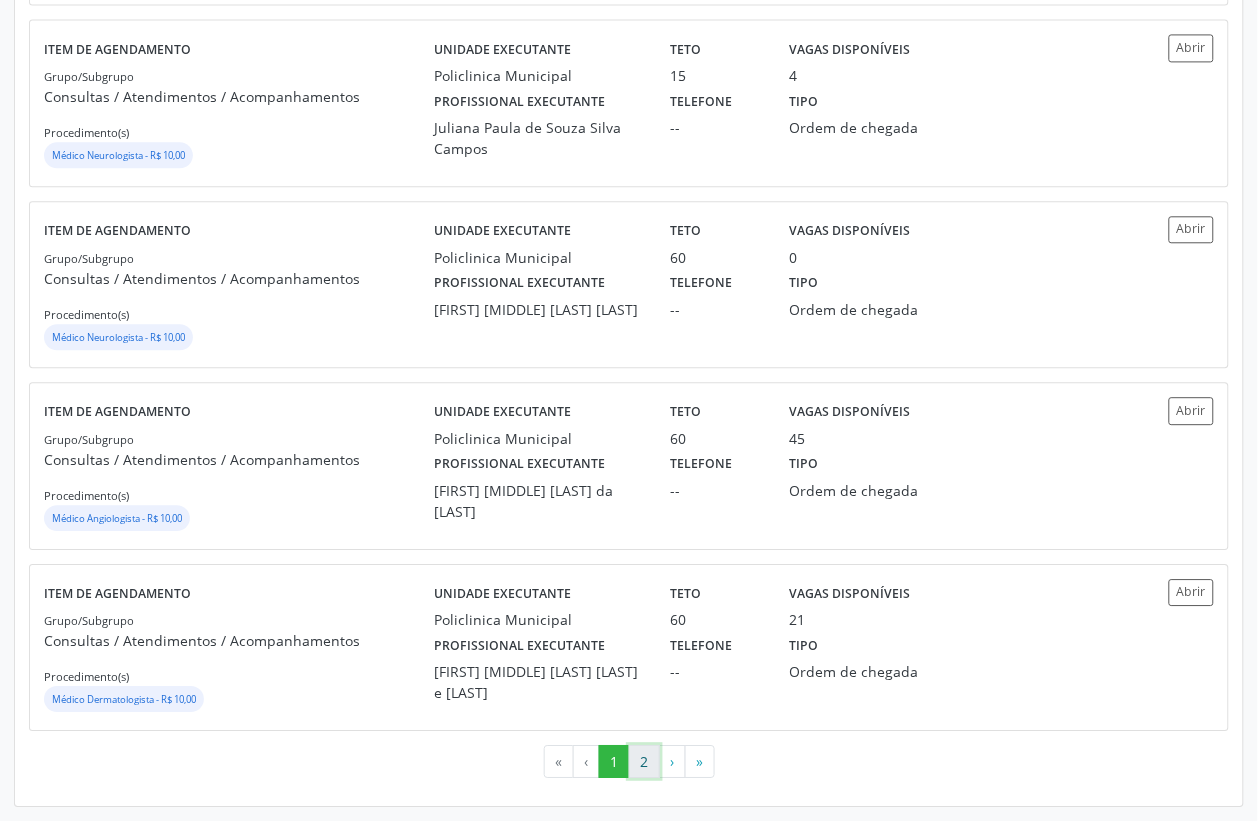 click on "2" at bounding box center [644, 762] 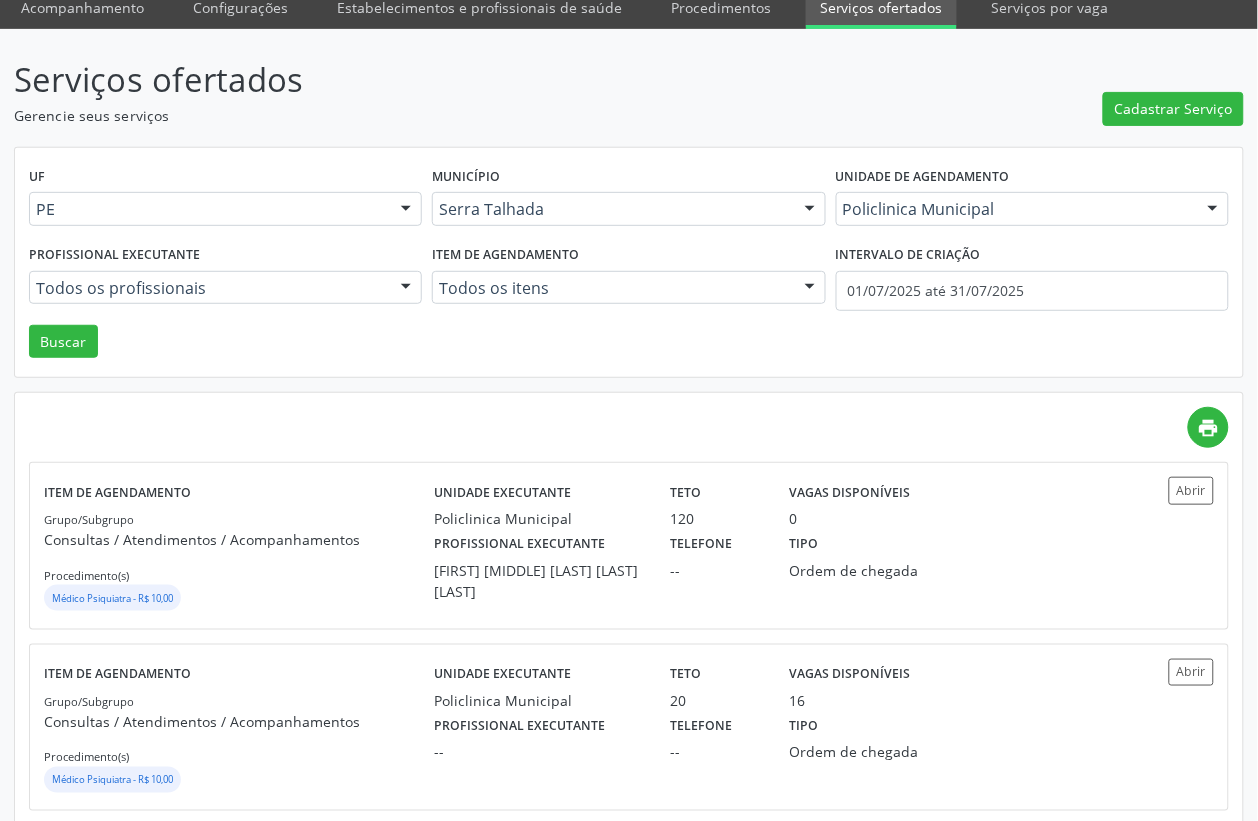 scroll, scrollTop: 125, scrollLeft: 0, axis: vertical 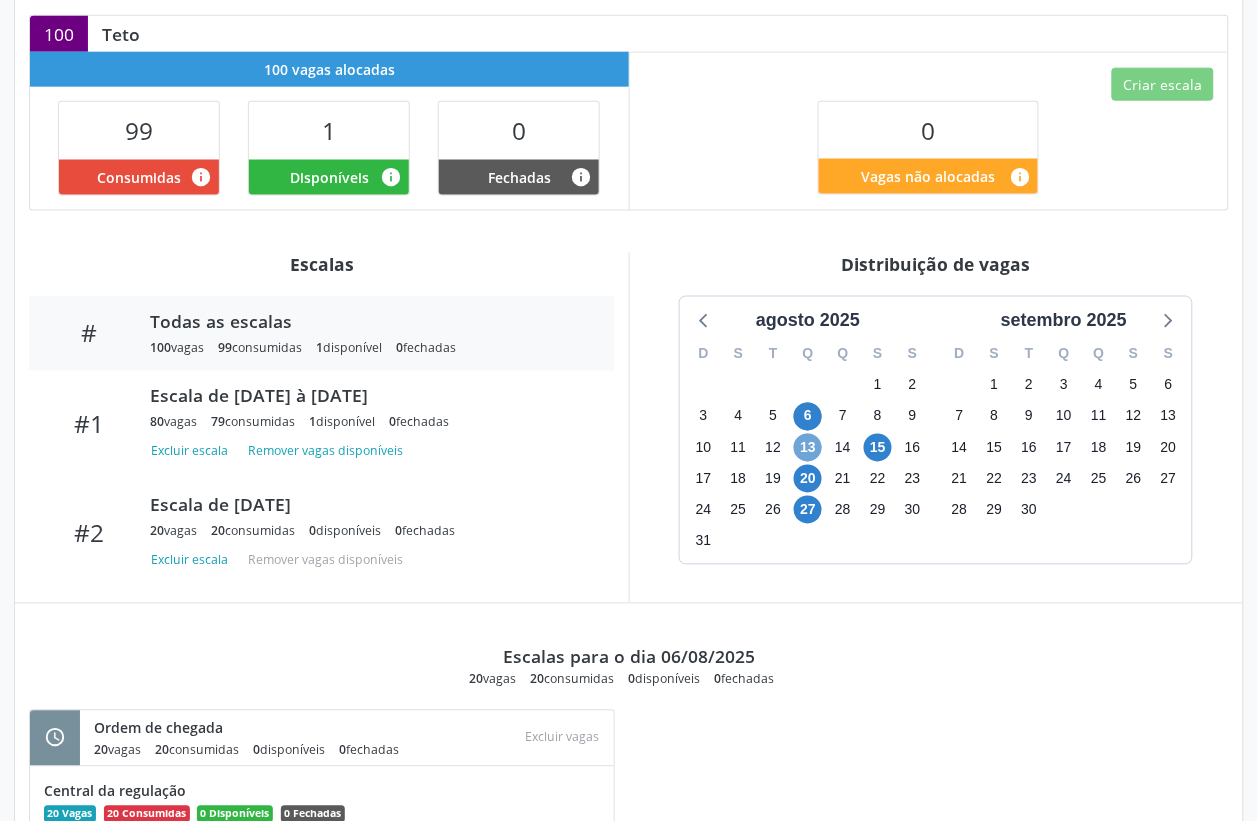 click on "13" at bounding box center (808, 448) 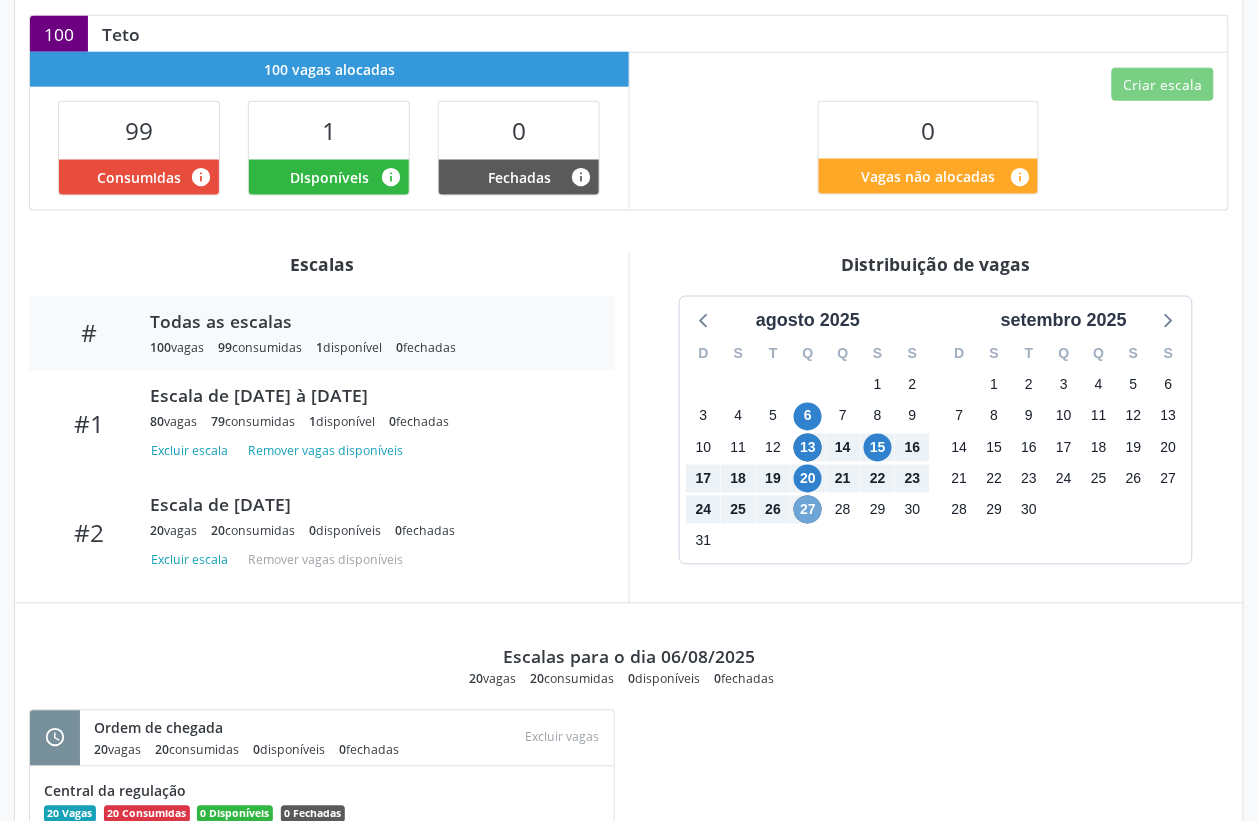 click on "27" at bounding box center [808, 510] 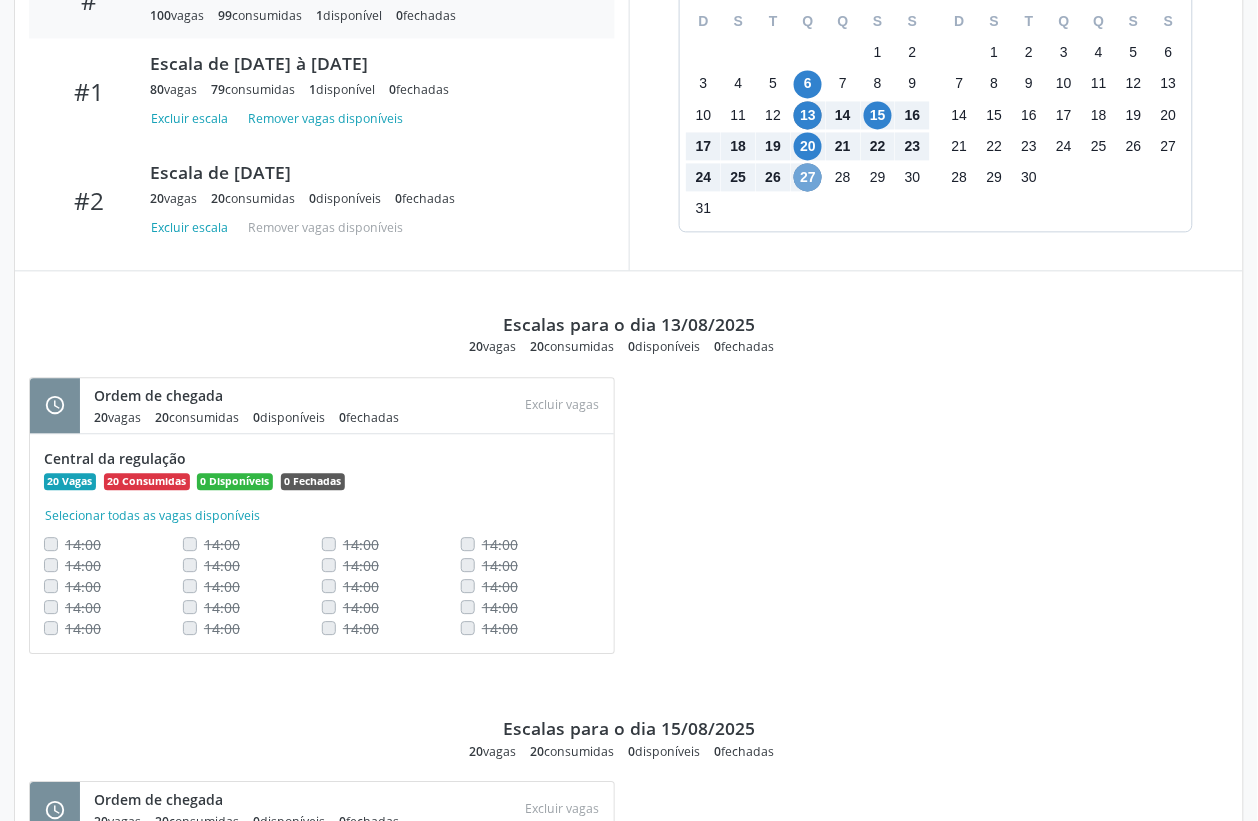 scroll, scrollTop: 568, scrollLeft: 0, axis: vertical 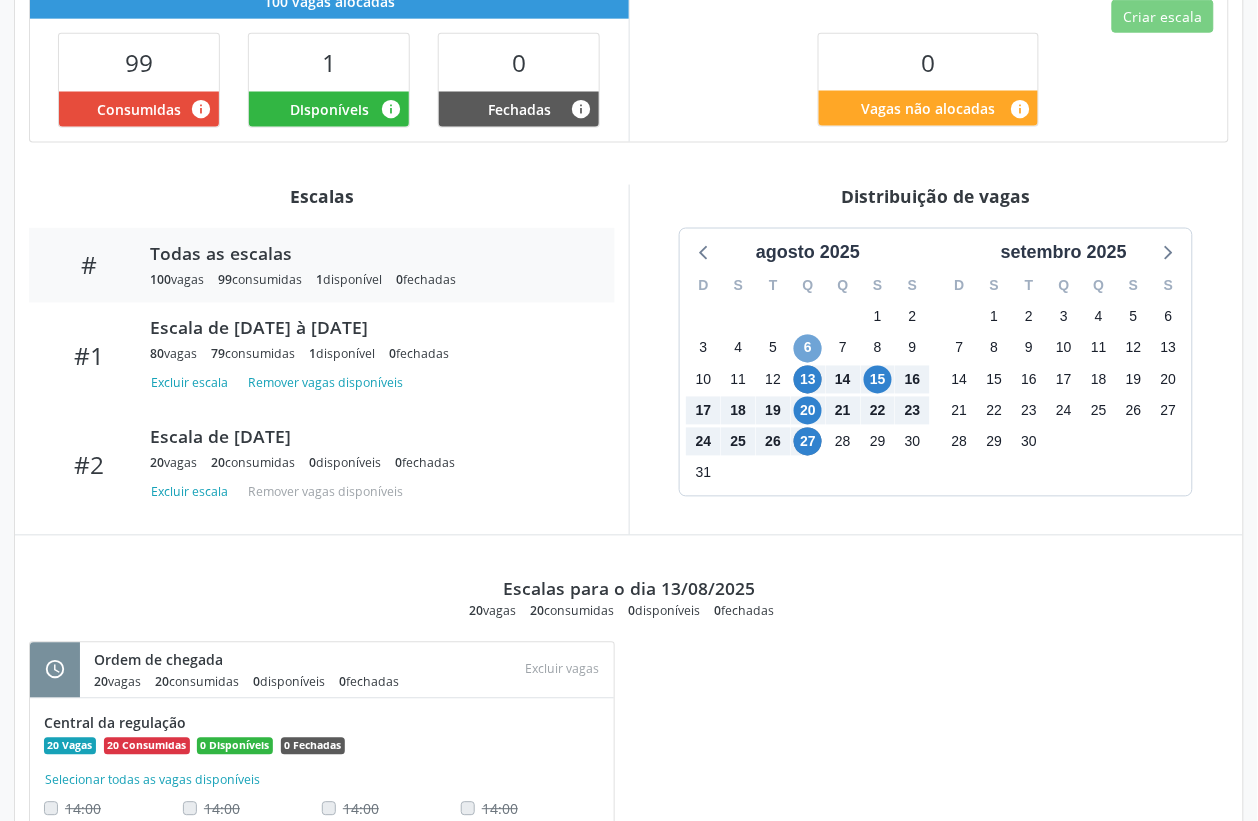 click on "6" at bounding box center [808, 349] 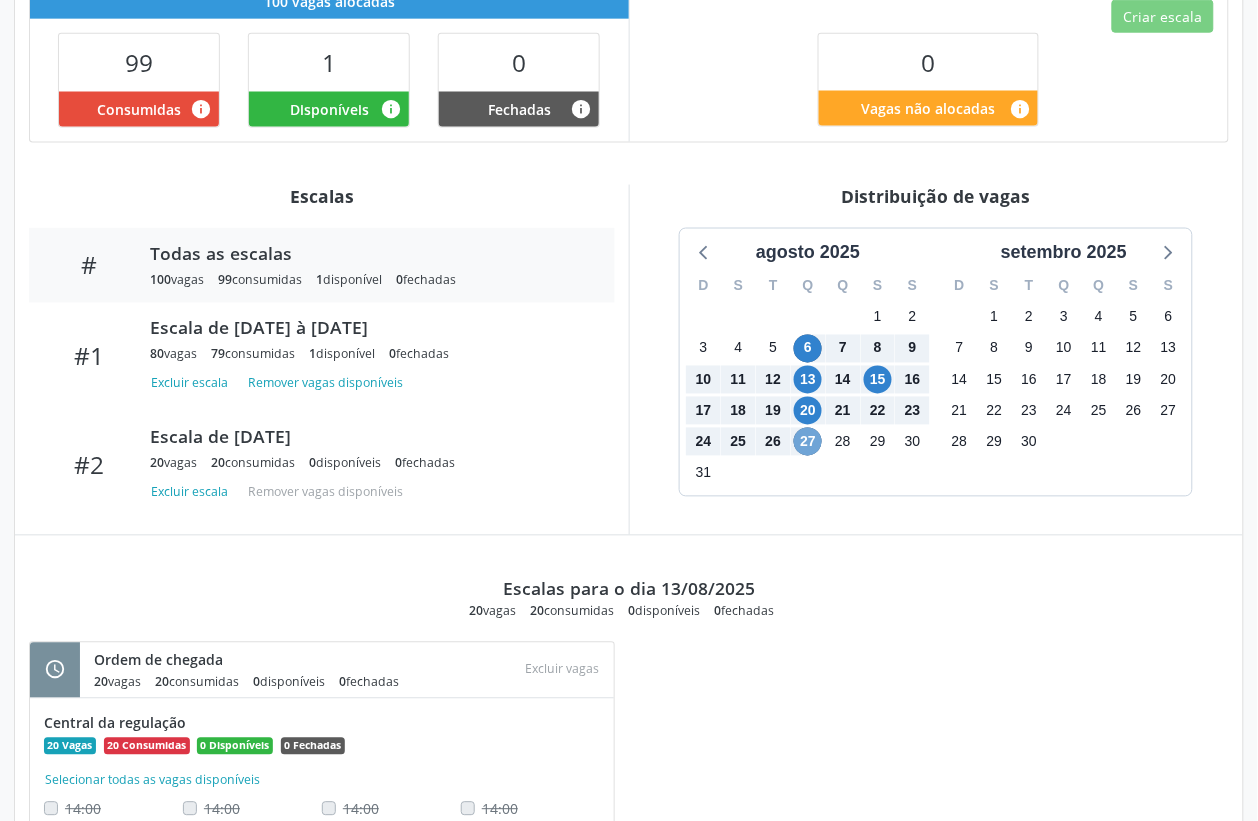 click on "27" at bounding box center (808, 442) 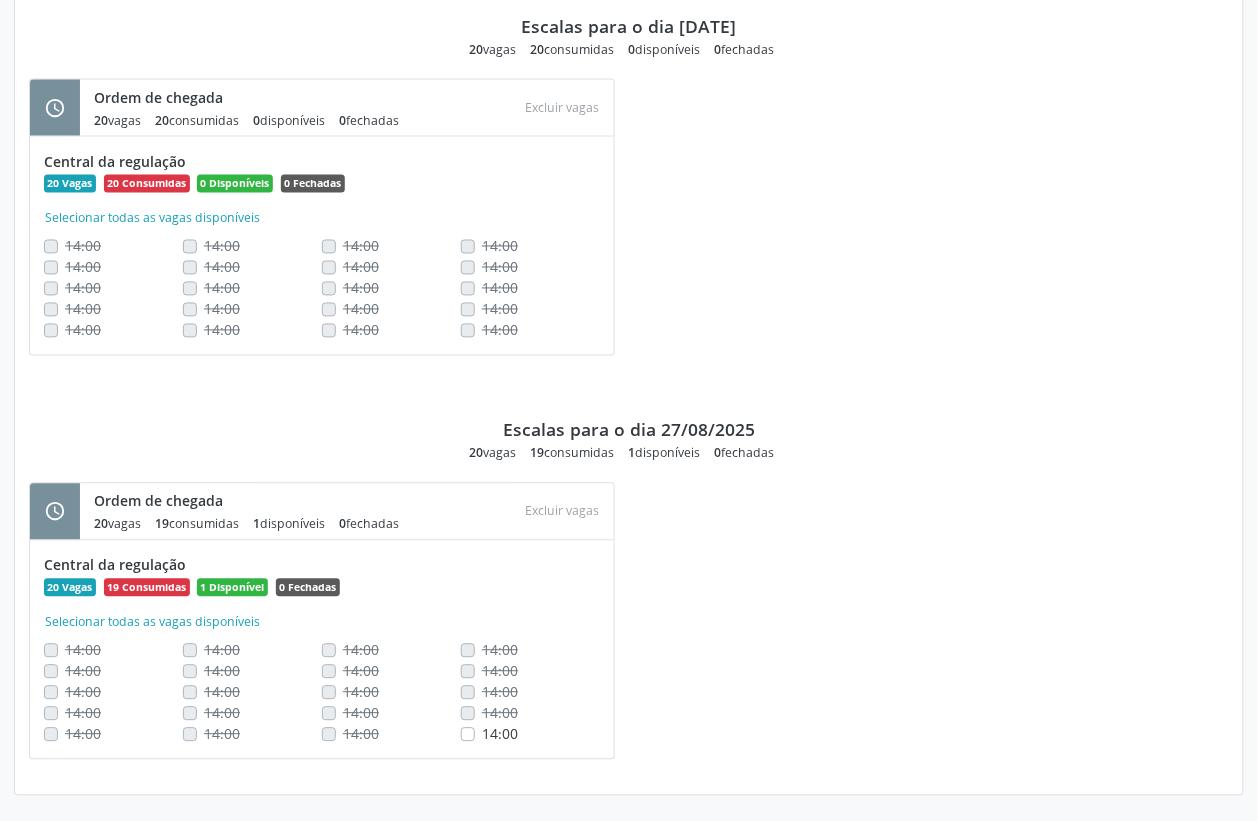 scroll, scrollTop: 2347, scrollLeft: 0, axis: vertical 